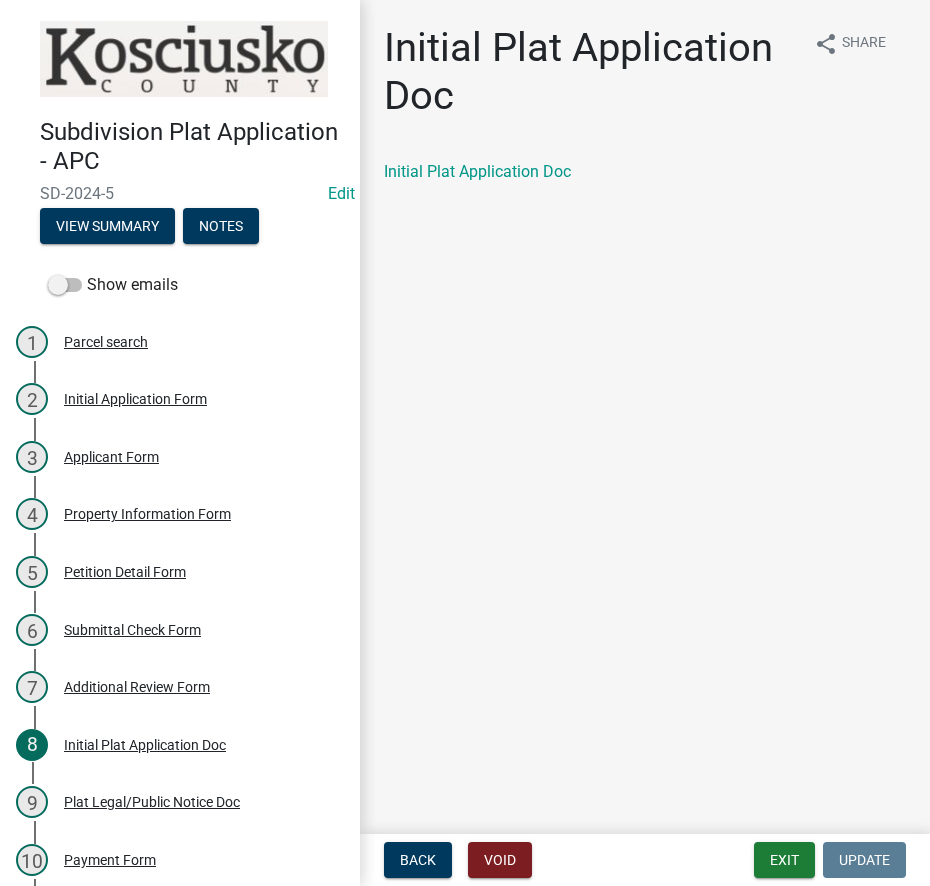 scroll, scrollTop: 0, scrollLeft: 0, axis: both 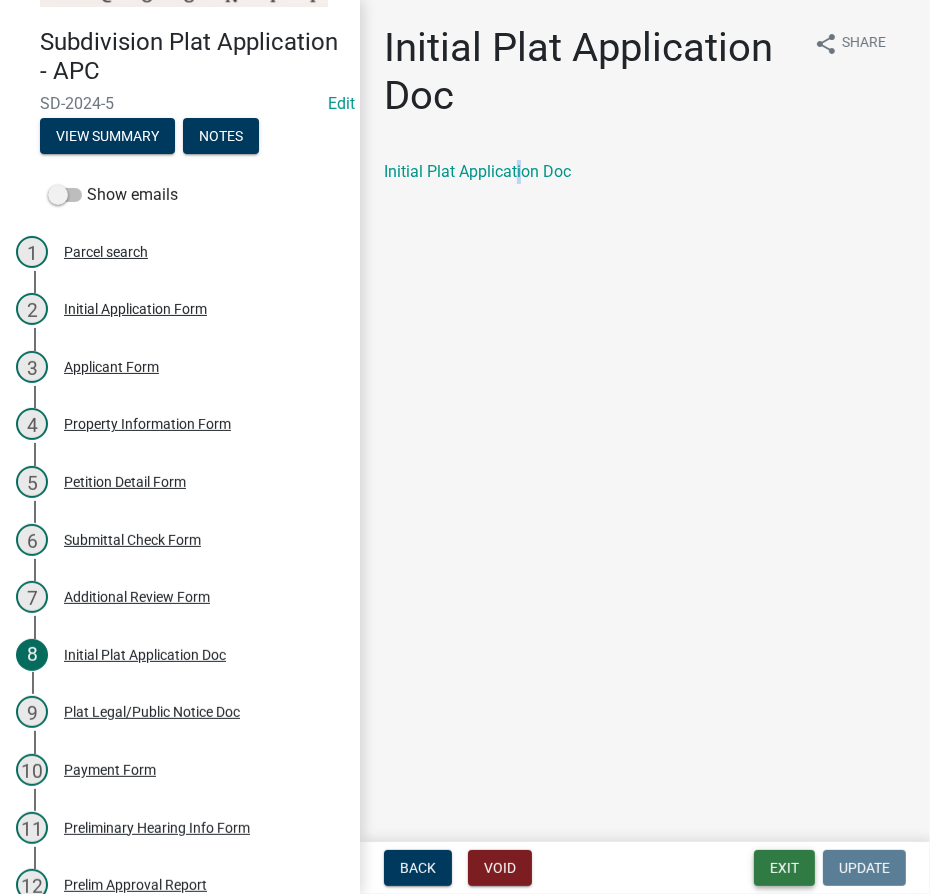 click on "Exit" at bounding box center [784, 868] 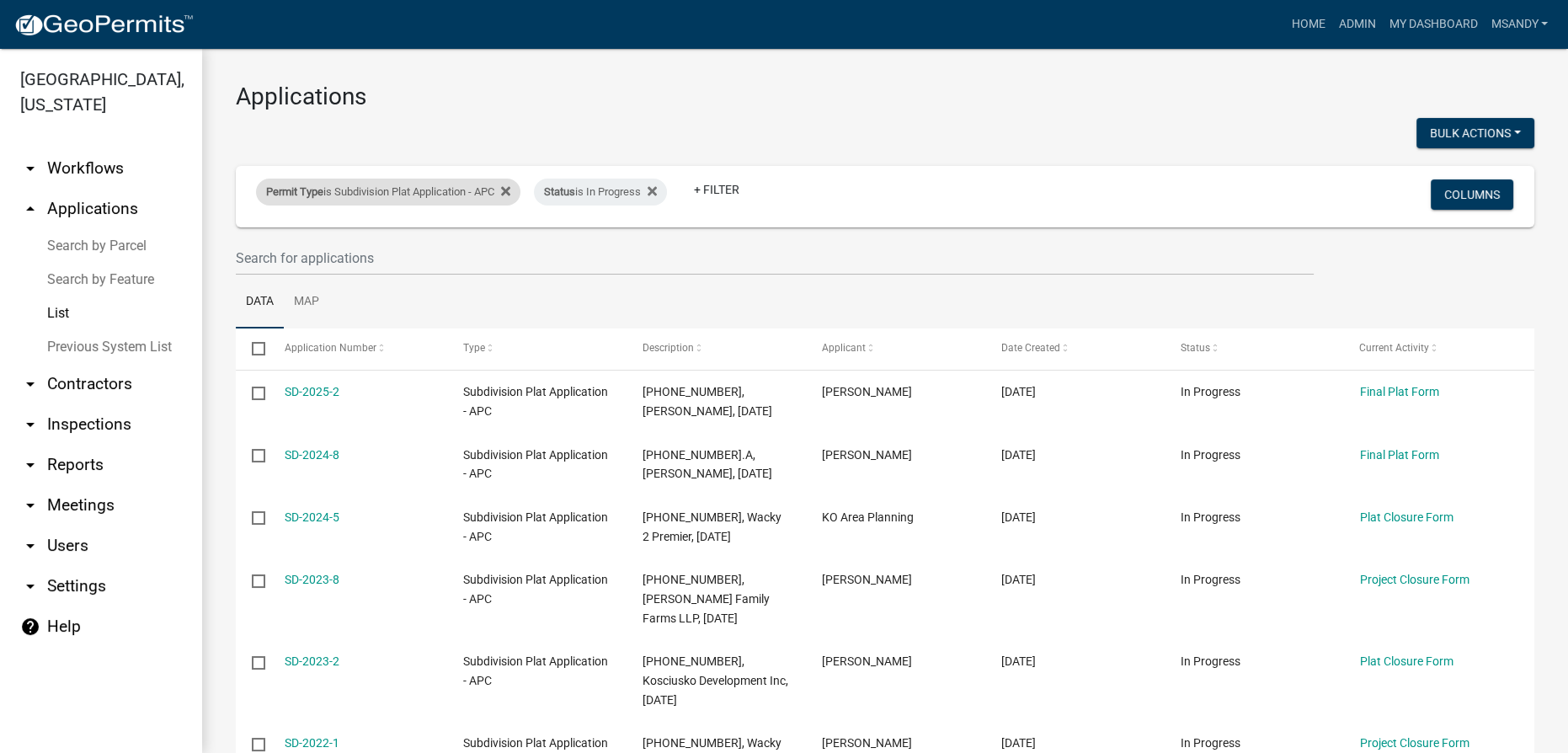 click on "Permit Type  is Subdivision Plat Application - APC" at bounding box center [388, 192] 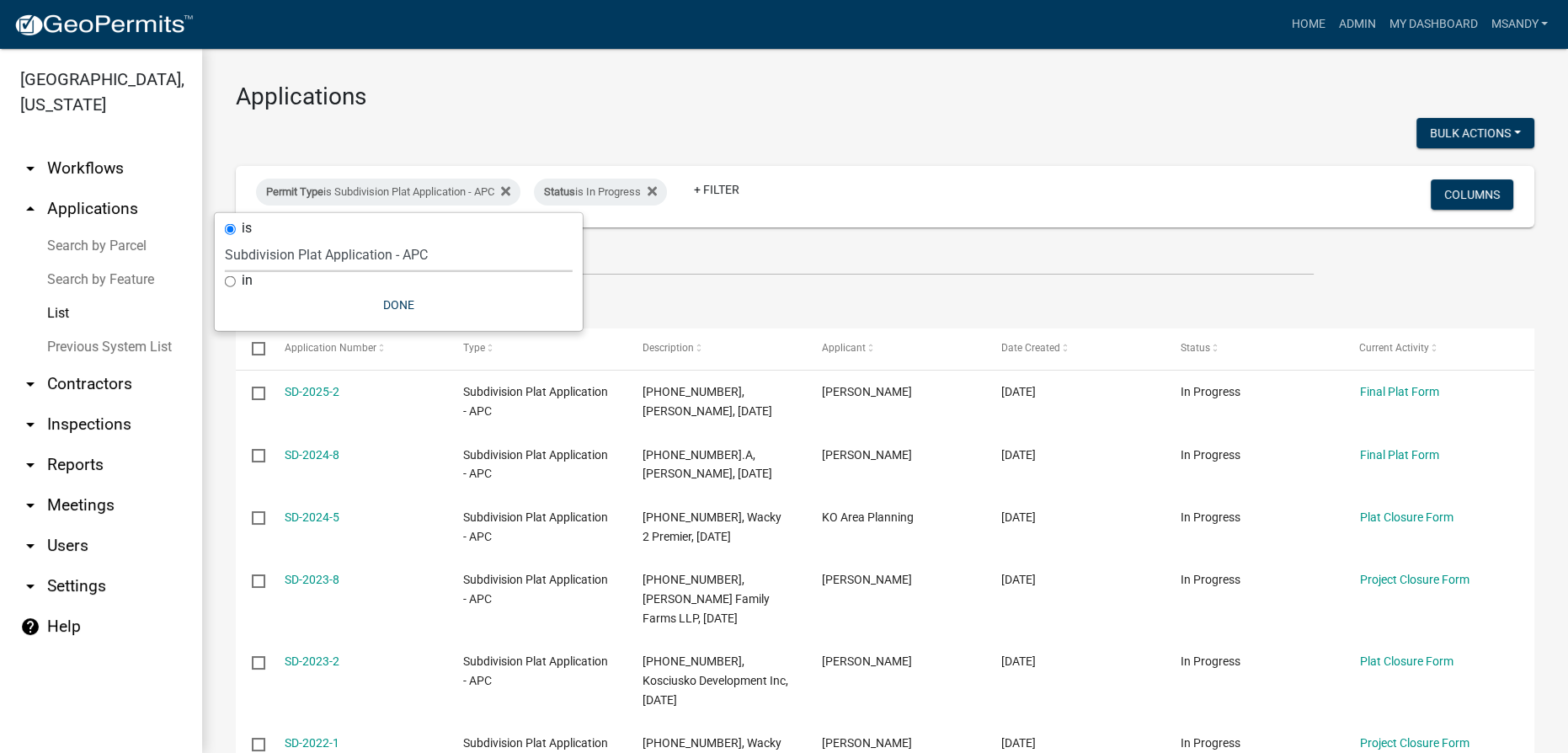 click on "Select an option   [DATE] Copy Of - Subdivision Plat Application - APC   APC Address Asignment   APC Appeal   APC Development Plan Review   APC Survey Repository   Auditor Blind Or Disabled   Auditor Blind or Disabled Mobile Home Deduction   Auditor Change of Tax Mailing Address Form   Auditor Energy Systems Deduction   Auditor Heritage Barn   Auditor Homestead Deduction   Auditor Mobile Home Homestead Deduction   Auditor Over 65 Deduction   Auditor Over 65 for Mobile Home Deduction   Auditor Vacation Request   Auditor Veterans Deduction   Auditor Veterans Deduction for Mobile Home   Certificates of Occupancy - APC   Copy Of - FARAs   Copy Of - Improvement Location Permit - APC [DATE]   Driveway and Right of Way Work Permit   Exception - APC   FARAs   Flood Development Permit - APC   Flood Zone Inquiry   Flood Zone Inquiry (PRR Copy)   Food Permit   General Contractor (Registration)   General Contractor (Renewal)   HD Sign Off On Sewage & Water   [PERSON_NAME] - Driveway and Right of Way Work Permit" at bounding box center [398, 254] 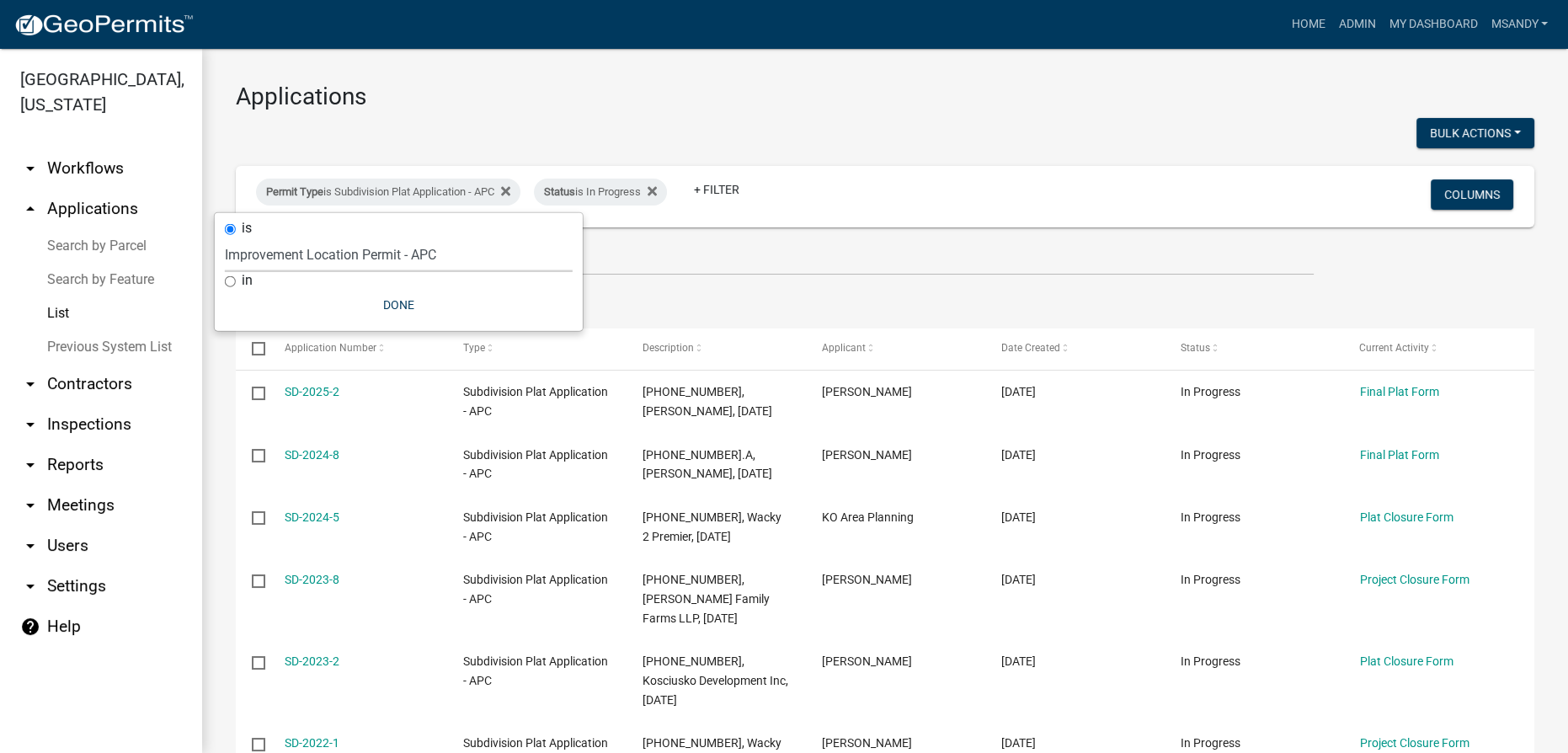 click on "Select an option   [DATE] Copy Of - Subdivision Plat Application - APC   APC Address Asignment   APC Appeal   APC Development Plan Review   APC Survey Repository   Auditor Blind Or Disabled   Auditor Blind or Disabled Mobile Home Deduction   Auditor Change of Tax Mailing Address Form   Auditor Energy Systems Deduction   Auditor Heritage Barn   Auditor Homestead Deduction   Auditor Mobile Home Homestead Deduction   Auditor Over 65 Deduction   Auditor Over 65 for Mobile Home Deduction   Auditor Vacation Request   Auditor Veterans Deduction   Auditor Veterans Deduction for Mobile Home   Certificates of Occupancy - APC   Copy Of - FARAs   Copy Of - Improvement Location Permit - APC [DATE]   Driveway and Right of Way Work Permit   Exception - APC   FARAs   Flood Development Permit - APC   Flood Zone Inquiry   Flood Zone Inquiry (PRR Copy)   Food Permit   General Contractor (Registration)   General Contractor (Renewal)   HD Sign Off On Sewage & Water   [PERSON_NAME] - Driveway and Right of Way Work Permit" at bounding box center [398, 254] 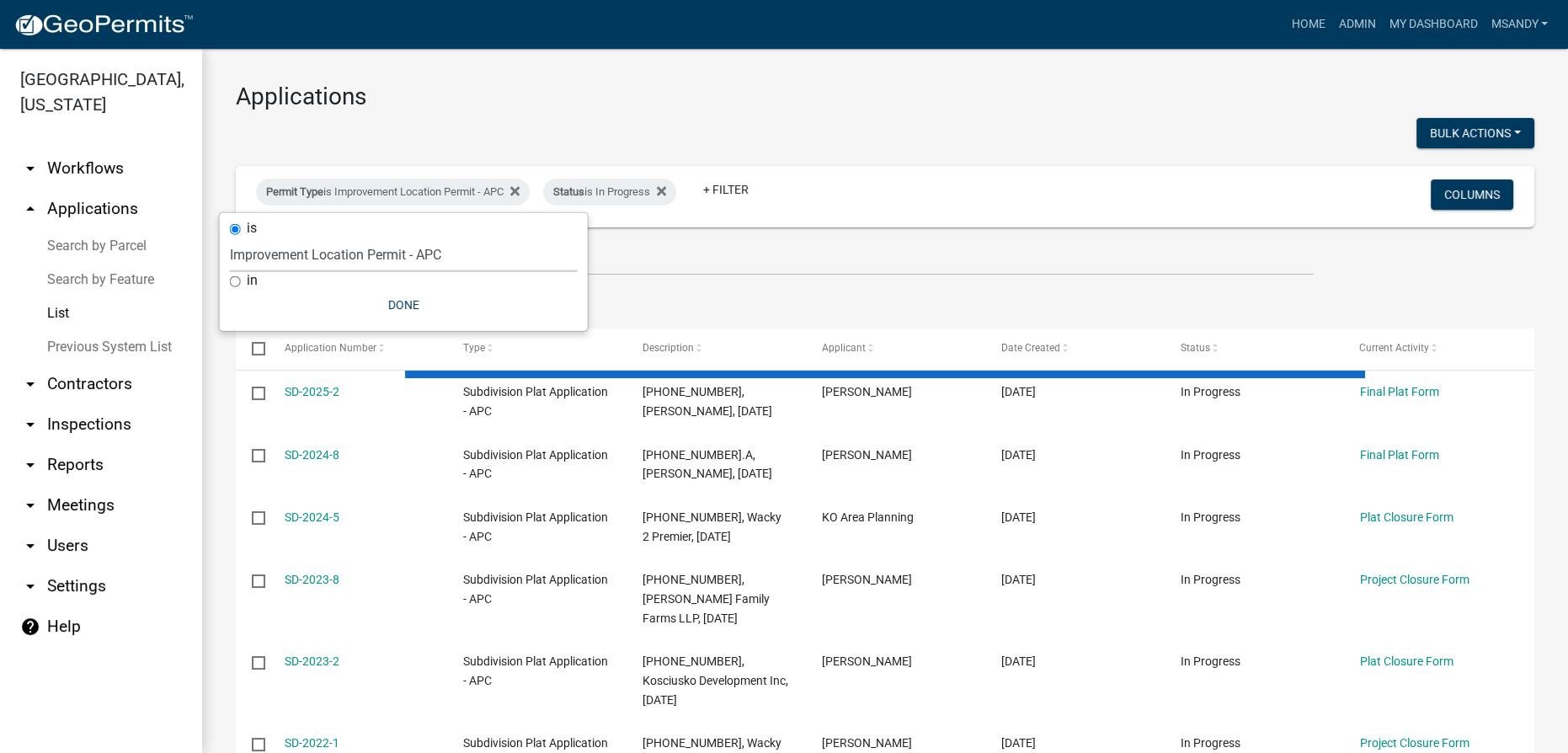 select on "3: 100" 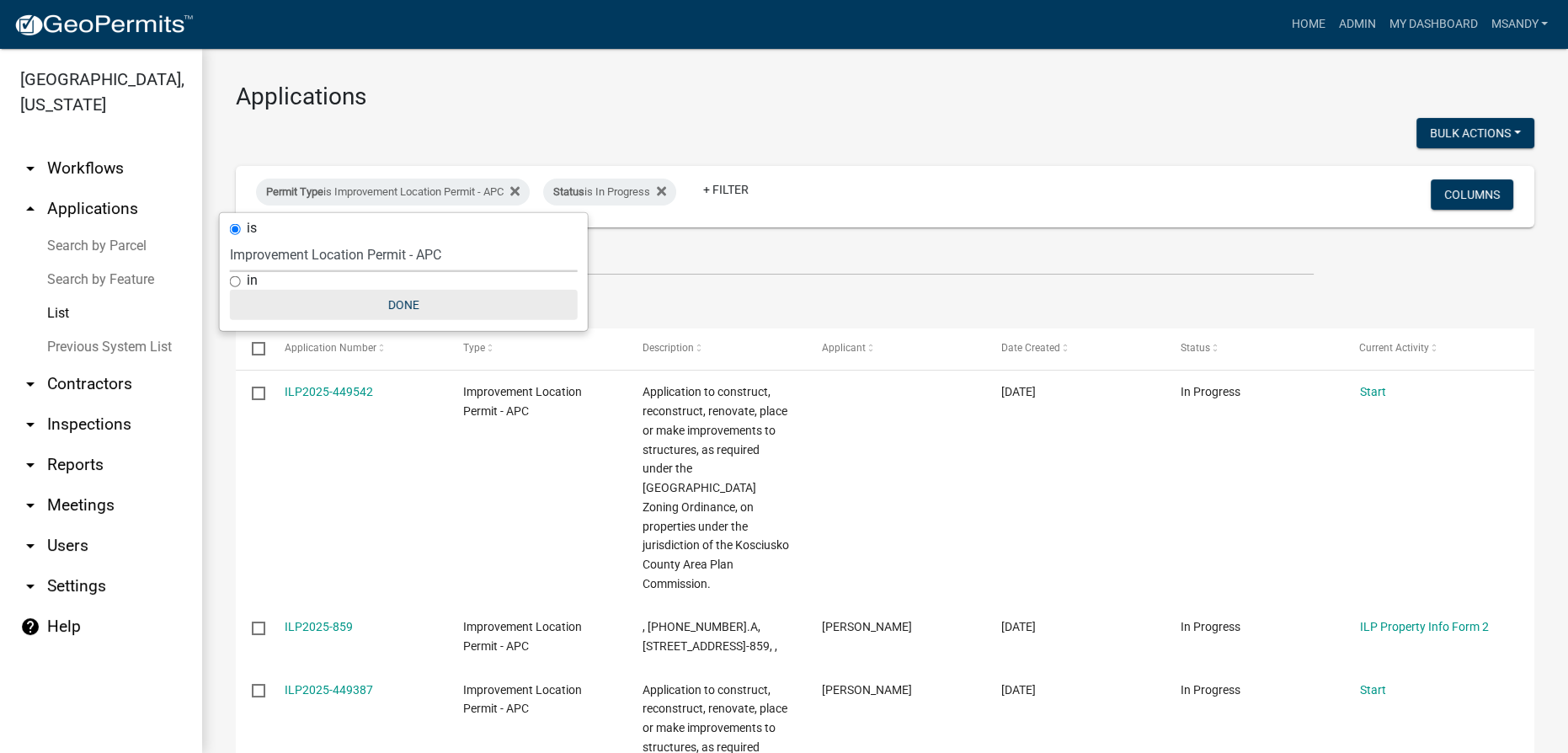 click on "Done" at bounding box center (403, 305) 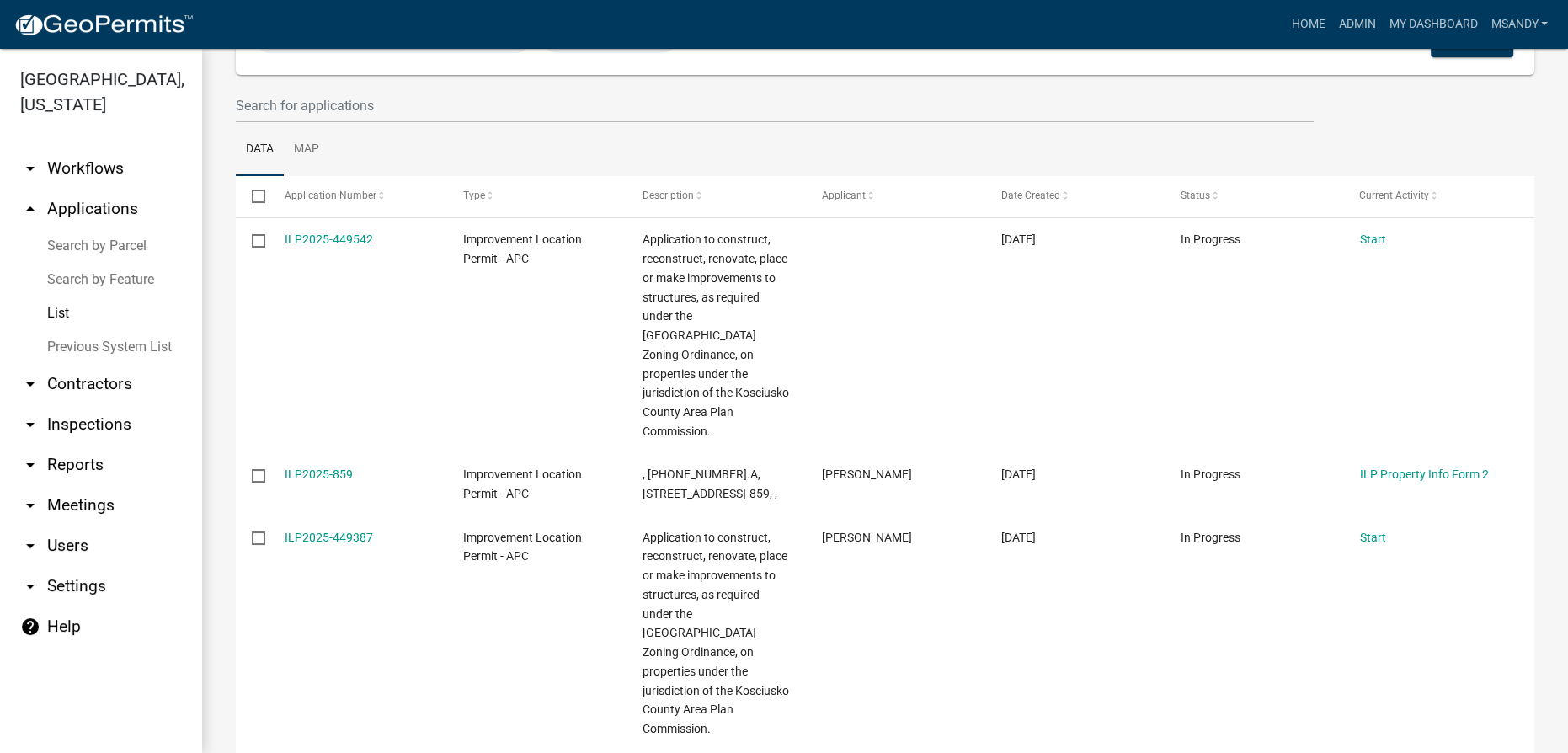 scroll, scrollTop: 0, scrollLeft: 0, axis: both 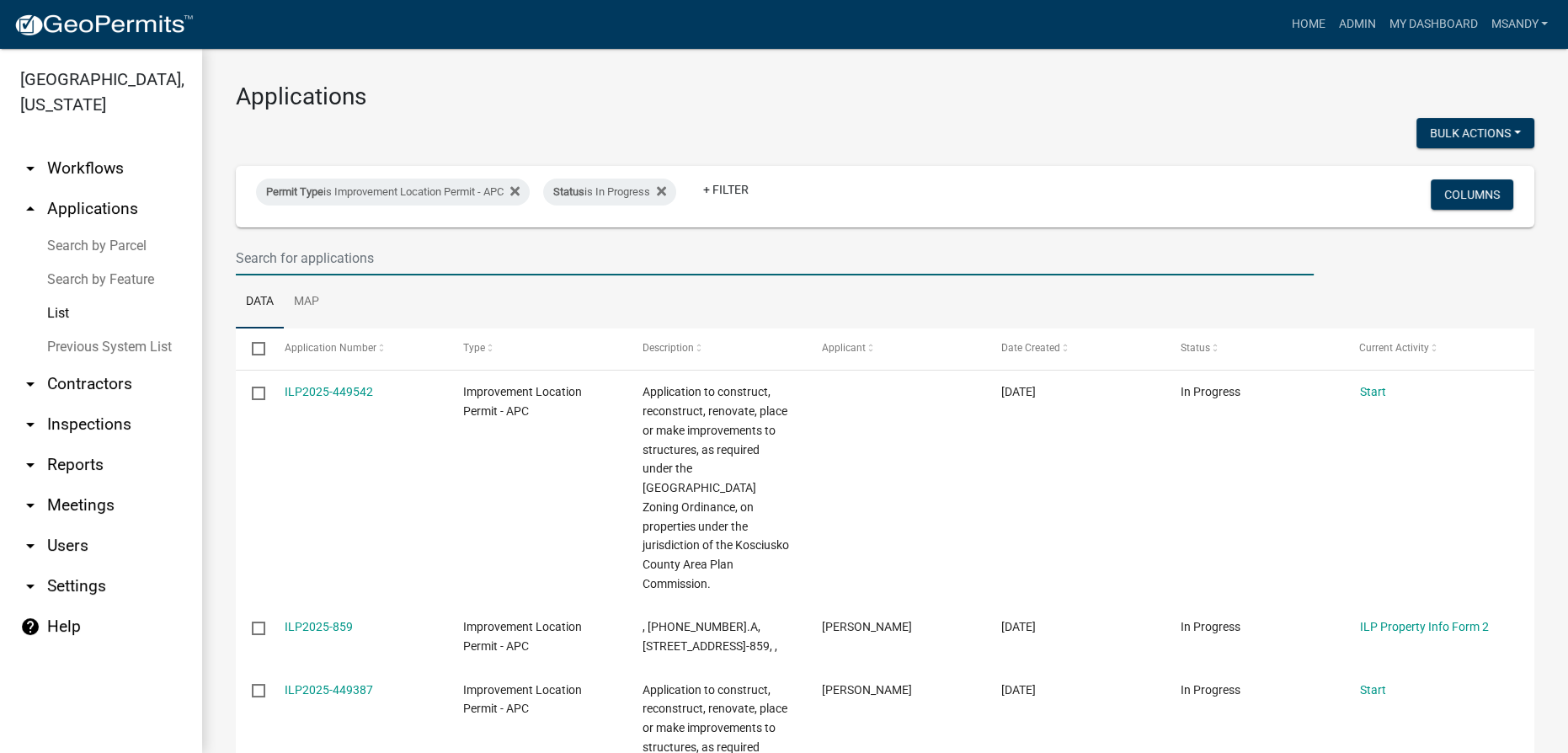 click at bounding box center (775, 258) 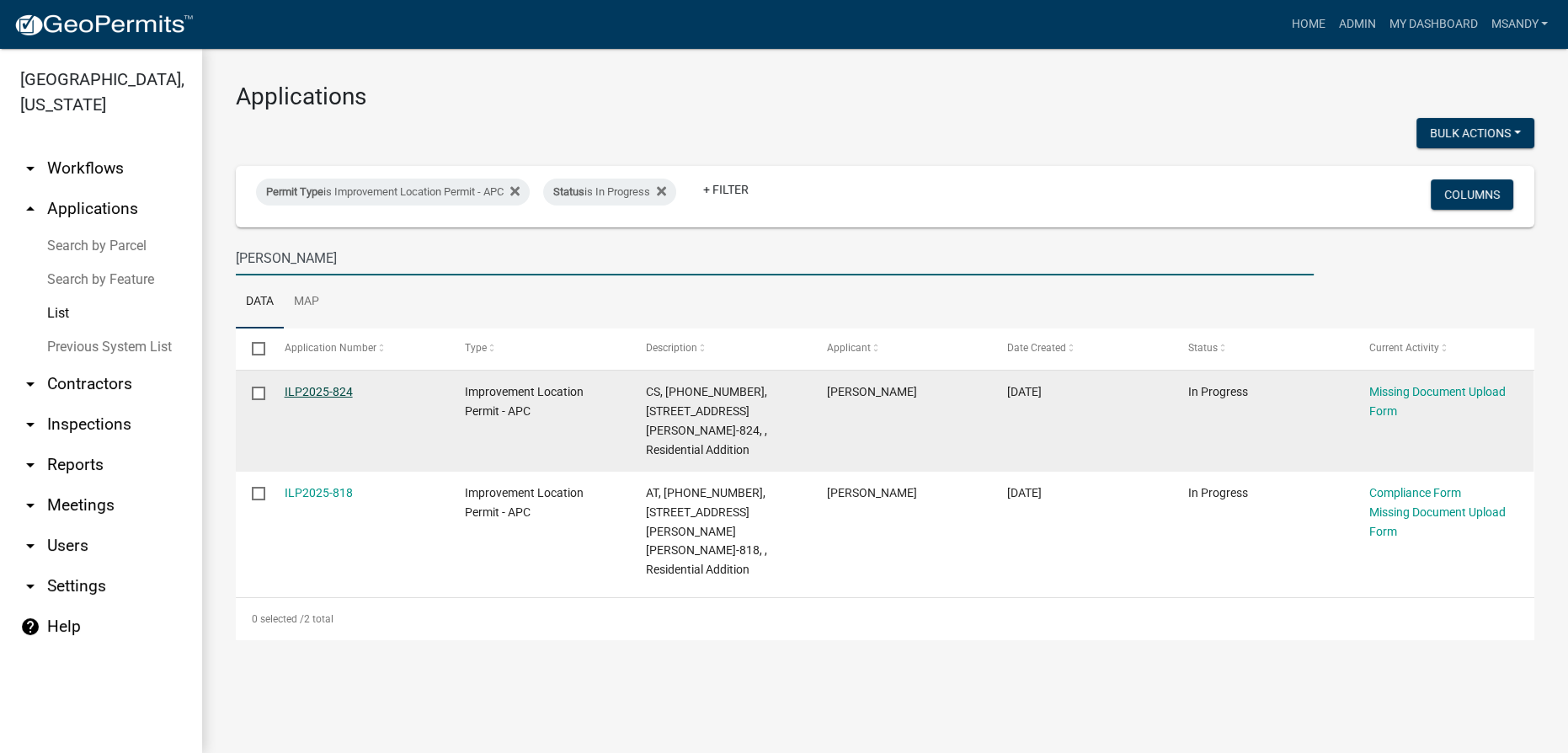 type on "[PERSON_NAME]" 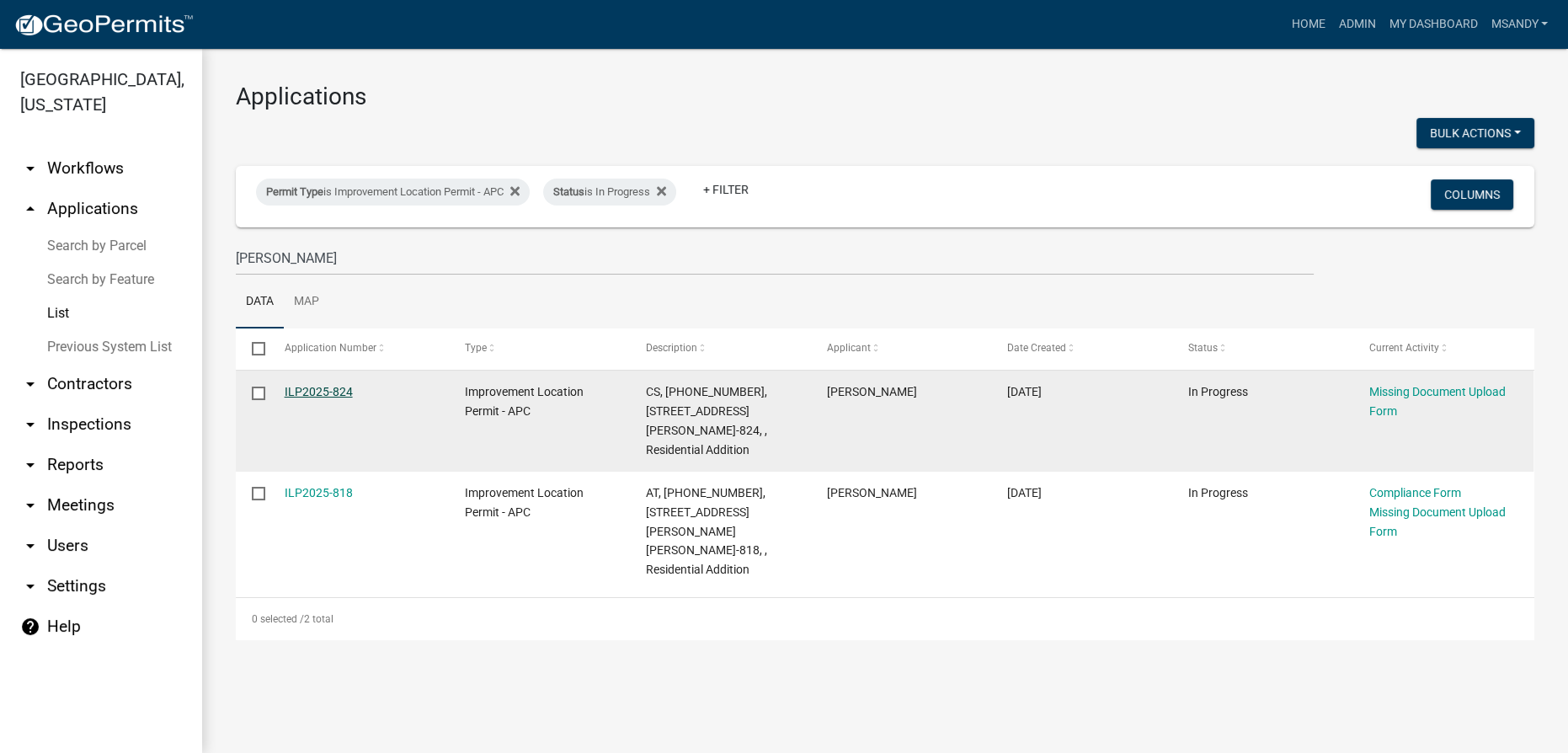 click on "ILP2025-824" 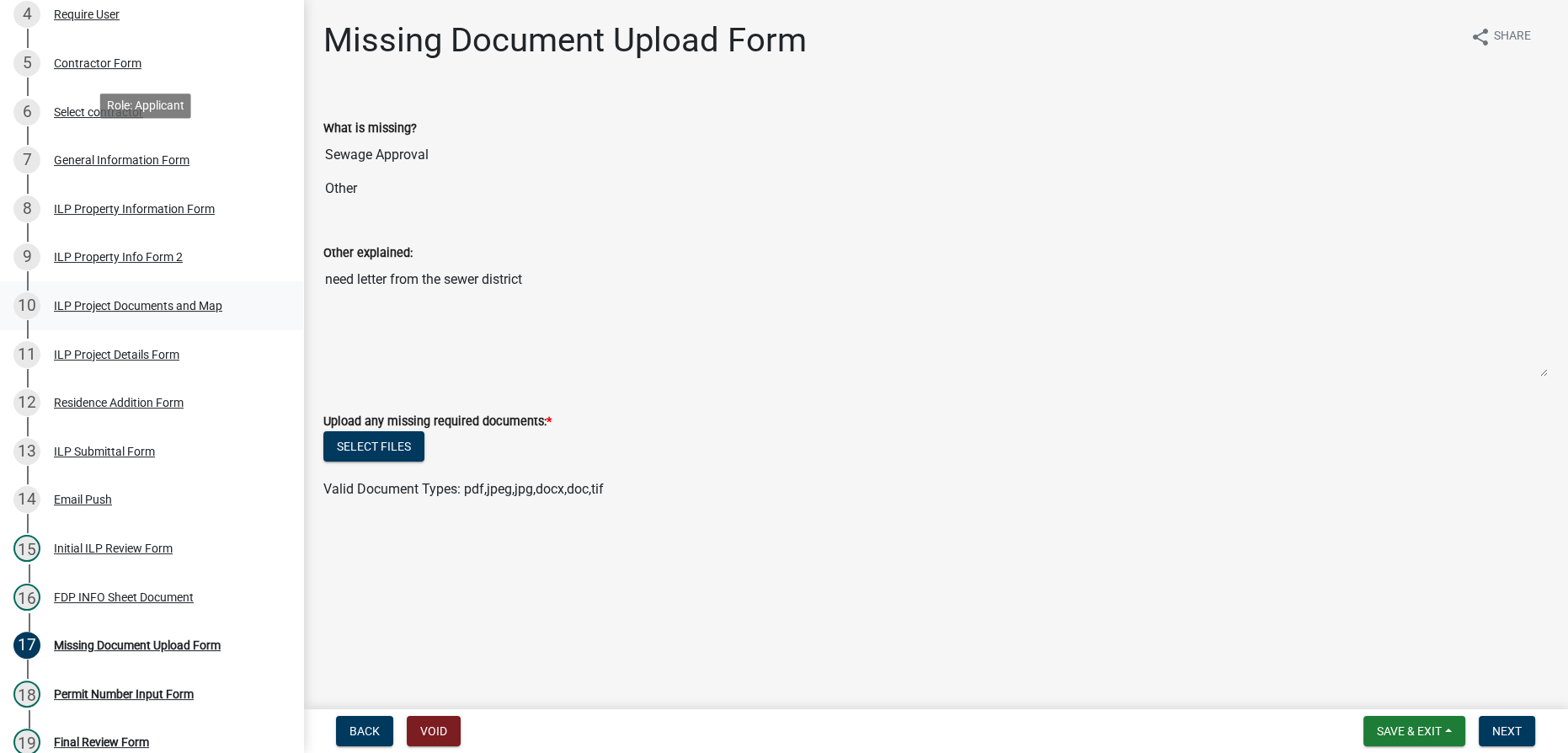 scroll, scrollTop: 612, scrollLeft: 0, axis: vertical 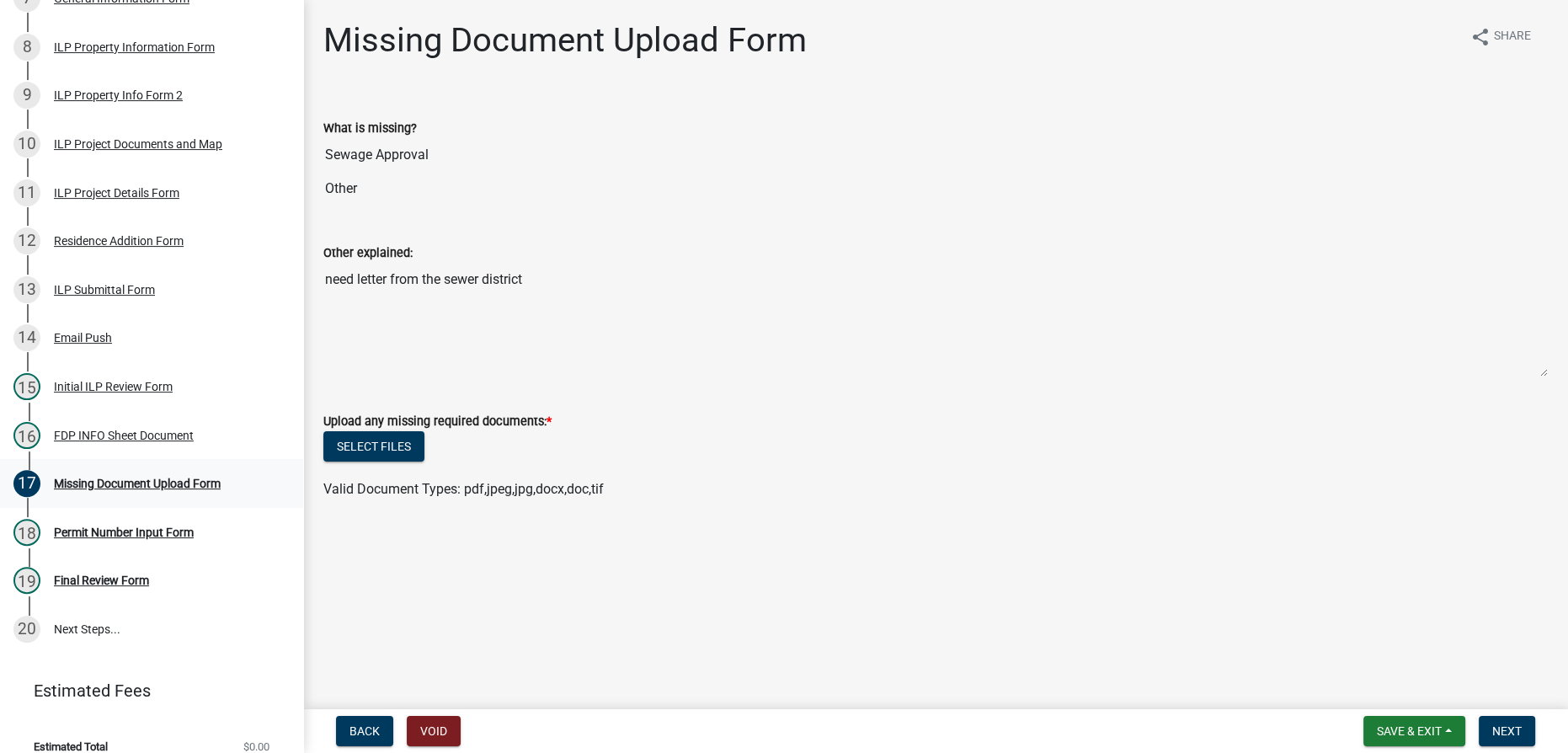 click on "Missing Document Upload Form" at bounding box center [137, 483] 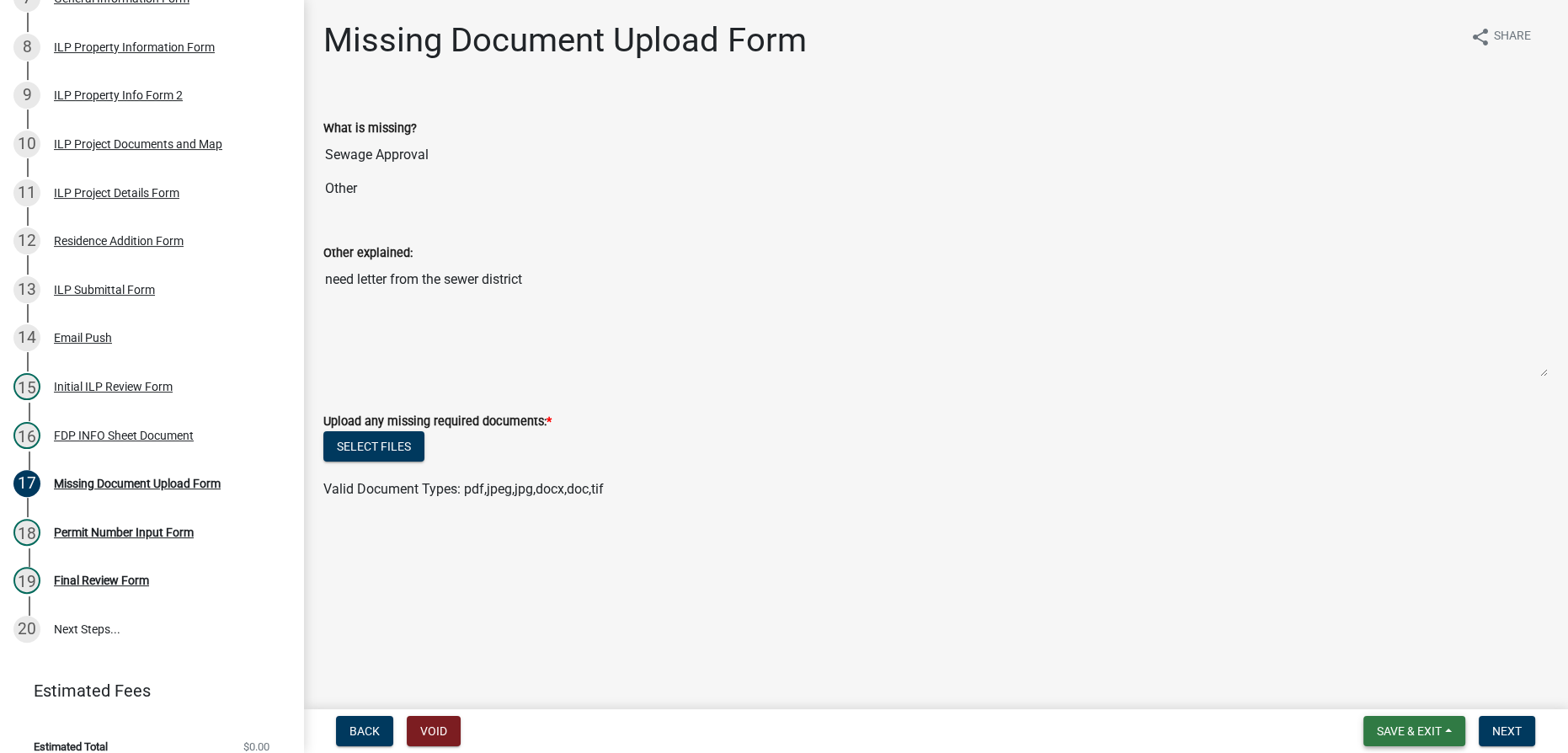 click on "Save & Exit" at bounding box center (1409, 731) 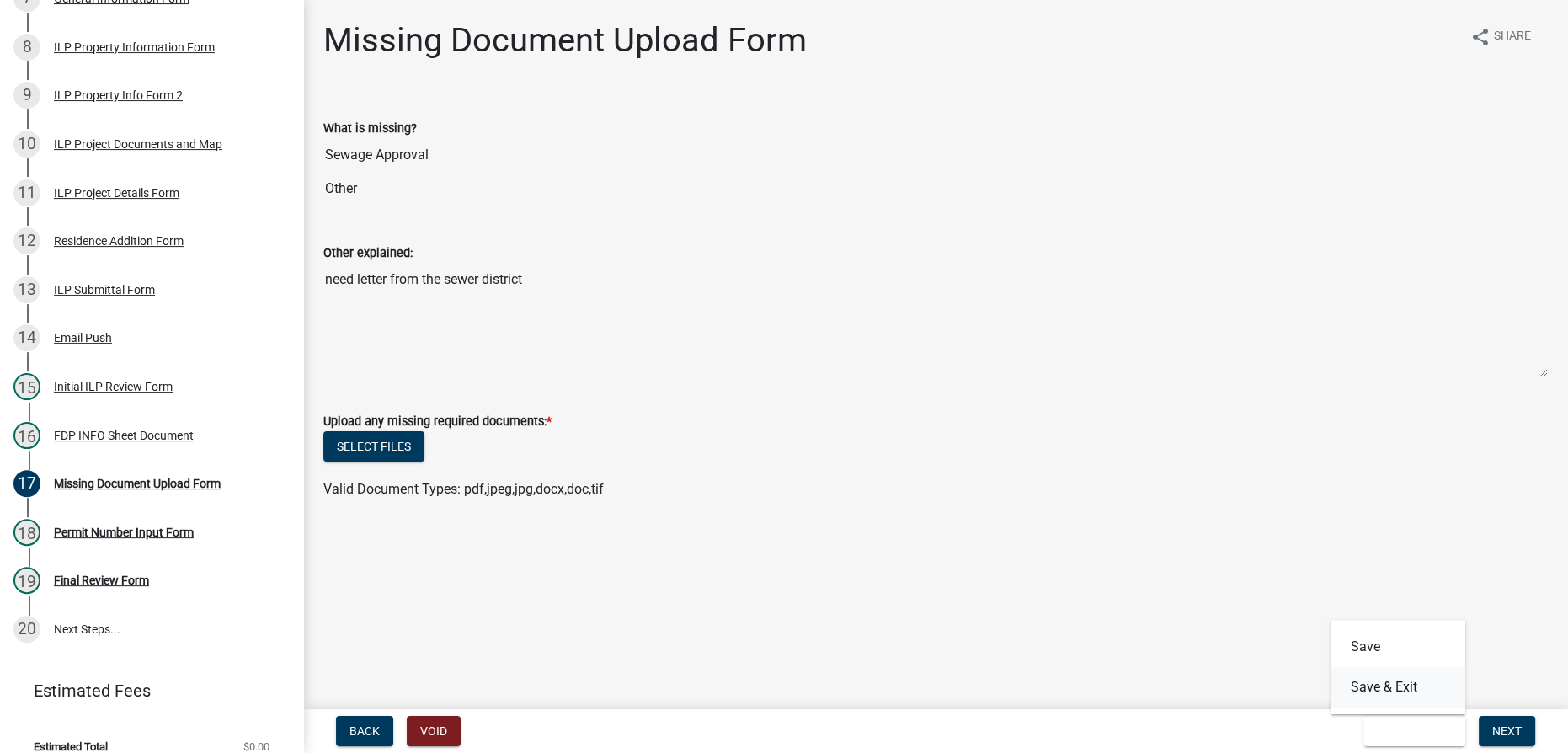click on "Save & Exit" at bounding box center [1398, 687] 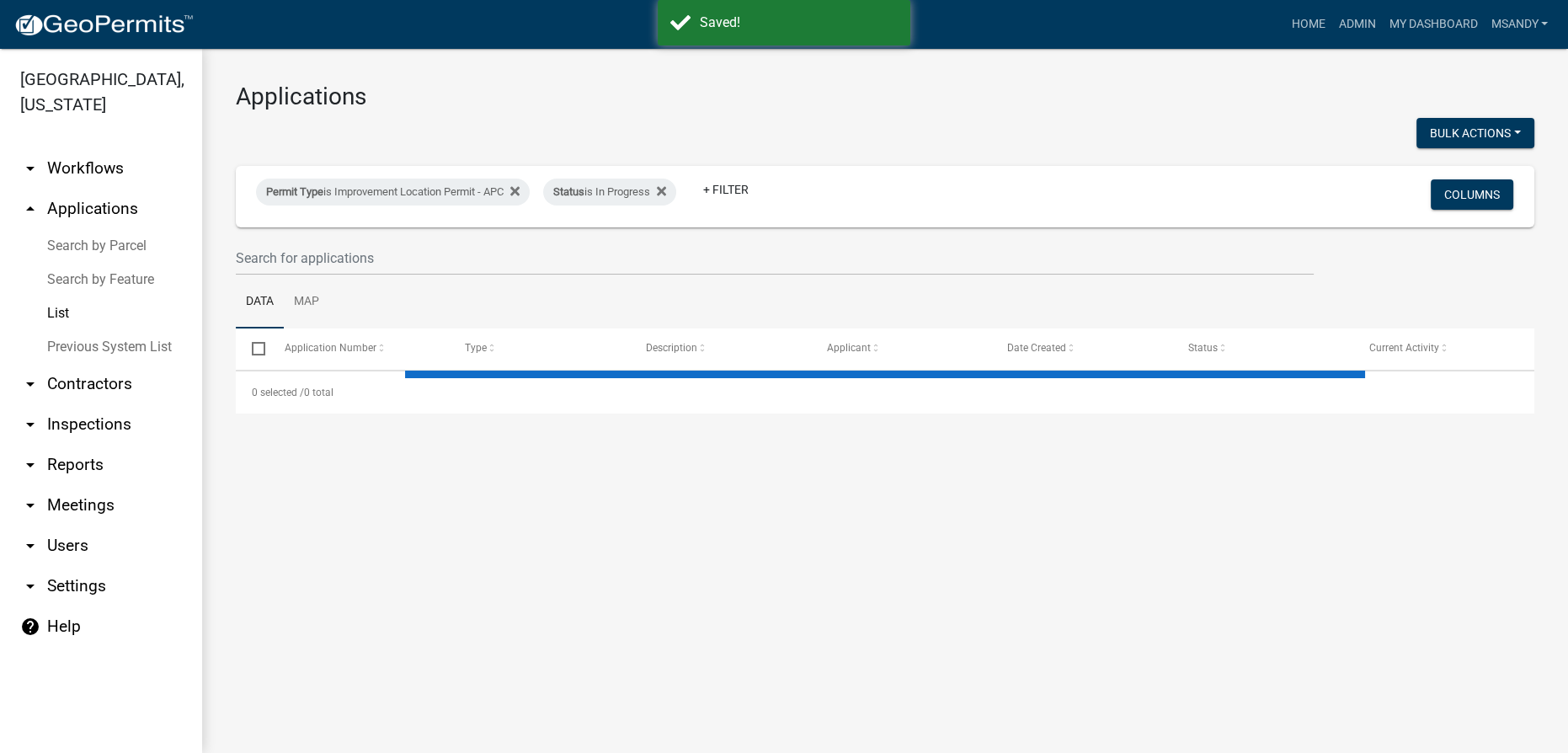 select on "3: 100" 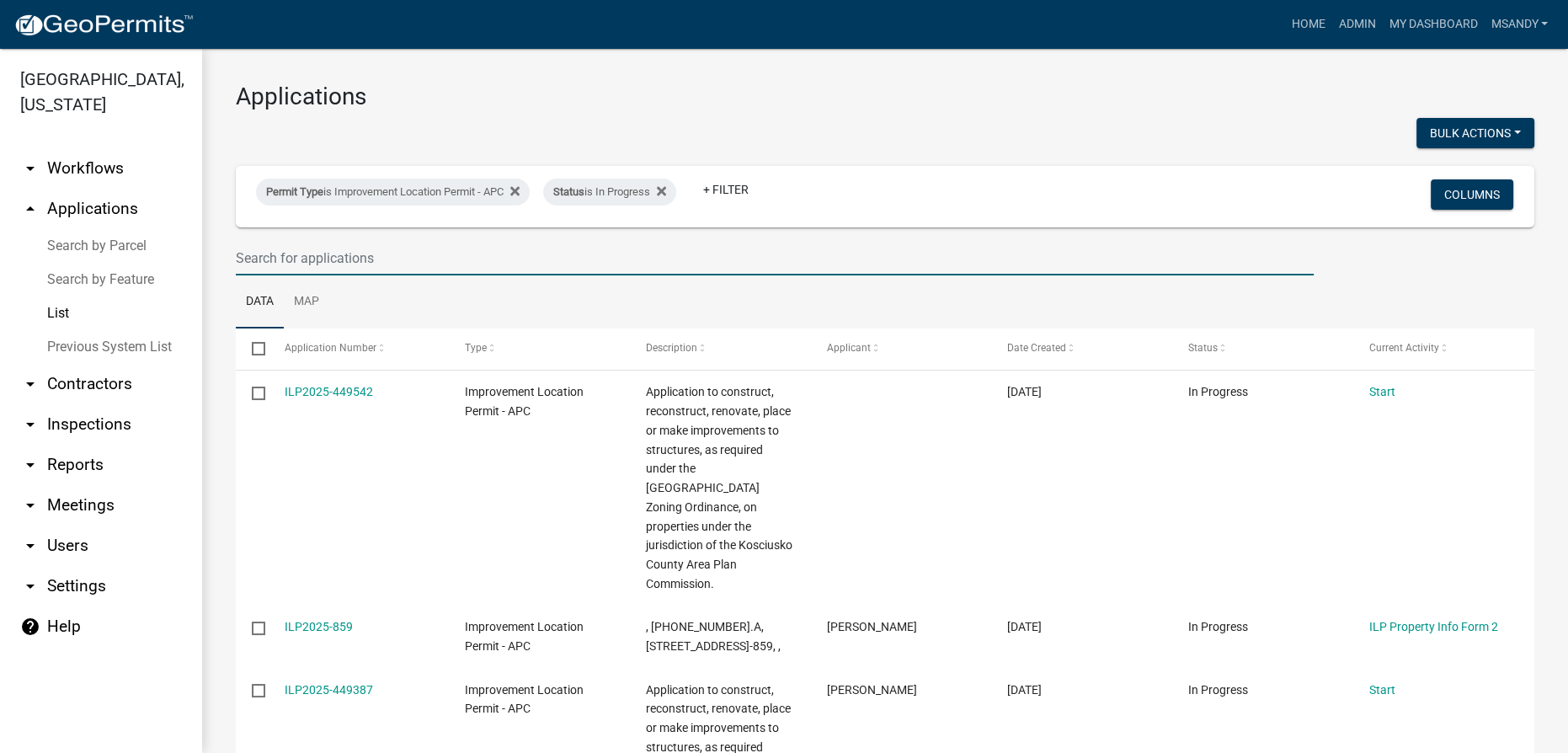 drag, startPoint x: 364, startPoint y: 258, endPoint x: 349, endPoint y: 258, distance: 15 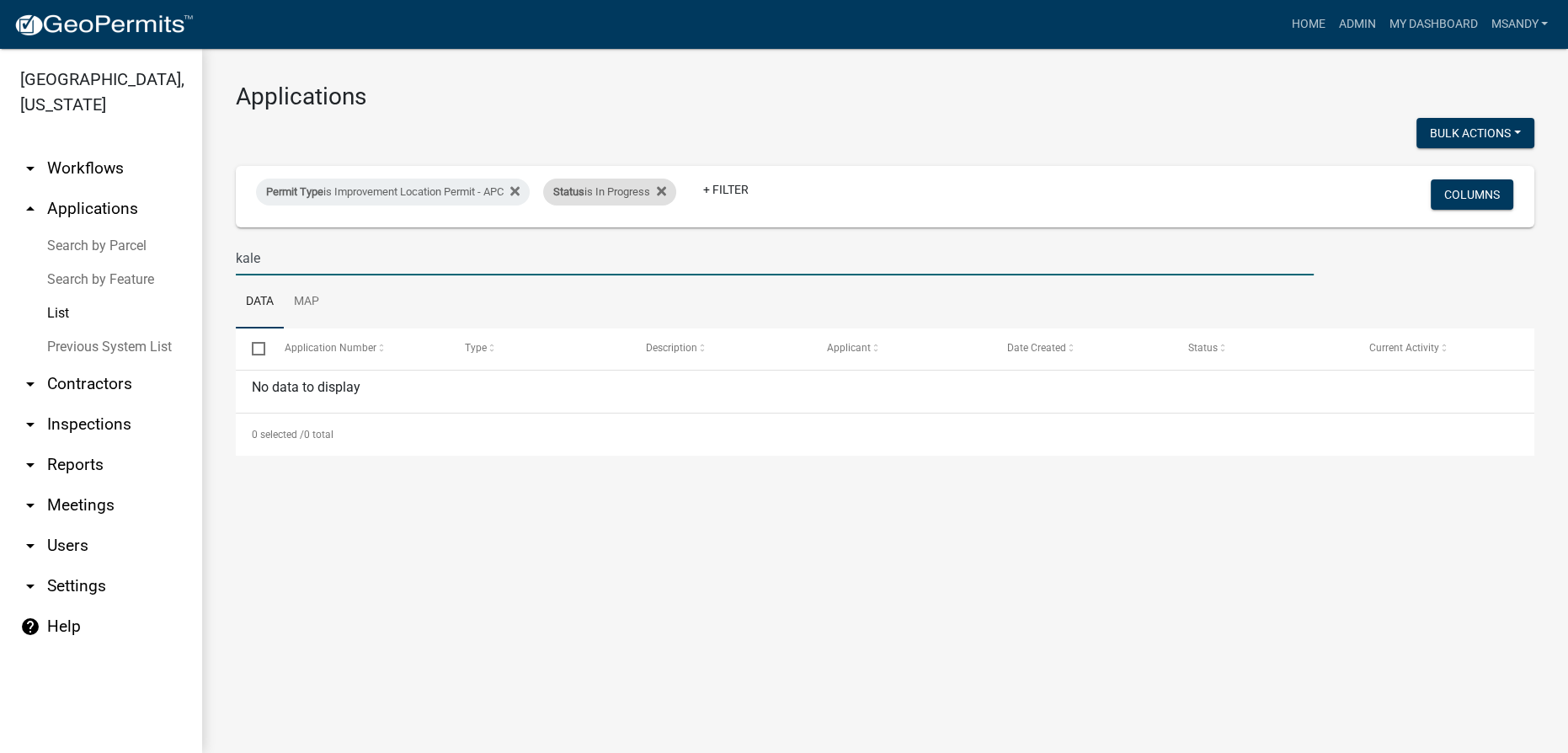 type on "kale" 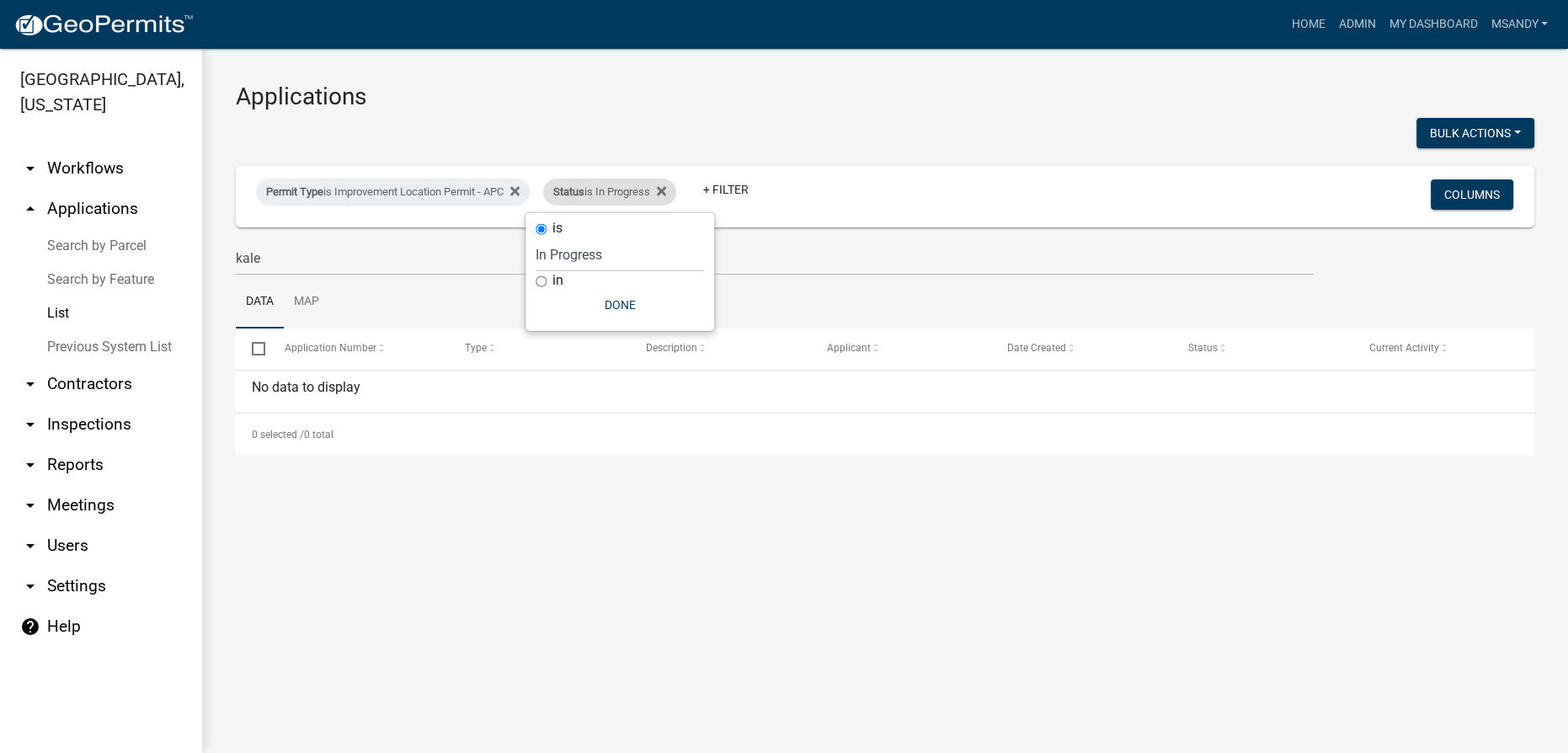 click on "Status  is In Progress  Remove this filter" at bounding box center (610, 192) 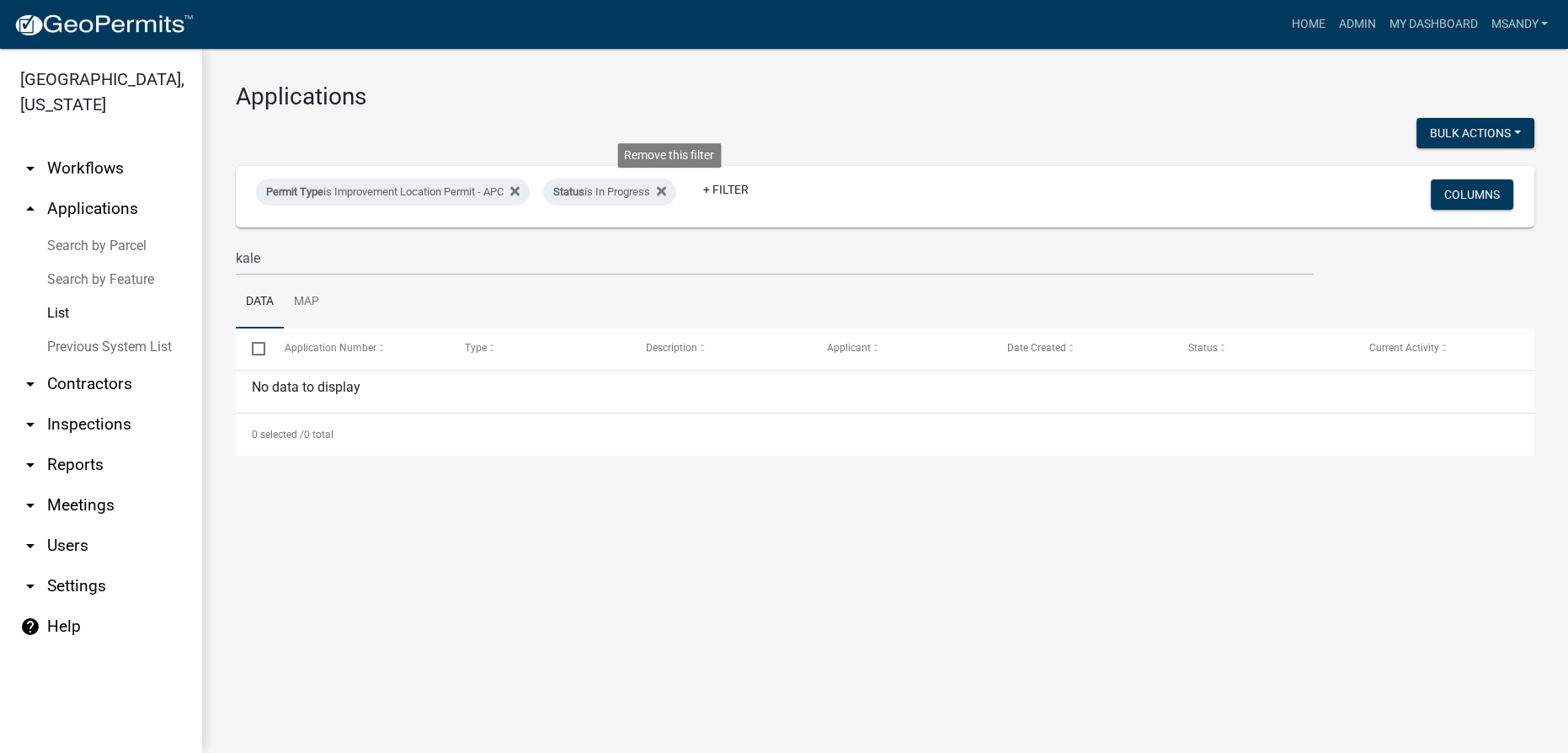 click 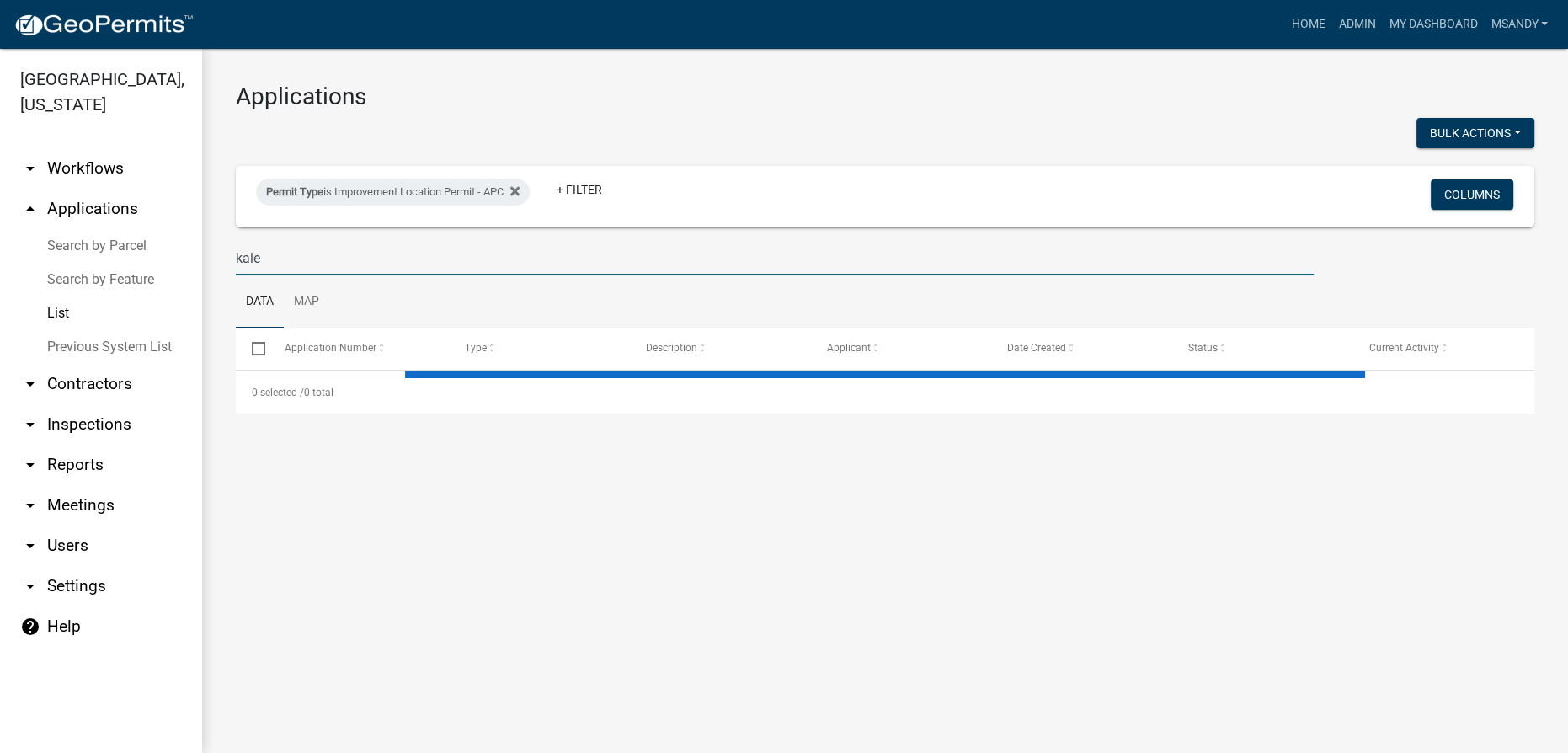 click on "kale" at bounding box center [775, 258] 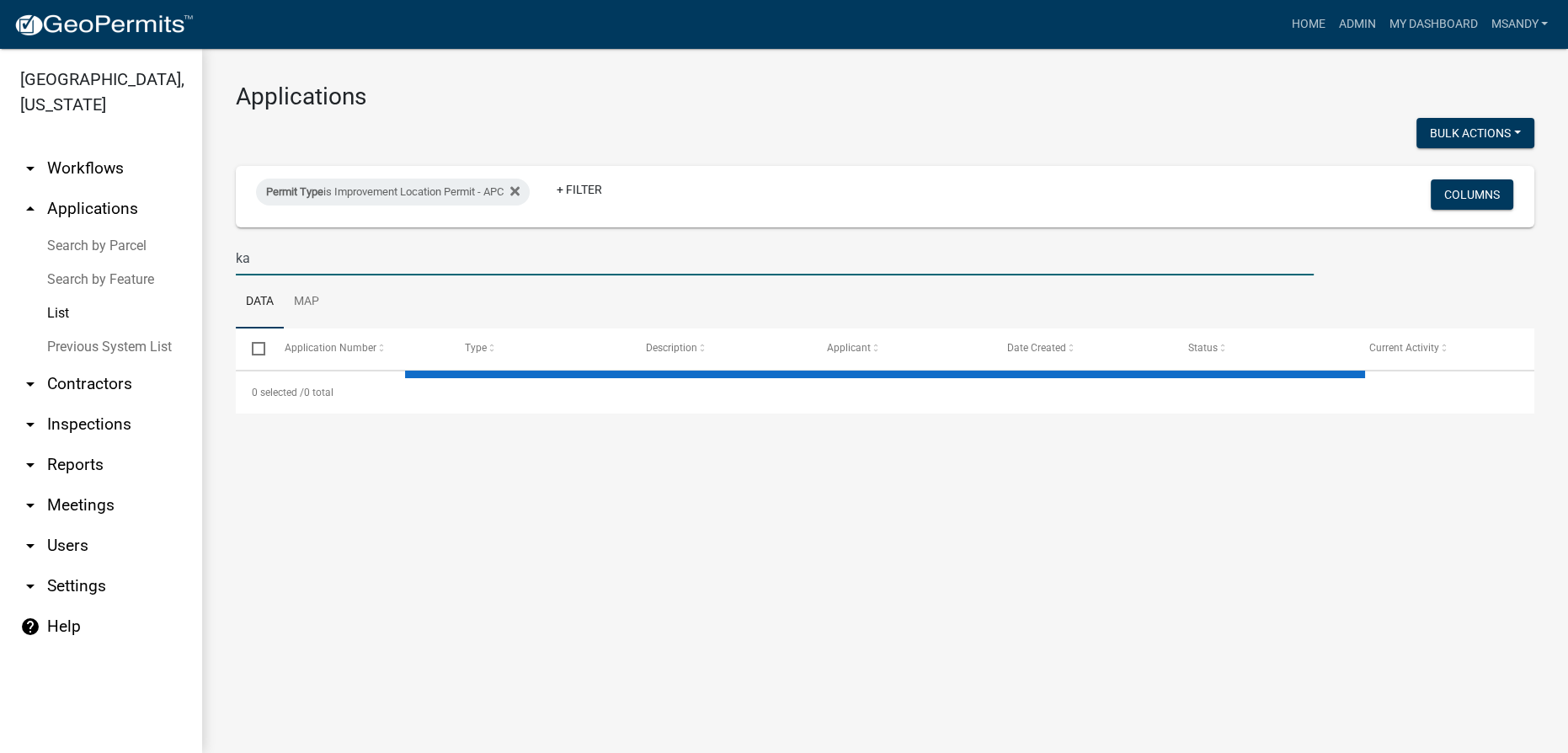 type on "k" 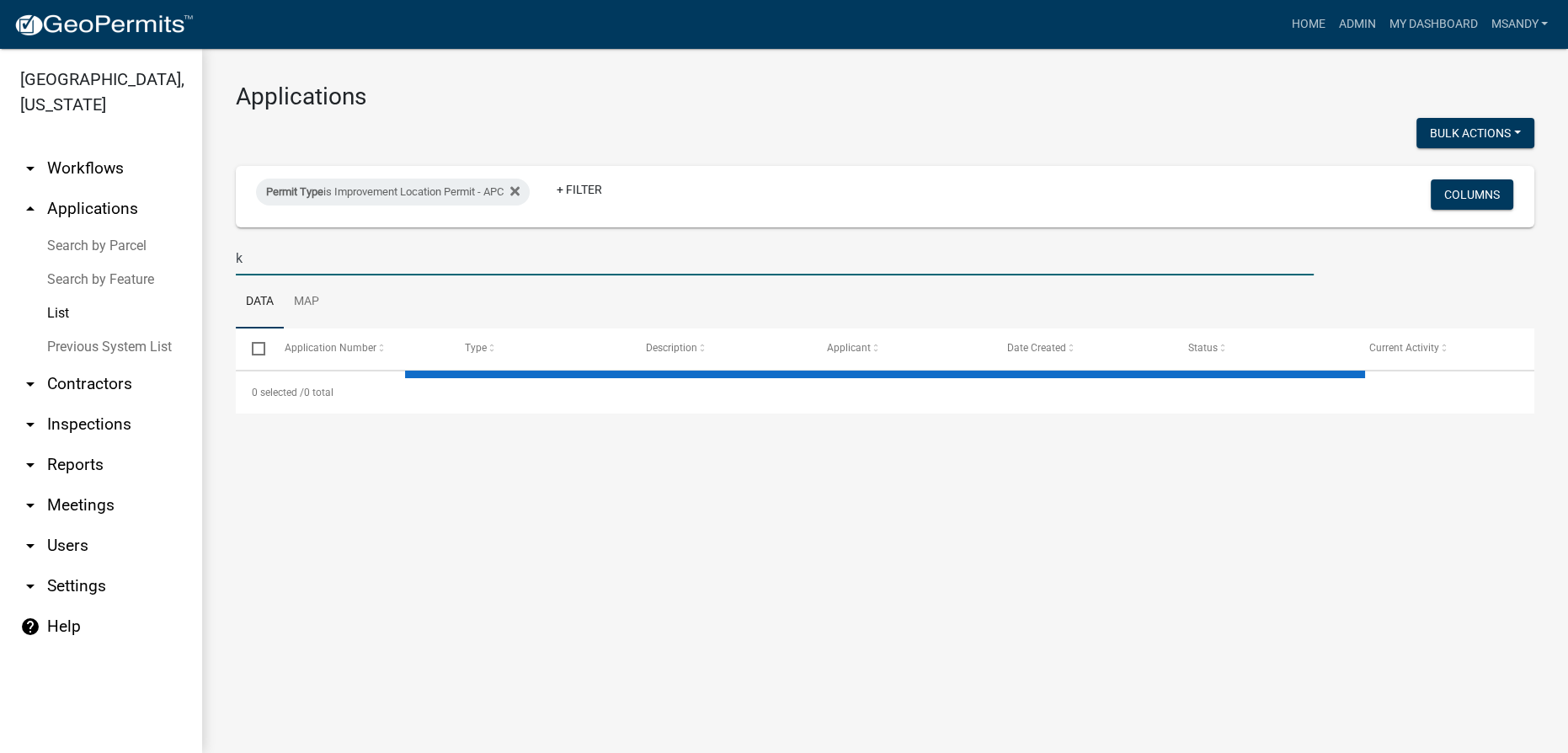 type 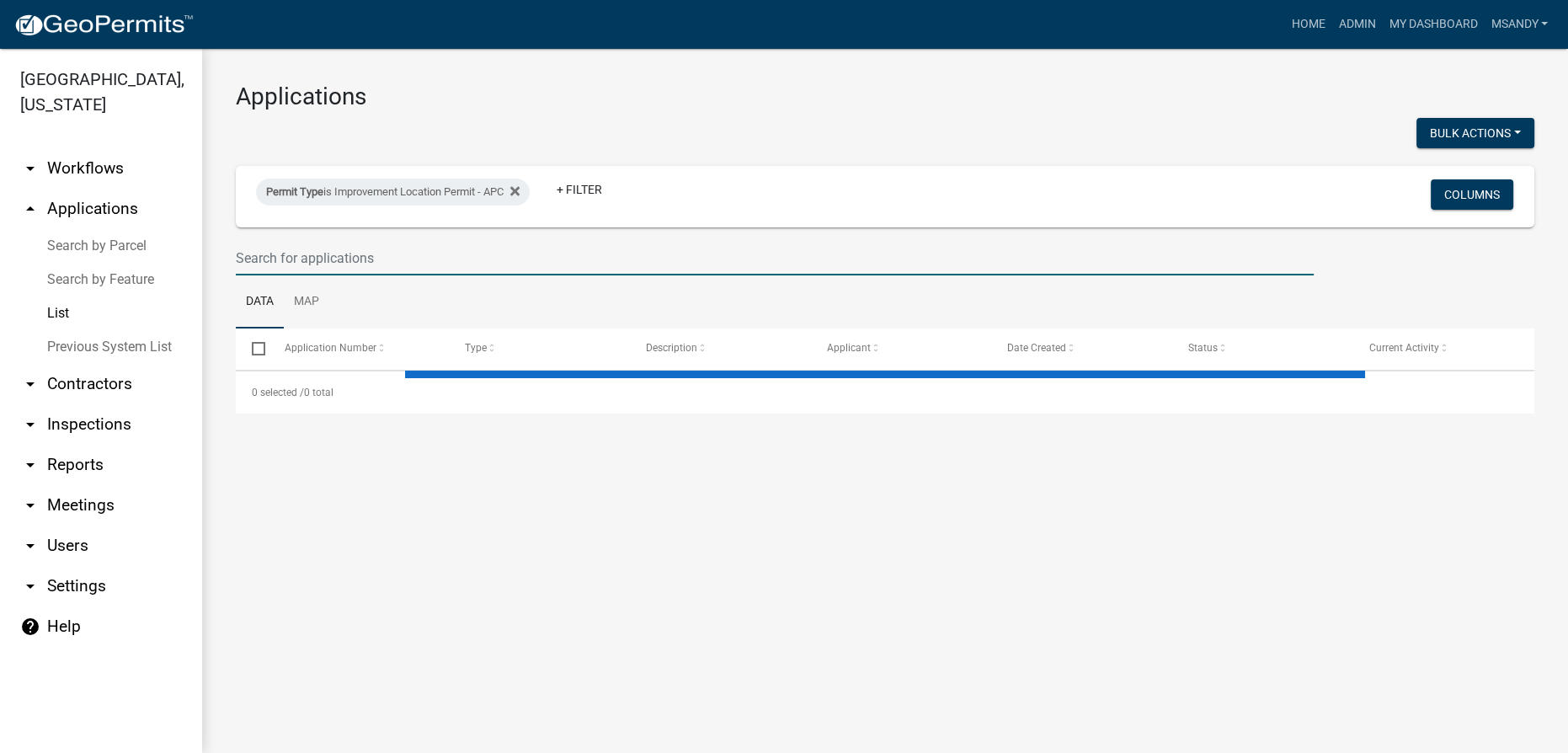 select on "3: 100" 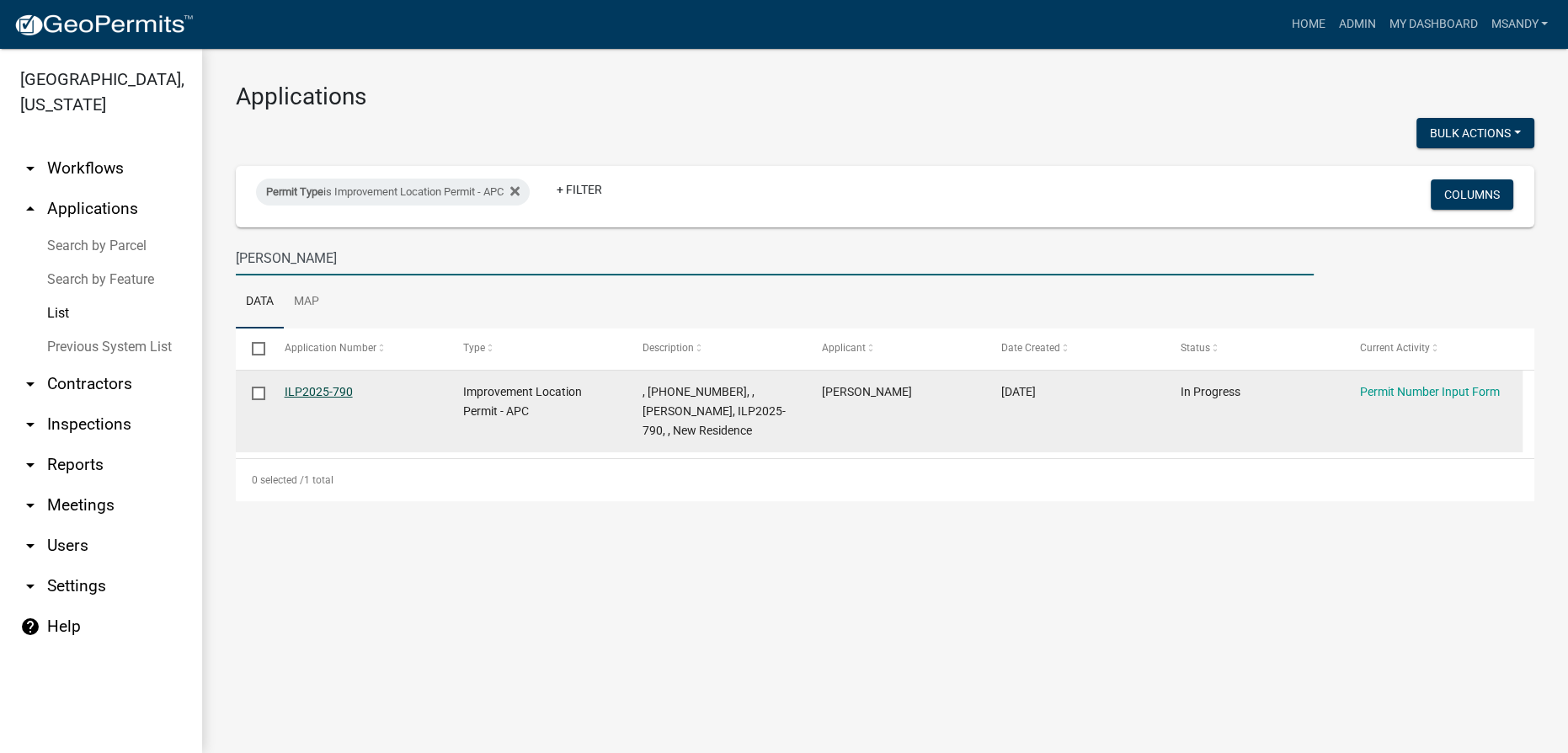 type on "[PERSON_NAME]" 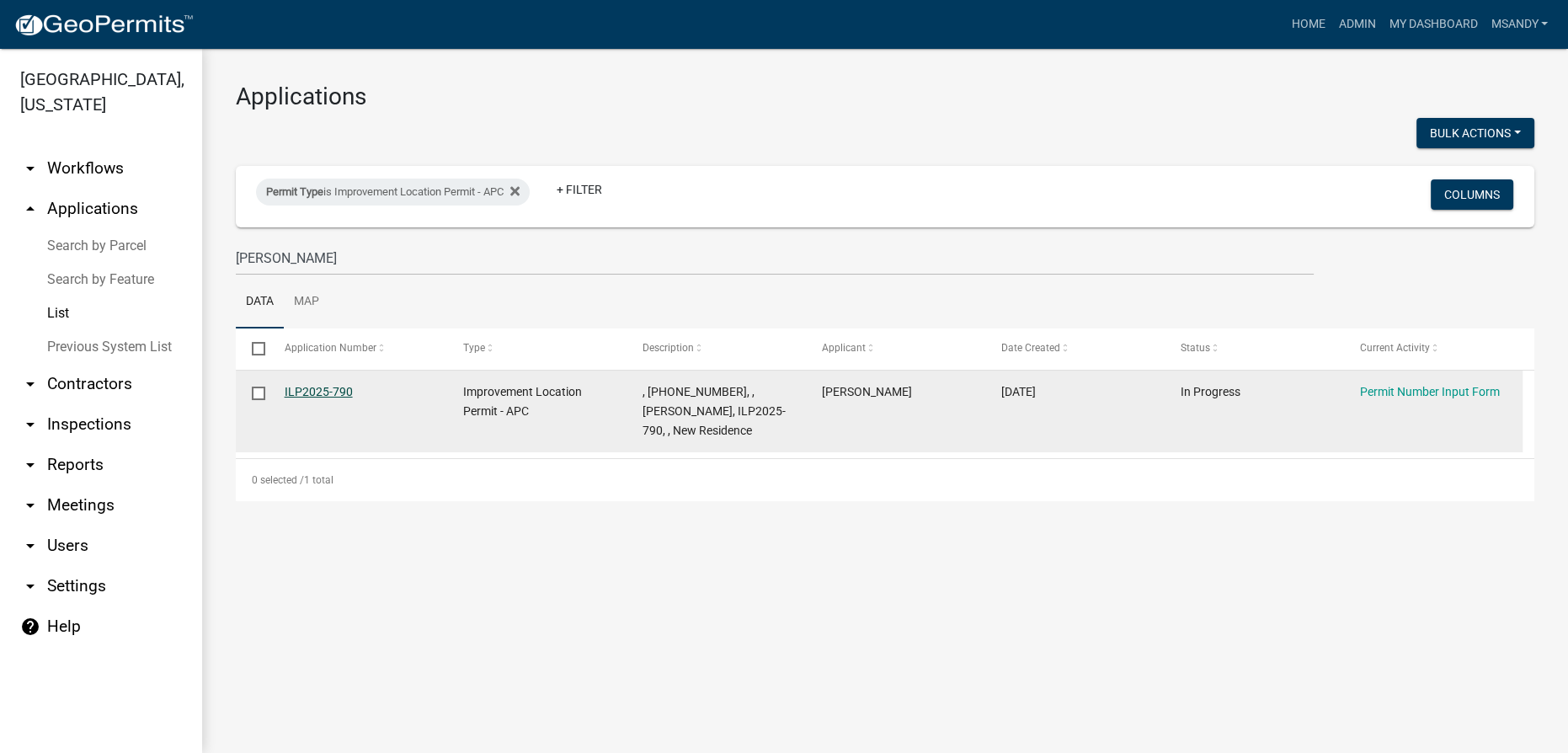 click on "ILP2025-790" 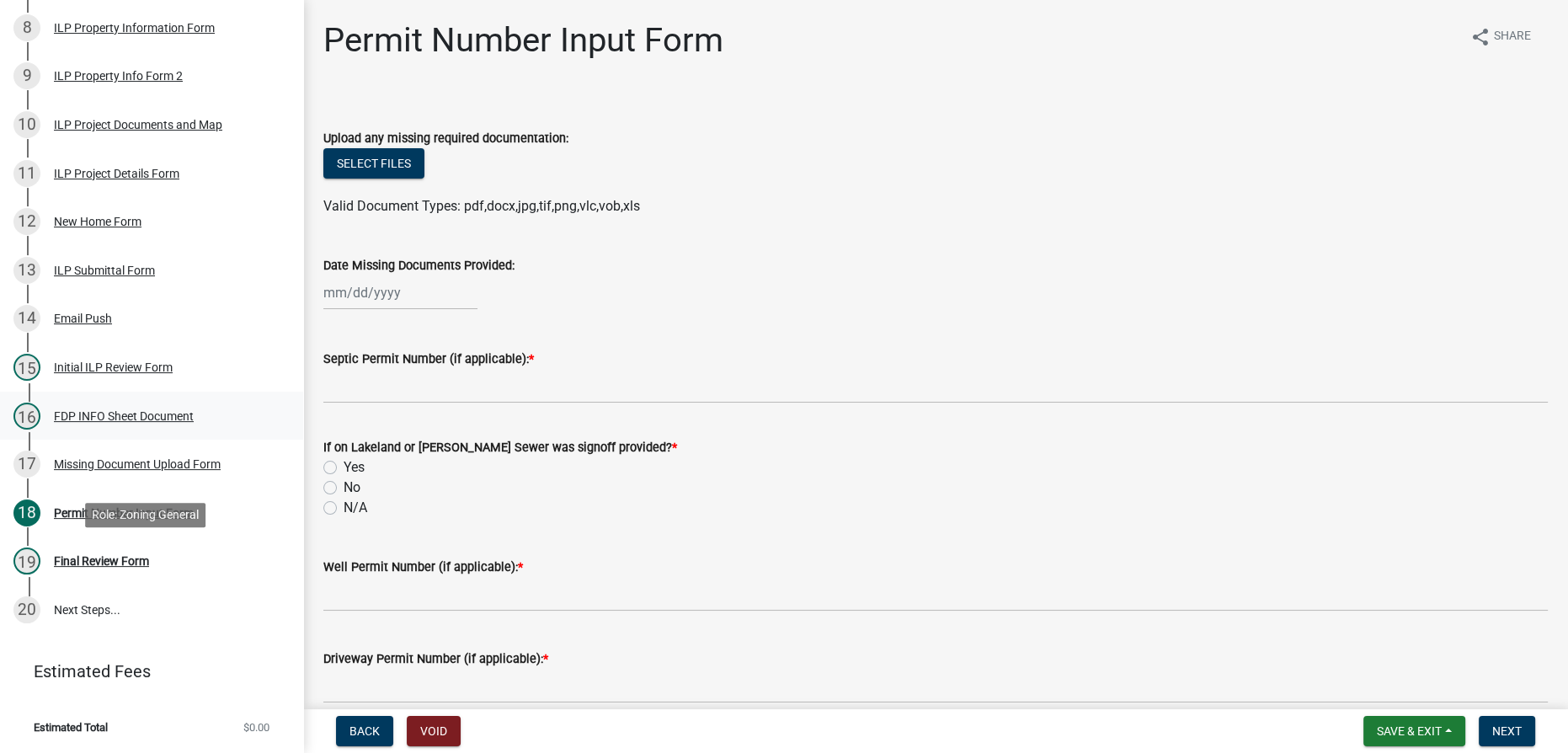 scroll, scrollTop: 640, scrollLeft: 0, axis: vertical 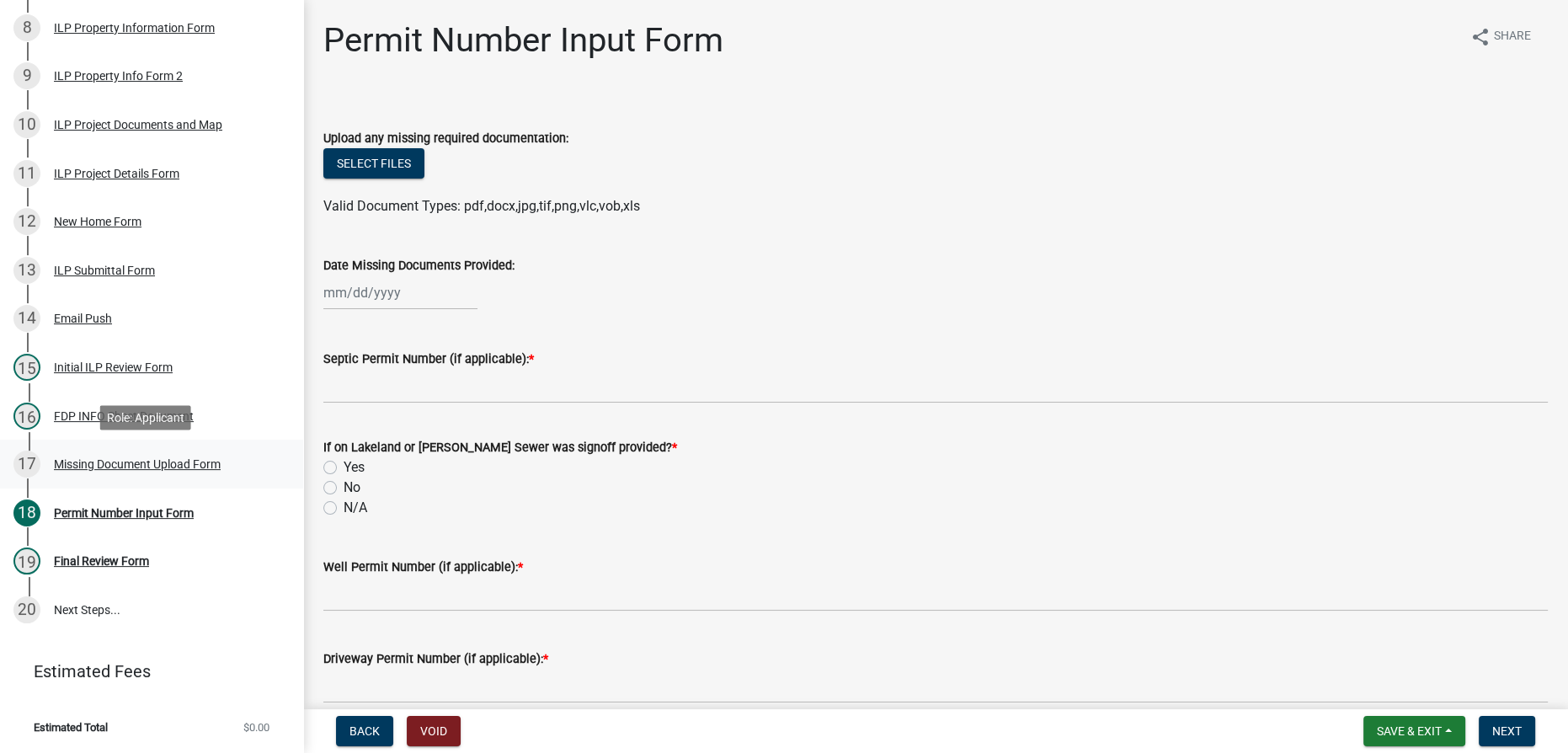 click on "Missing Document Upload Form" at bounding box center (137, 464) 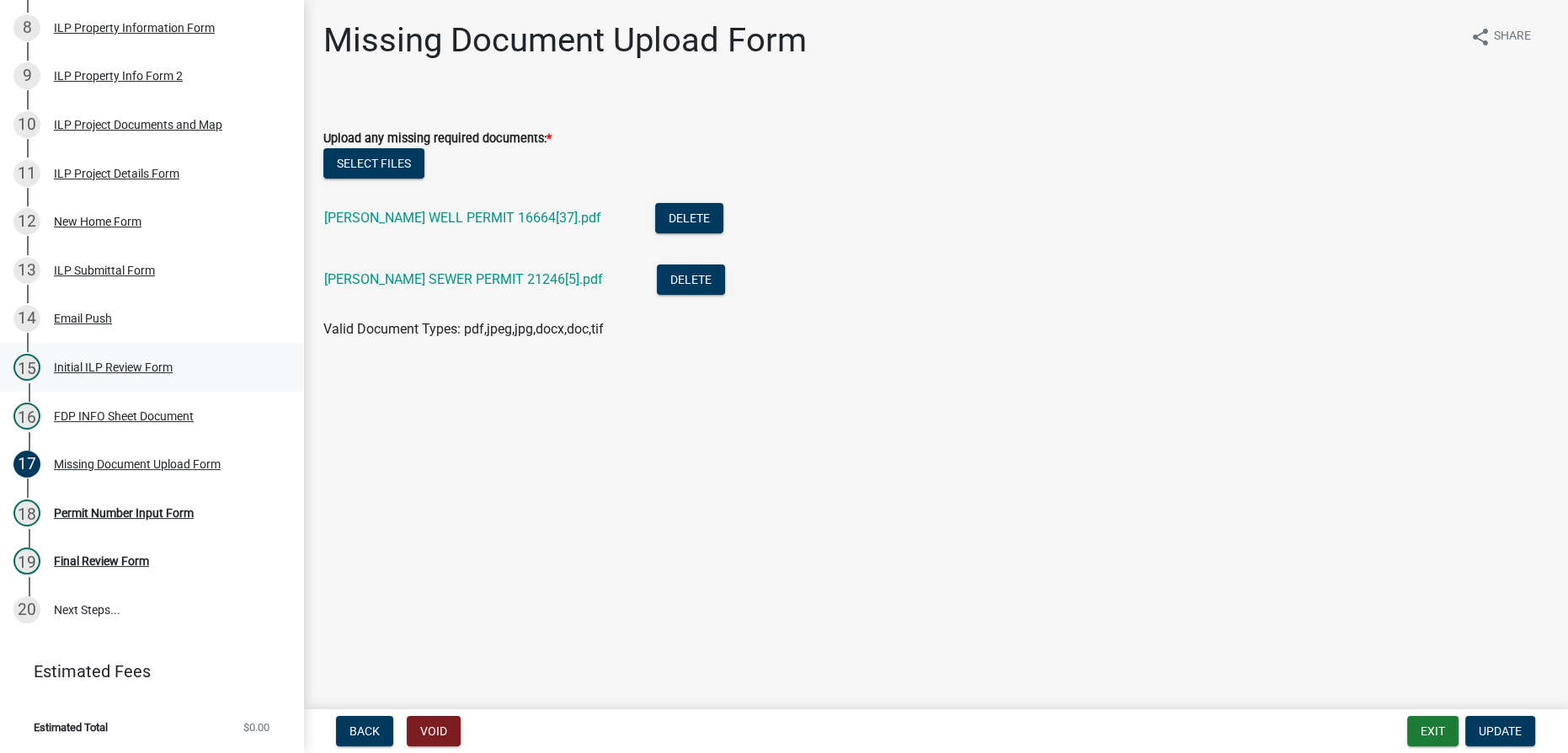 click on "15     Initial ILP Review Form" at bounding box center (145, 367) 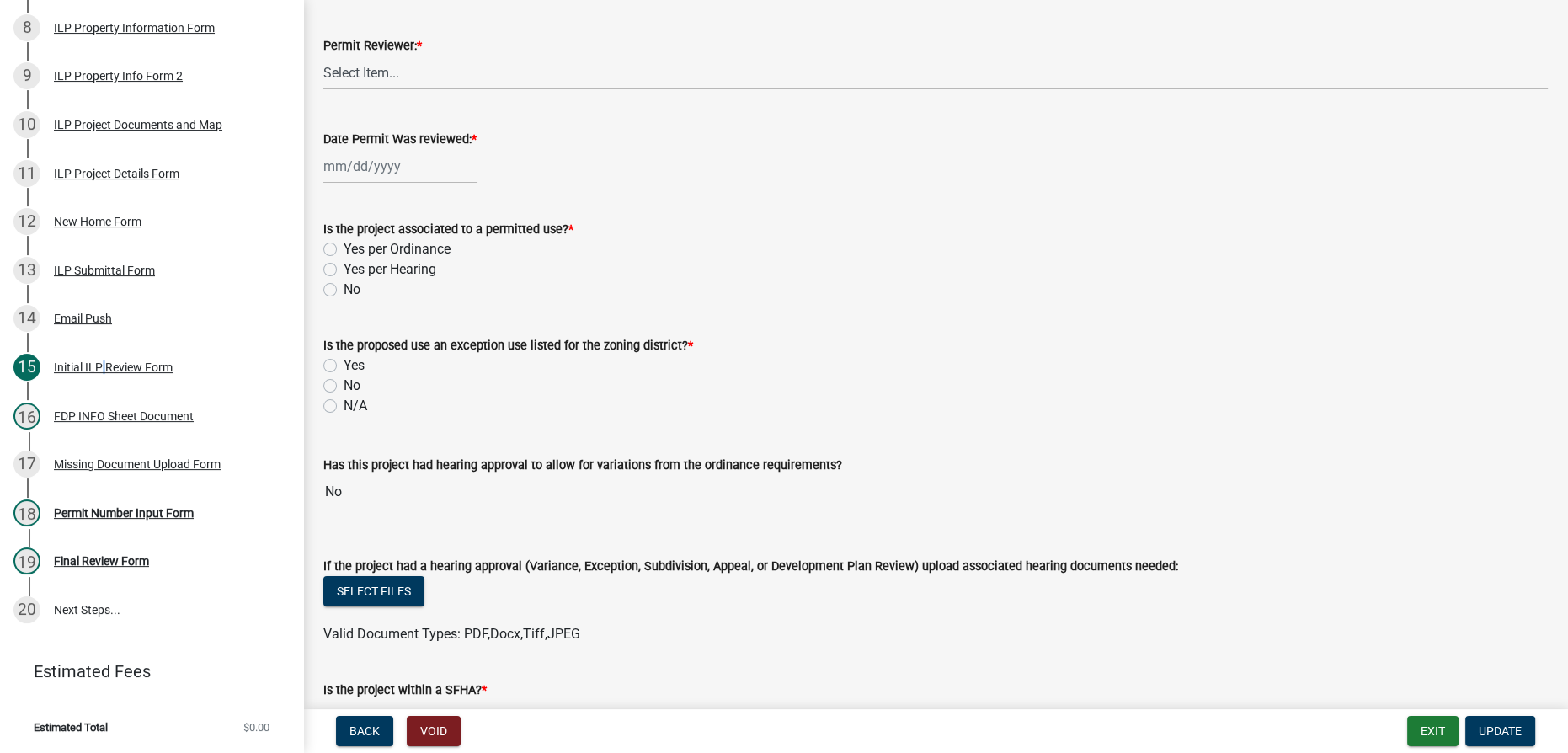 scroll, scrollTop: 0, scrollLeft: 0, axis: both 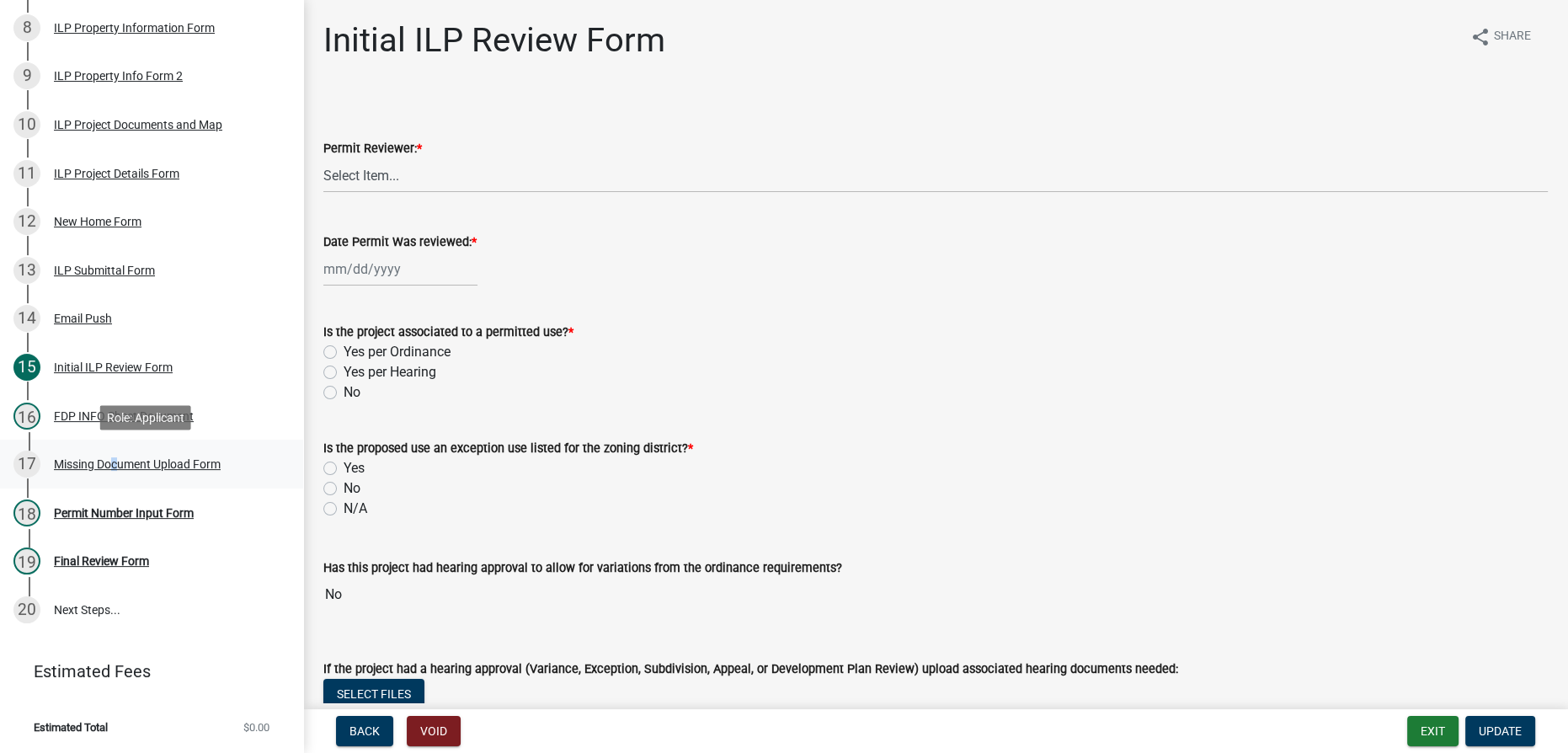 click on "Missing Document Upload Form" at bounding box center [137, 464] 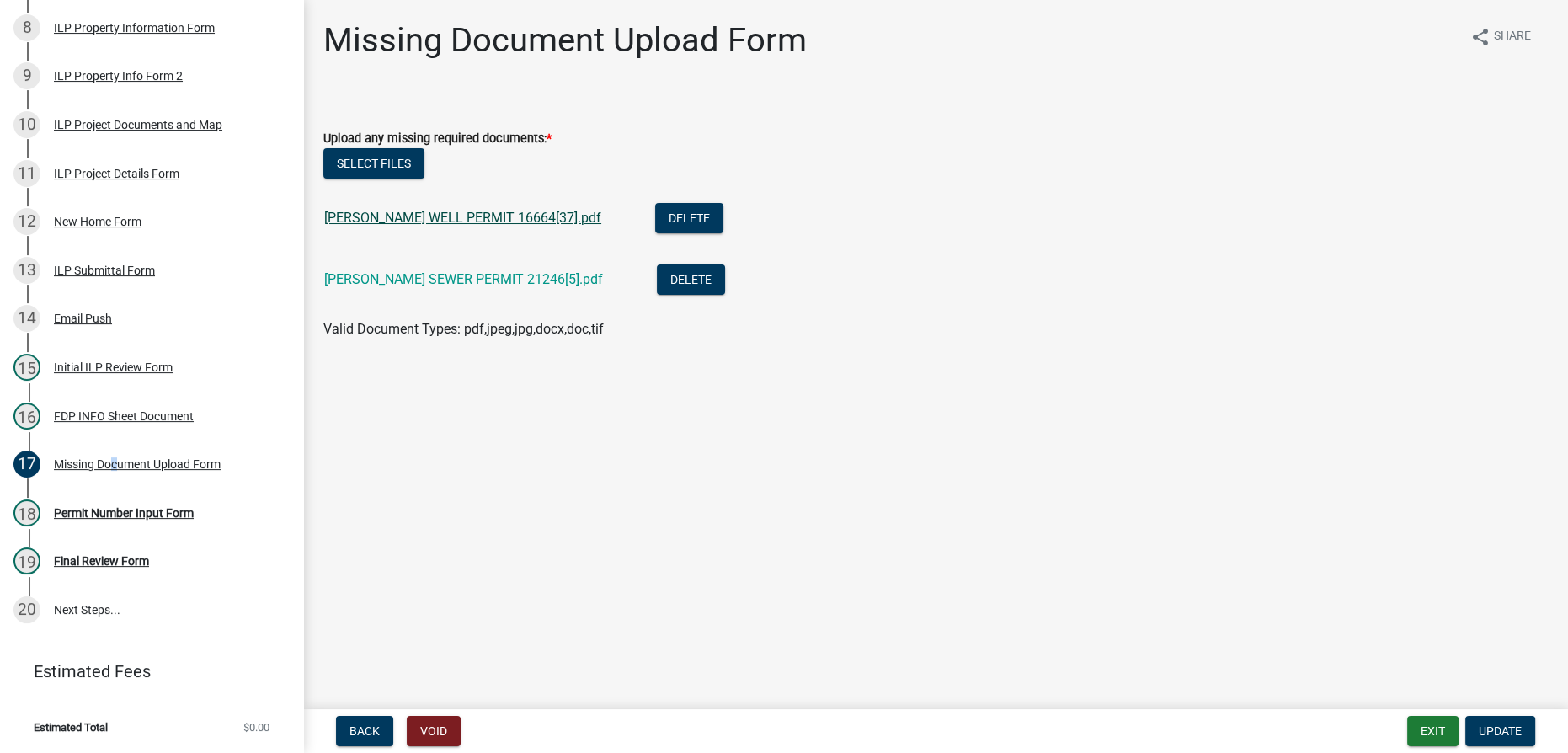 click on "[PERSON_NAME] WELL PERMIT 16664[37].pdf" 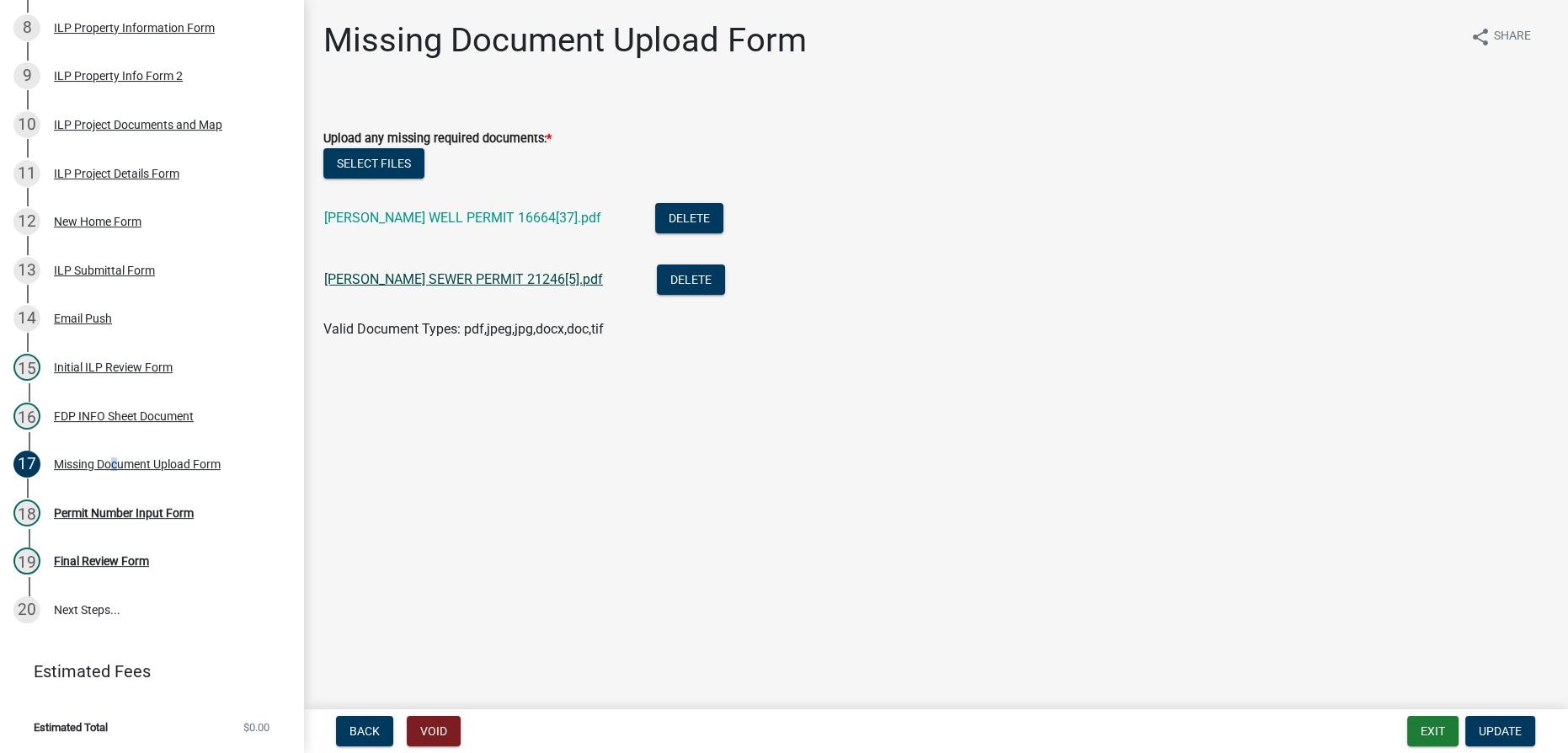 click on "[PERSON_NAME] SEWER PERMIT 21246[5].pdf" 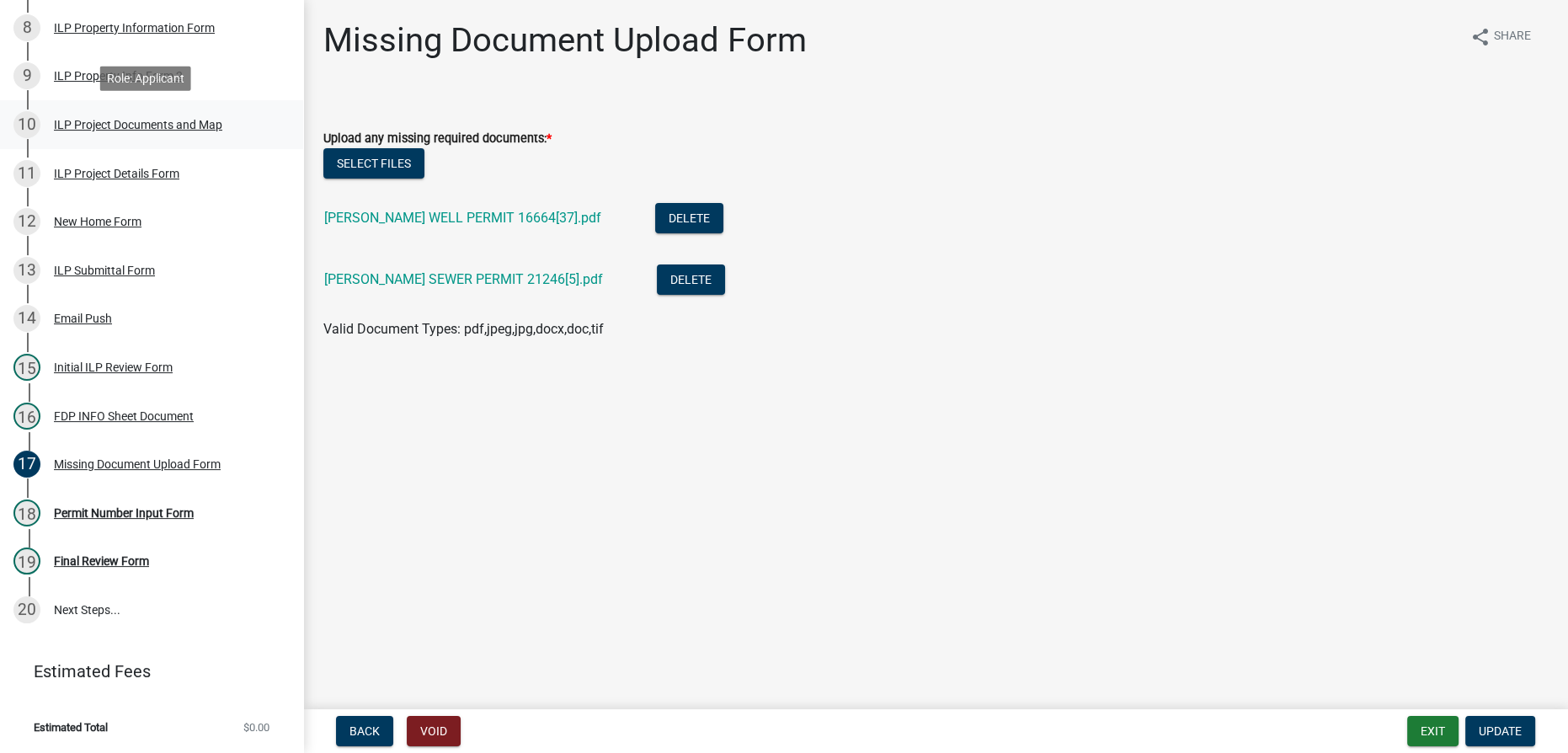 drag, startPoint x: 89, startPoint y: 130, endPoint x: 106, endPoint y: 127, distance: 17.26268 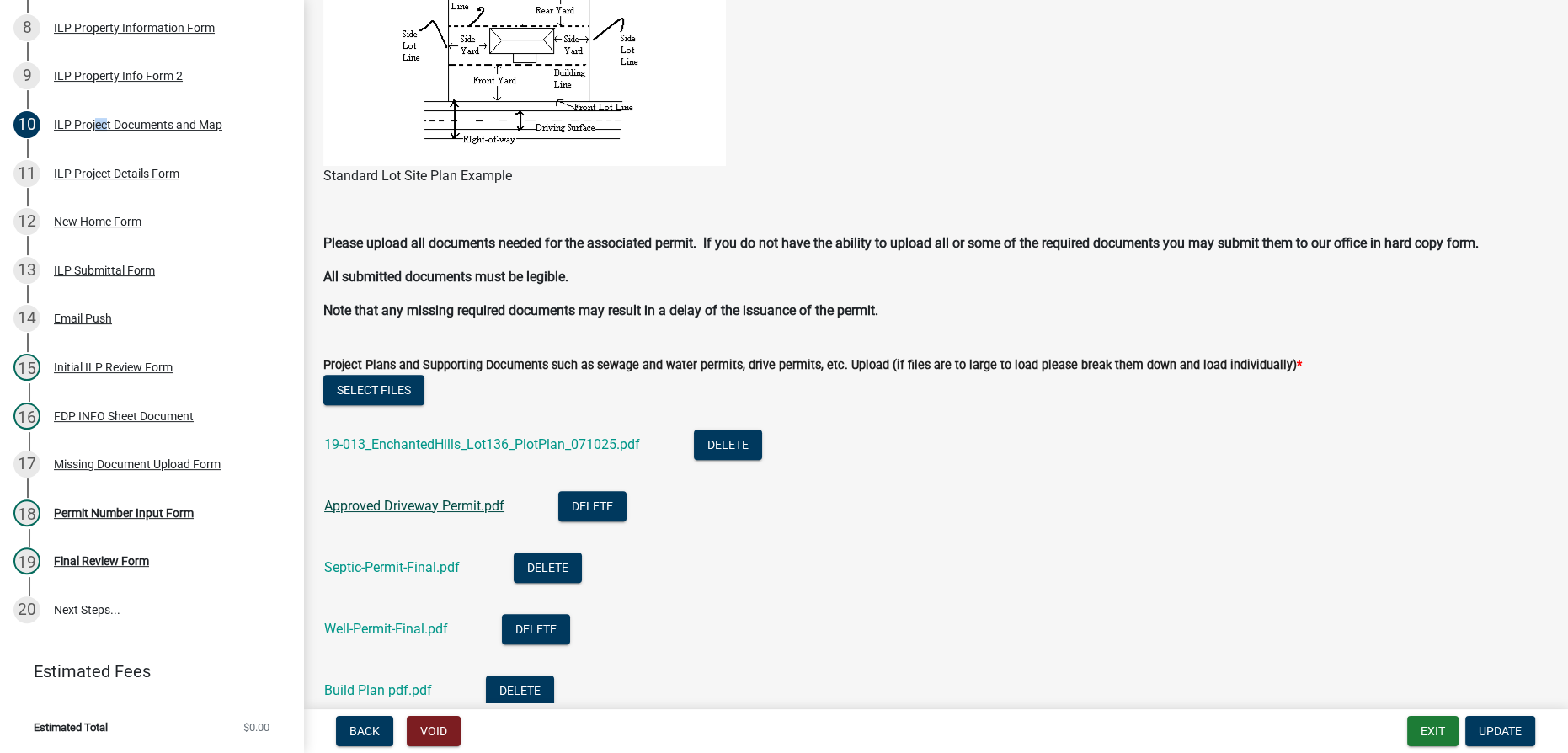 scroll, scrollTop: 1378, scrollLeft: 0, axis: vertical 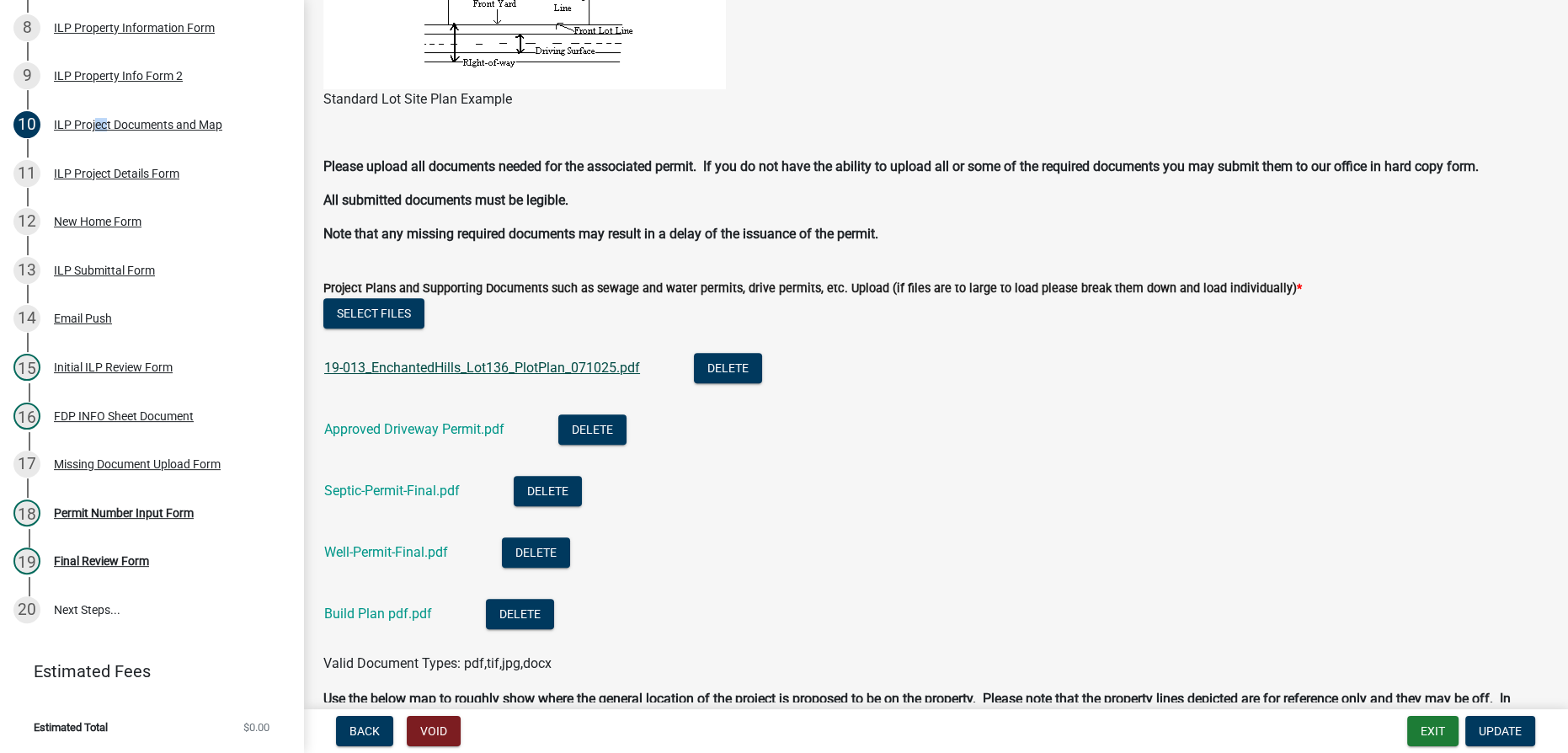 click on "19-013_EnchantedHills_Lot136_PlotPlan_071025.pdf" 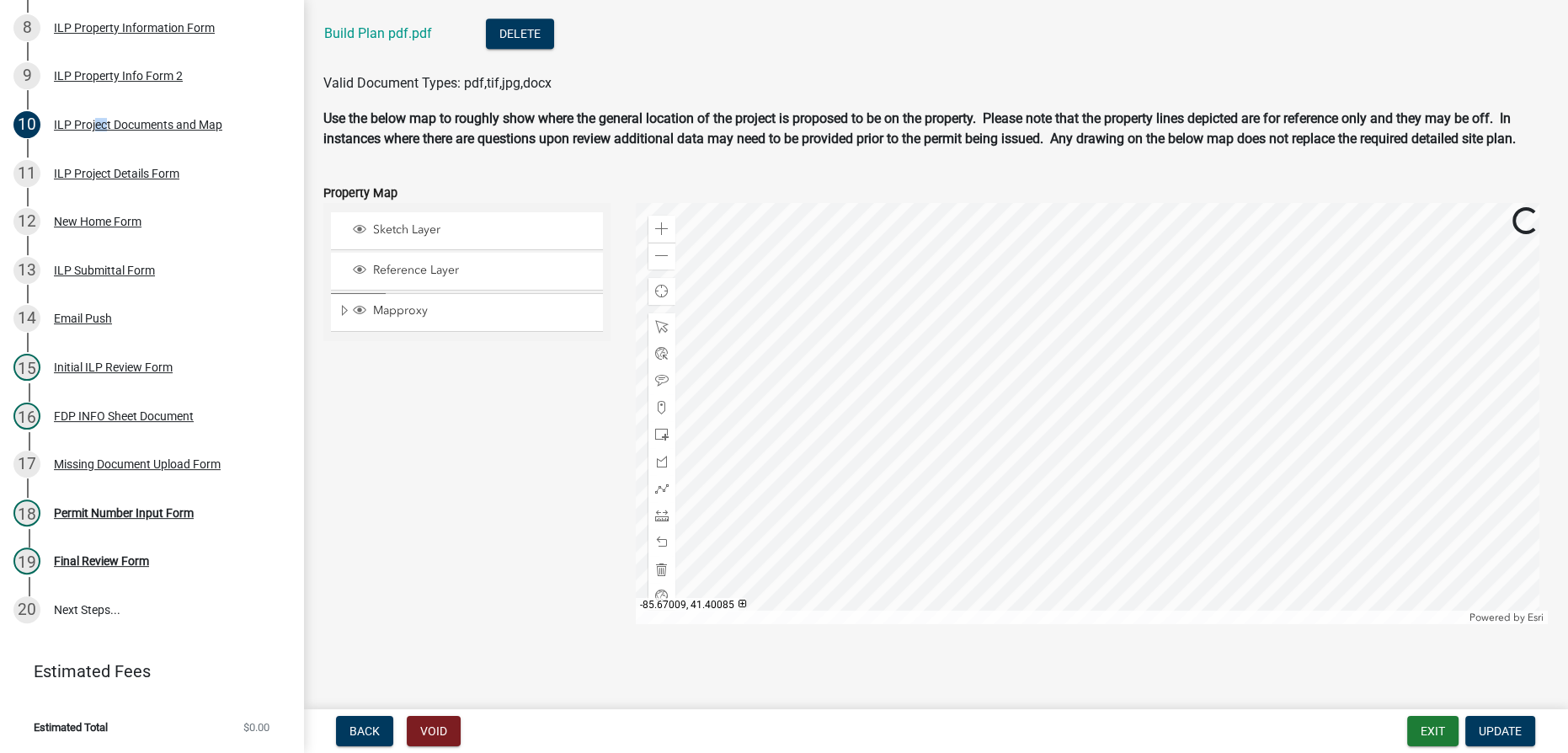 scroll, scrollTop: 1960, scrollLeft: 0, axis: vertical 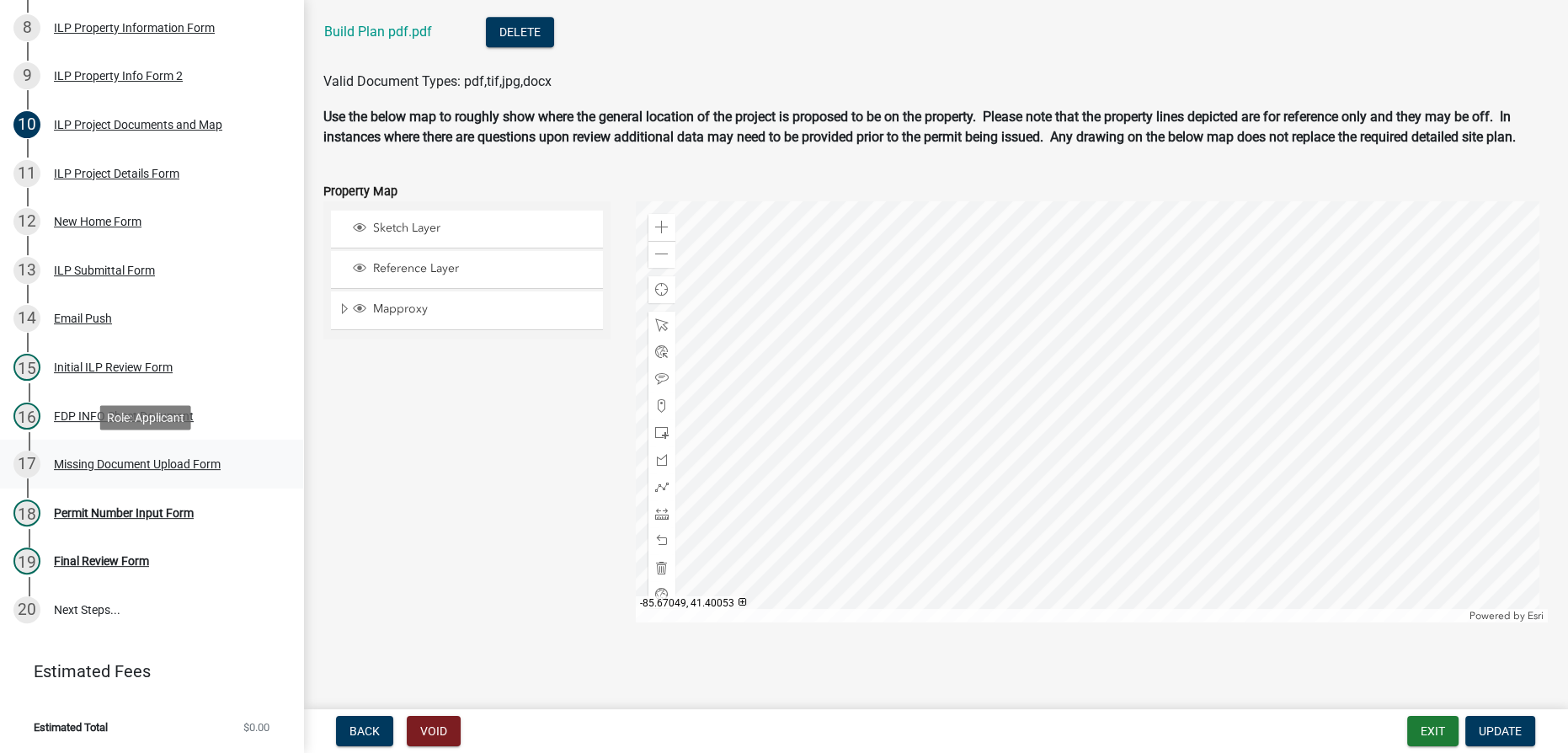 click on "Missing Document Upload Form" at bounding box center [137, 464] 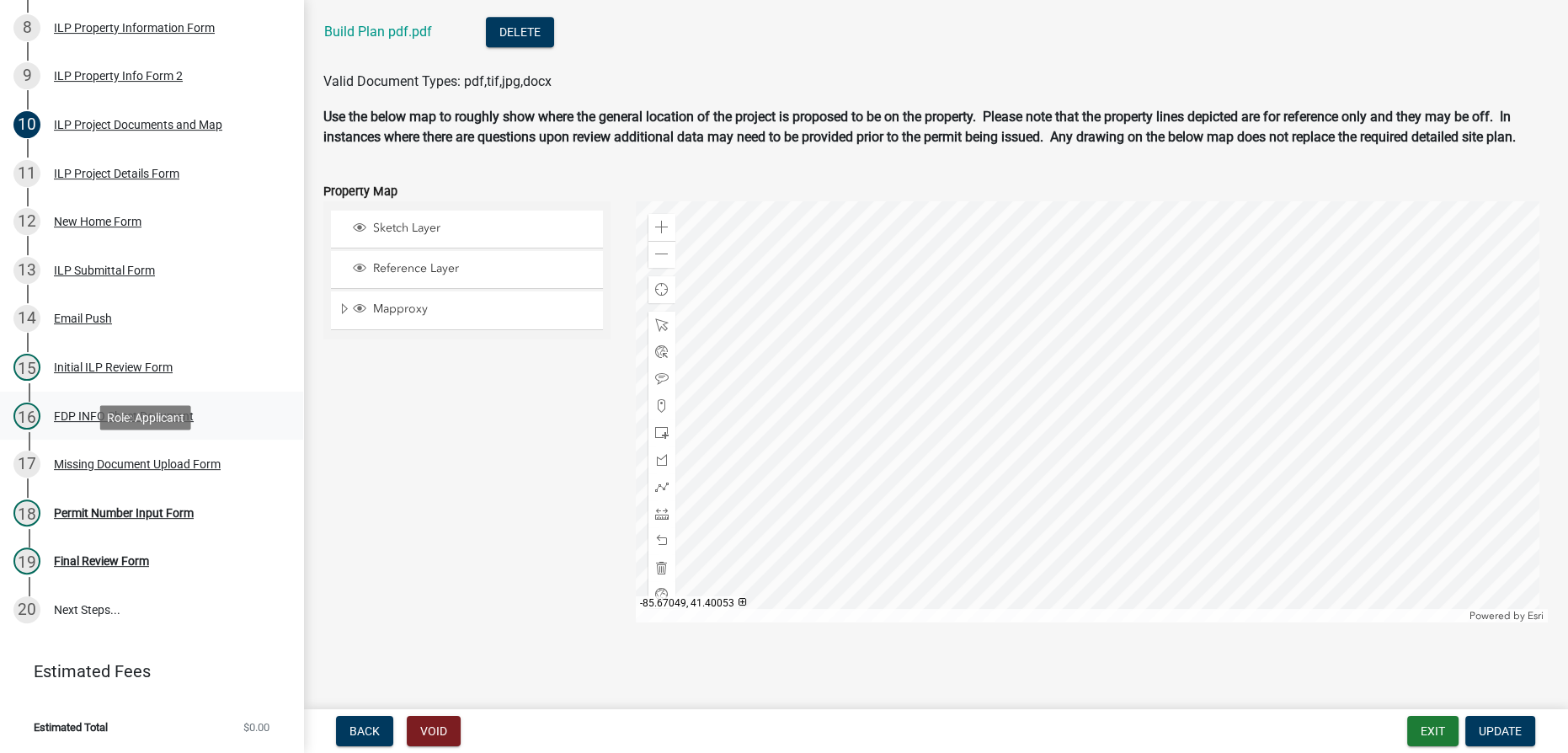 scroll, scrollTop: 0, scrollLeft: 0, axis: both 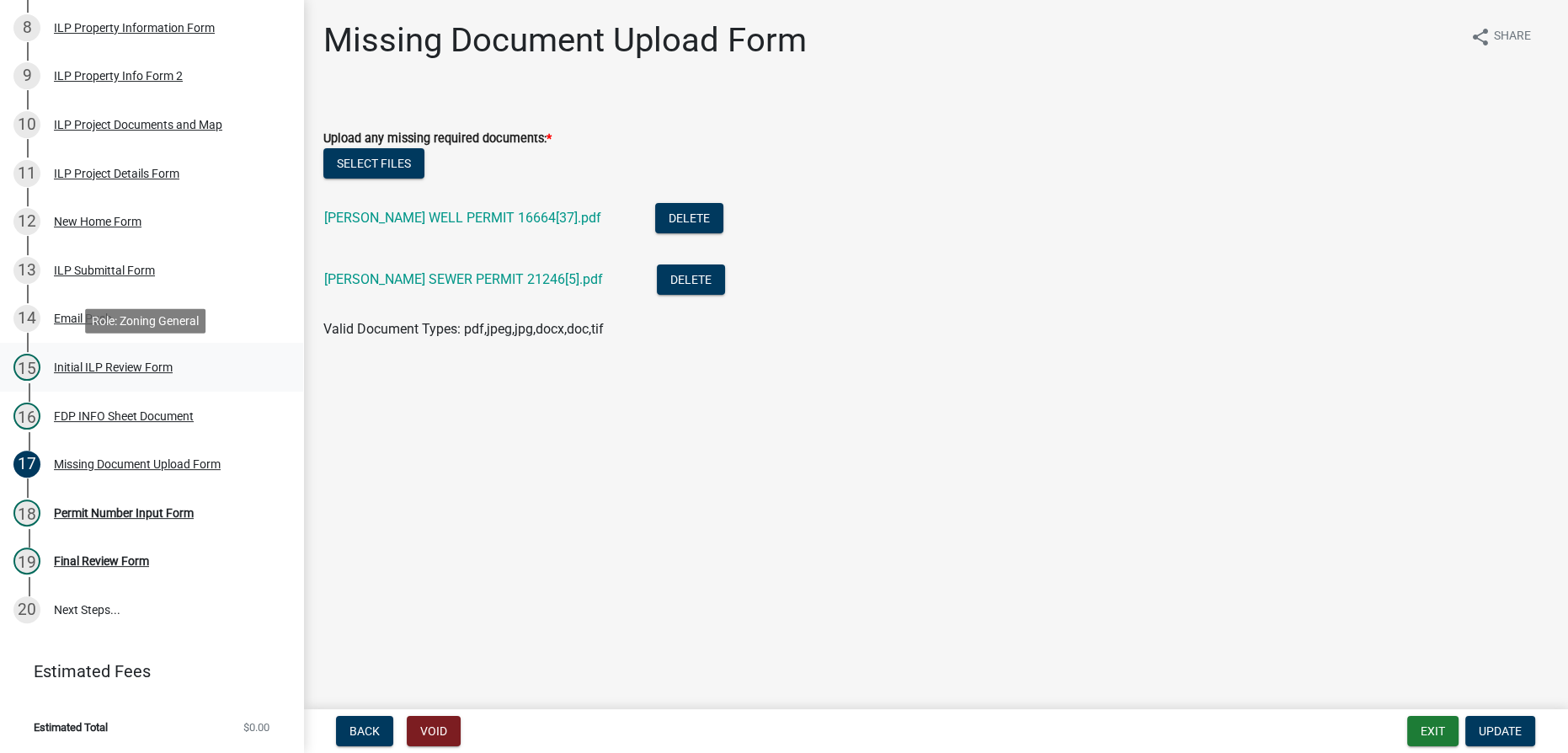 click on "Initial ILP Review Form" at bounding box center (113, 367) 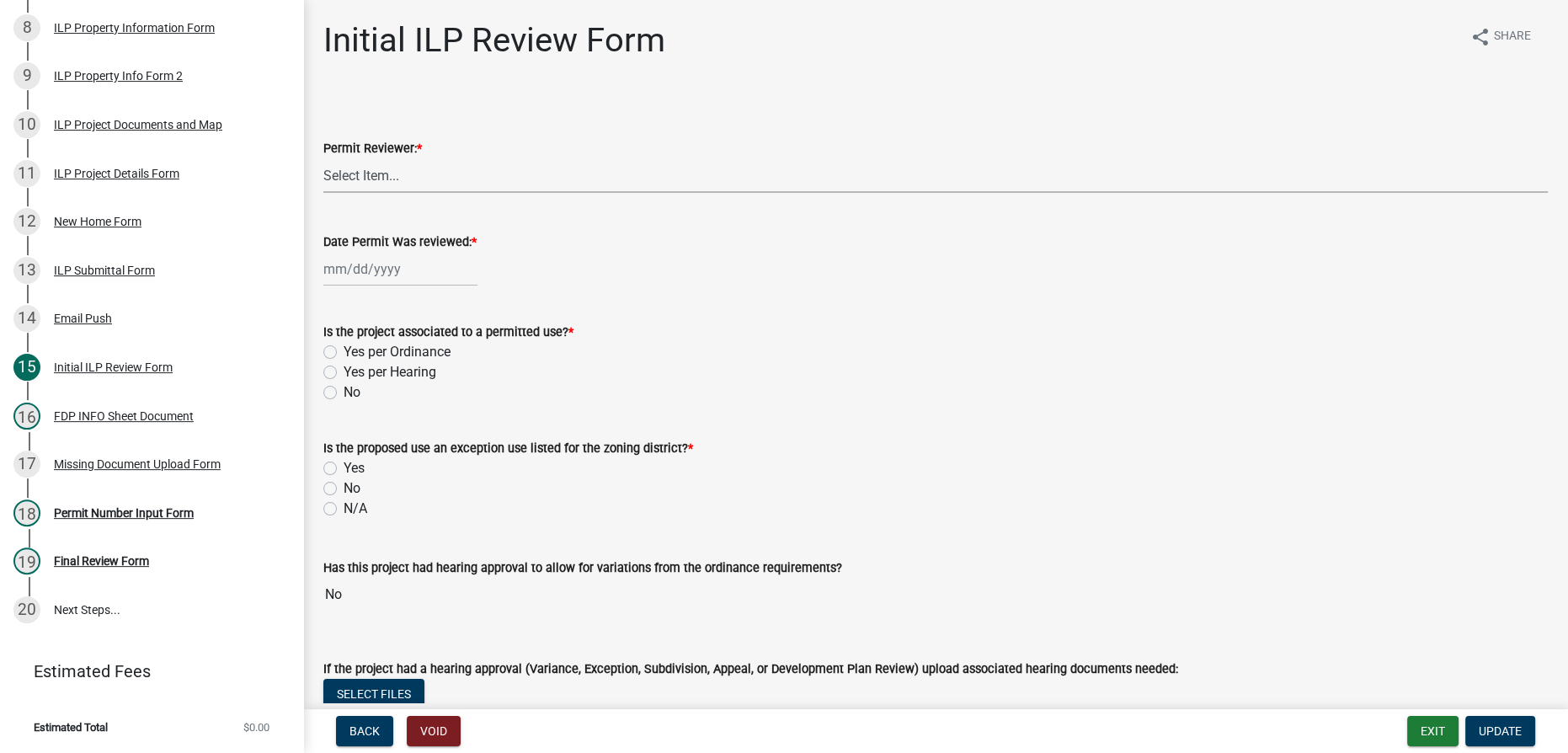 click on "Select Item...   MMS   LT   AT   CS   AH   Vacant" at bounding box center [936, 175] 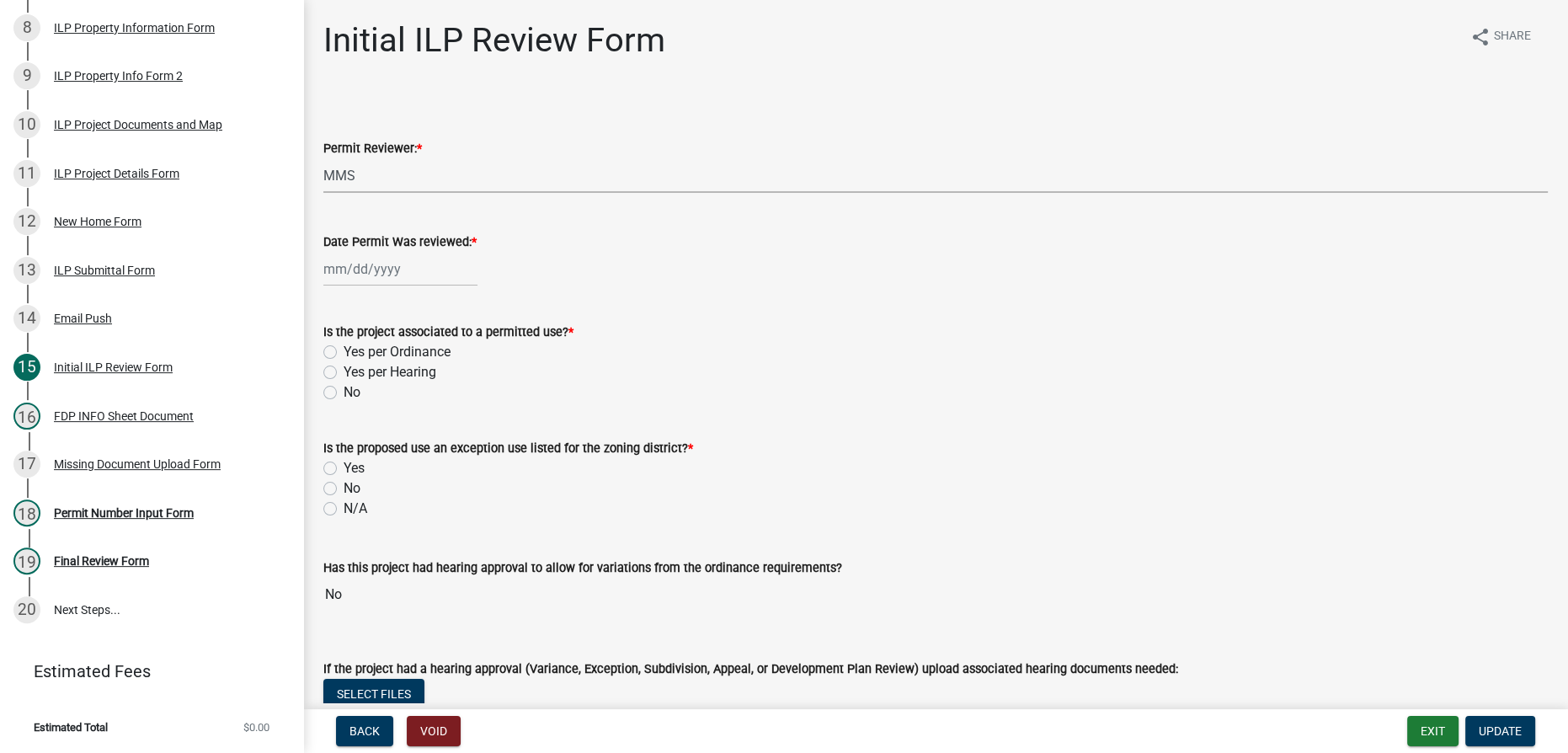 click on "Select Item...   MMS   LT   AT   CS   AH   Vacant" at bounding box center (936, 175) 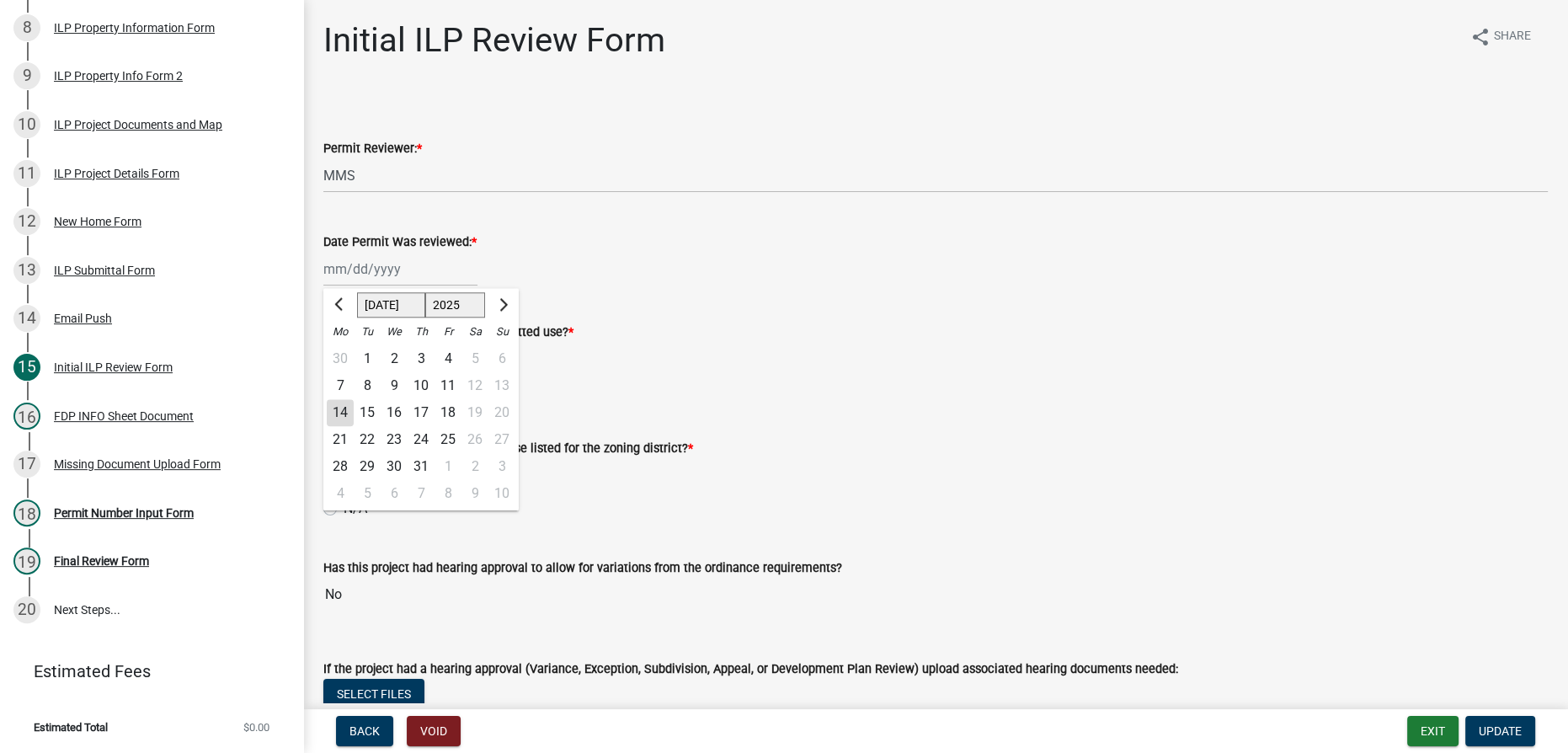 click on "14" 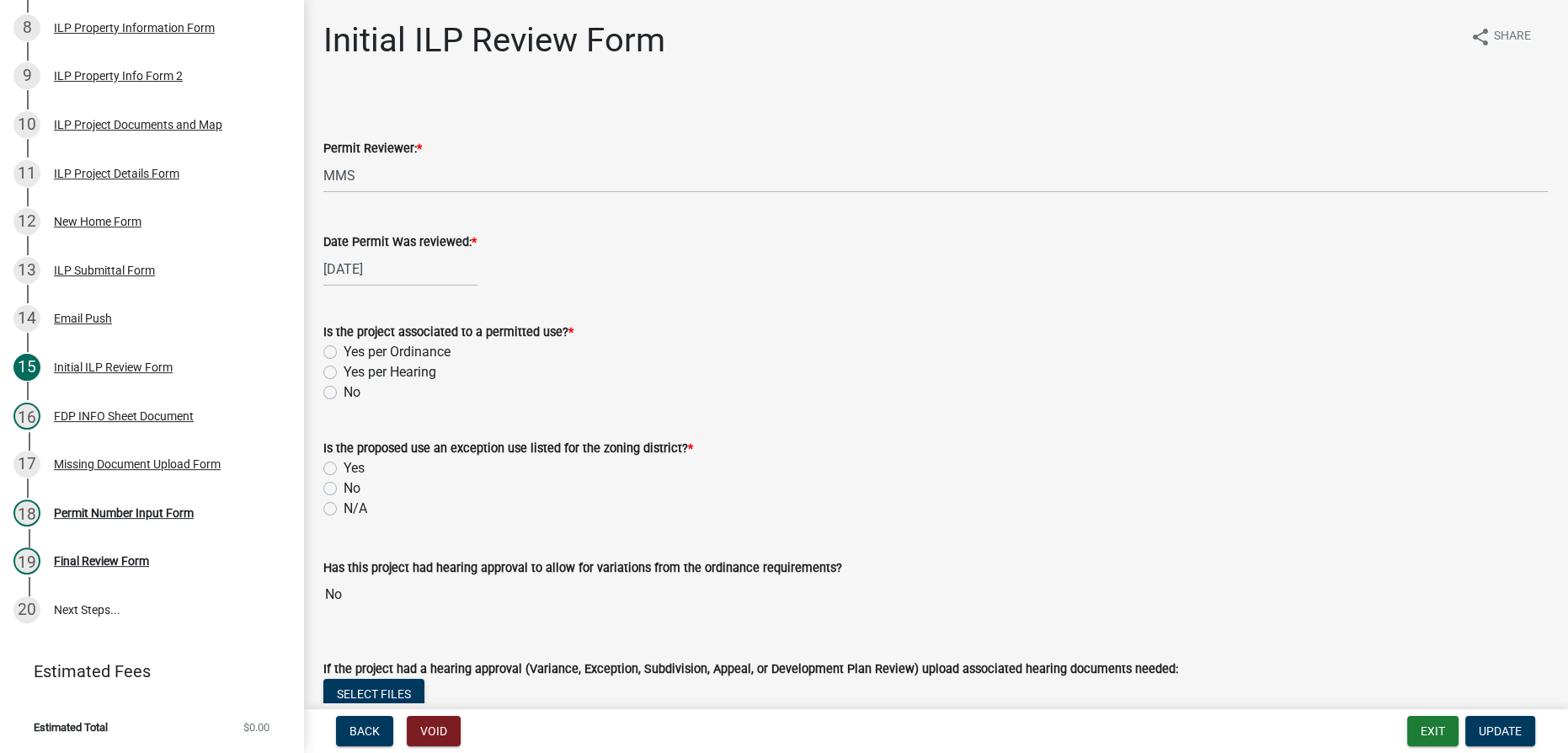 click on "Yes per Ordinance" 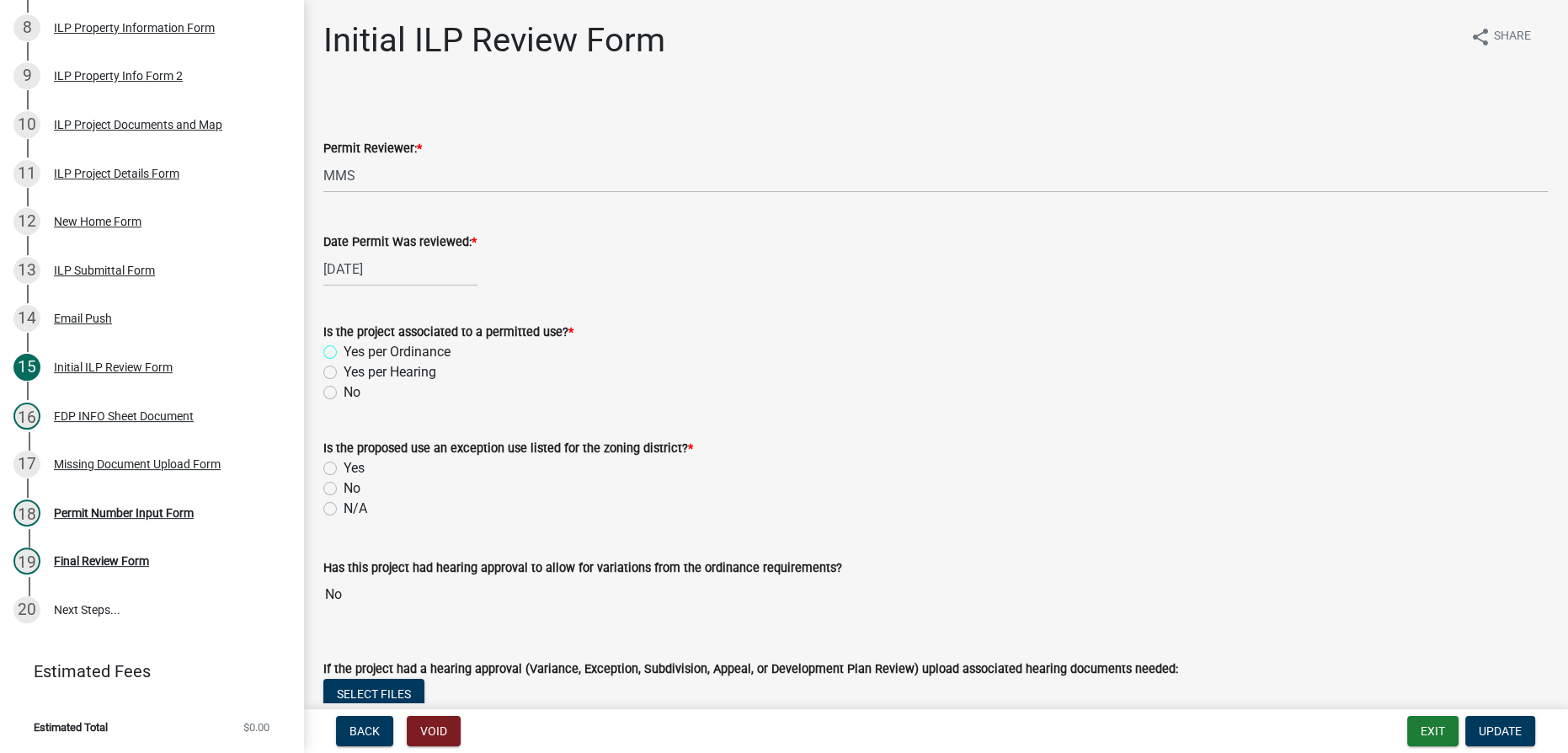 click on "Yes per Ordinance" at bounding box center [349, 347] 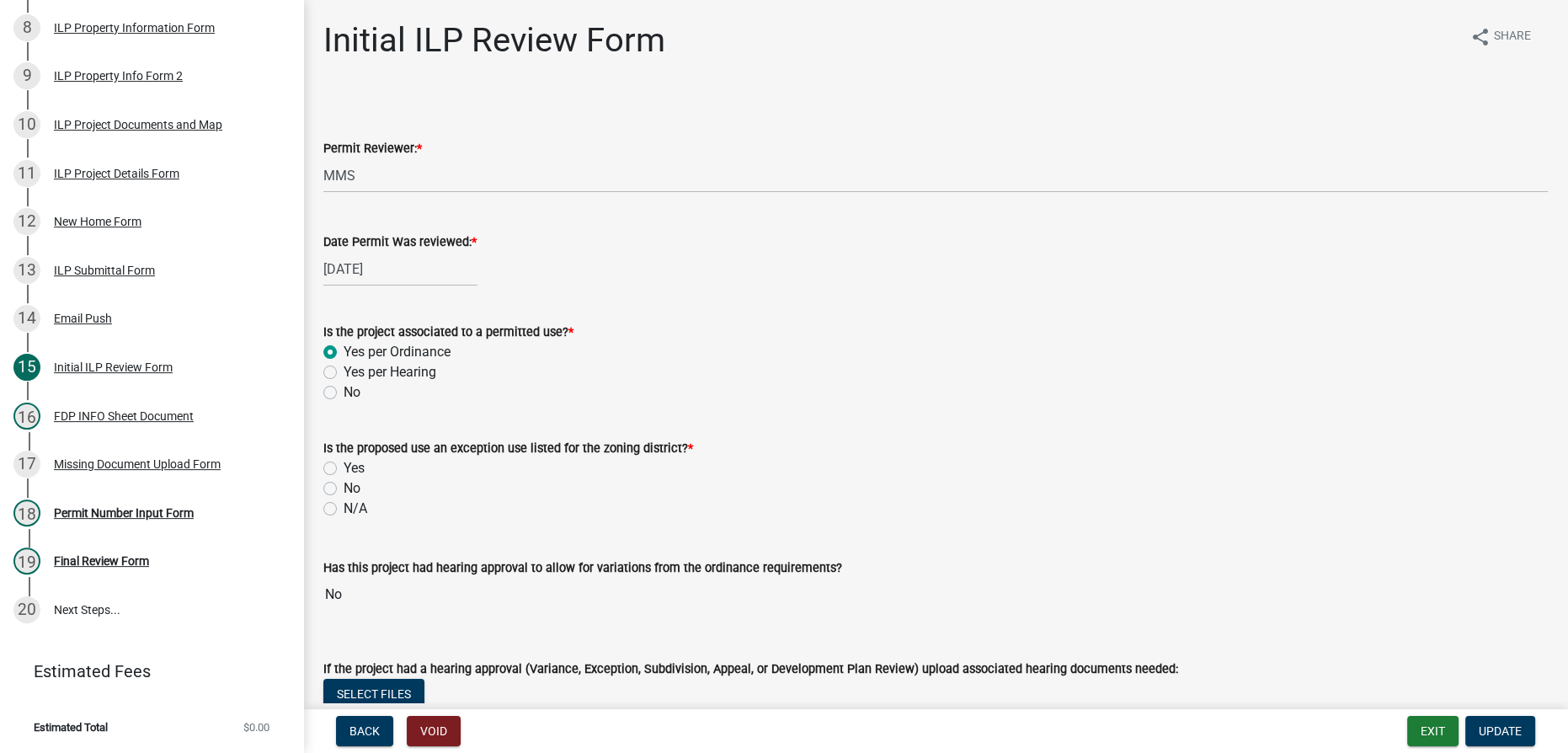 radio on "true" 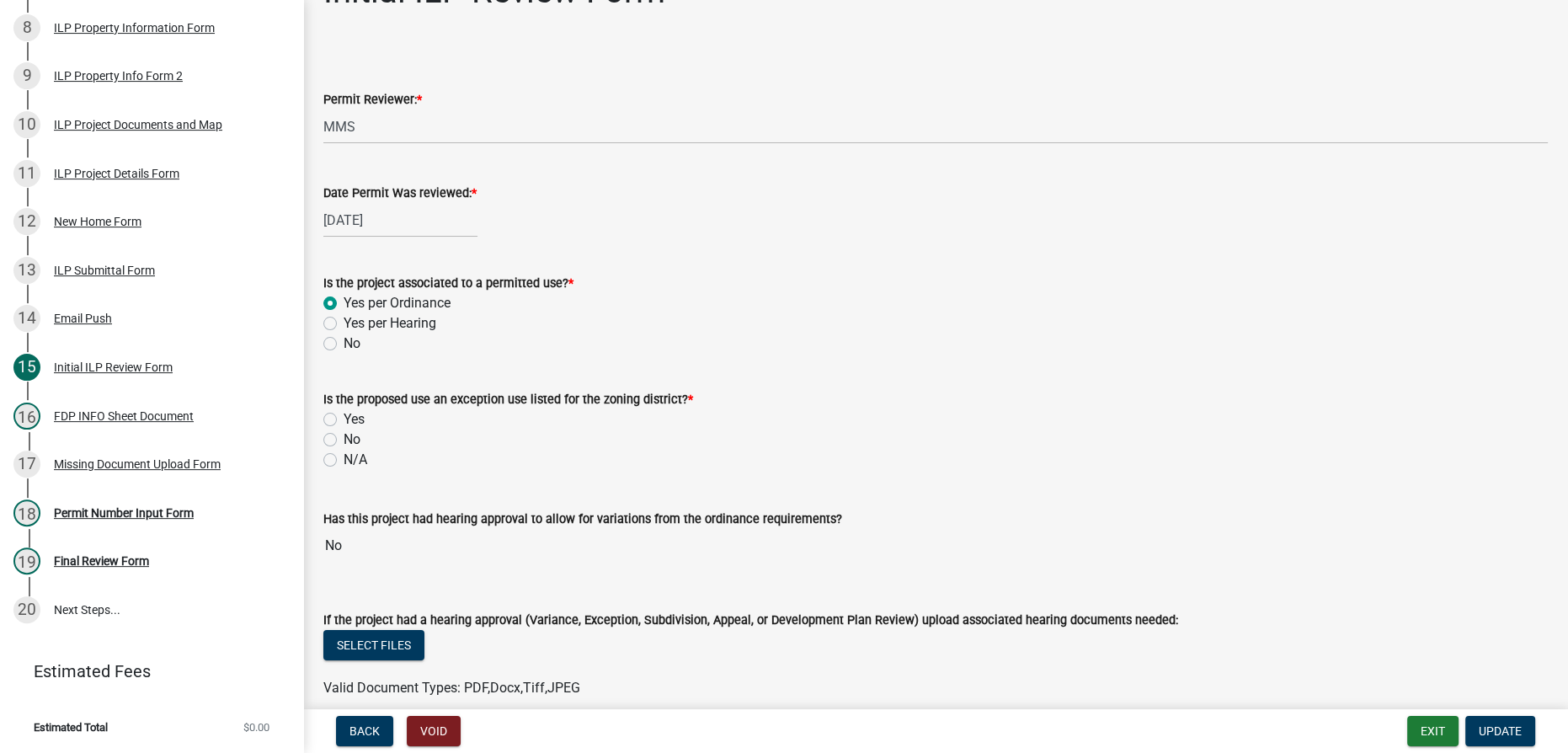 scroll, scrollTop: 306, scrollLeft: 0, axis: vertical 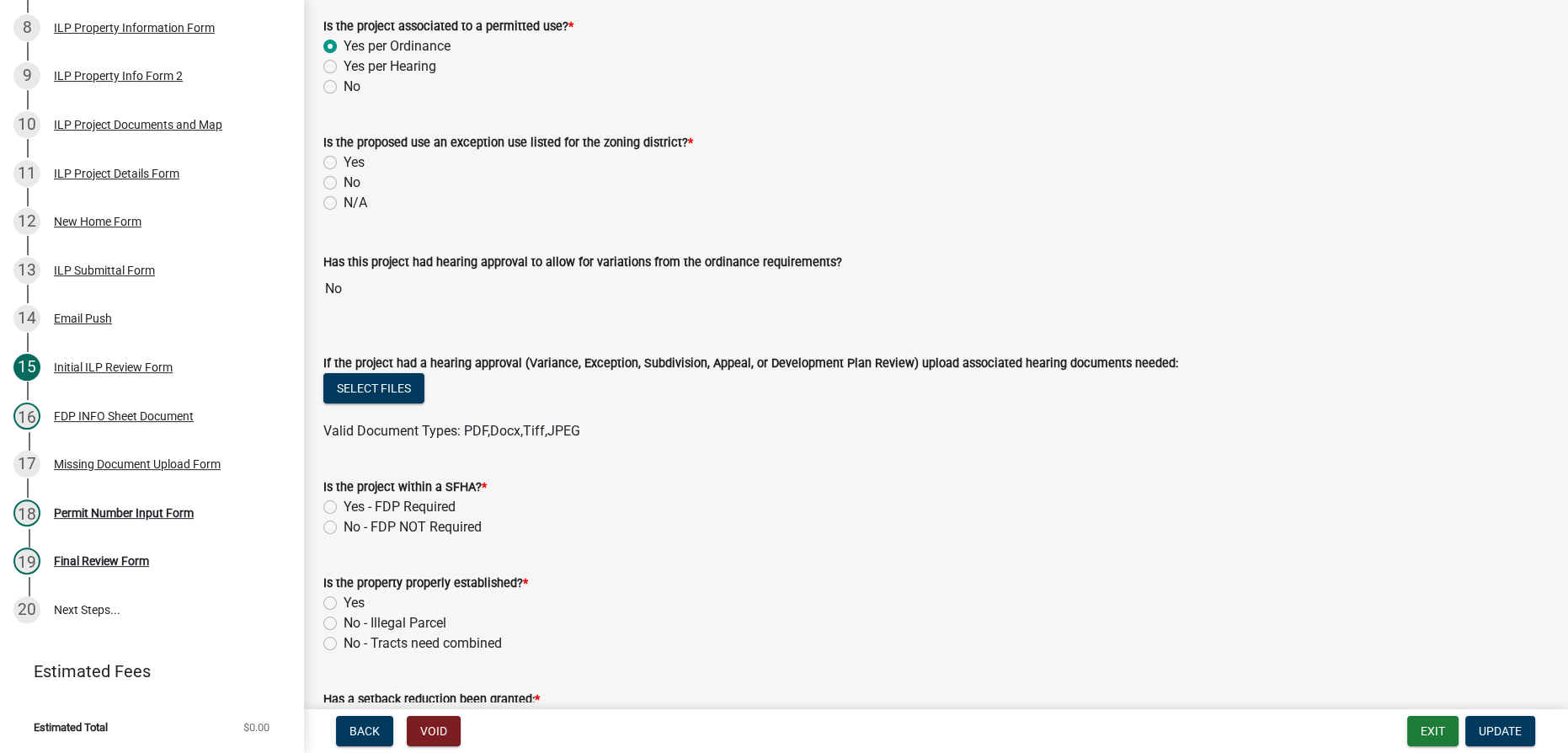 click on "N/A" 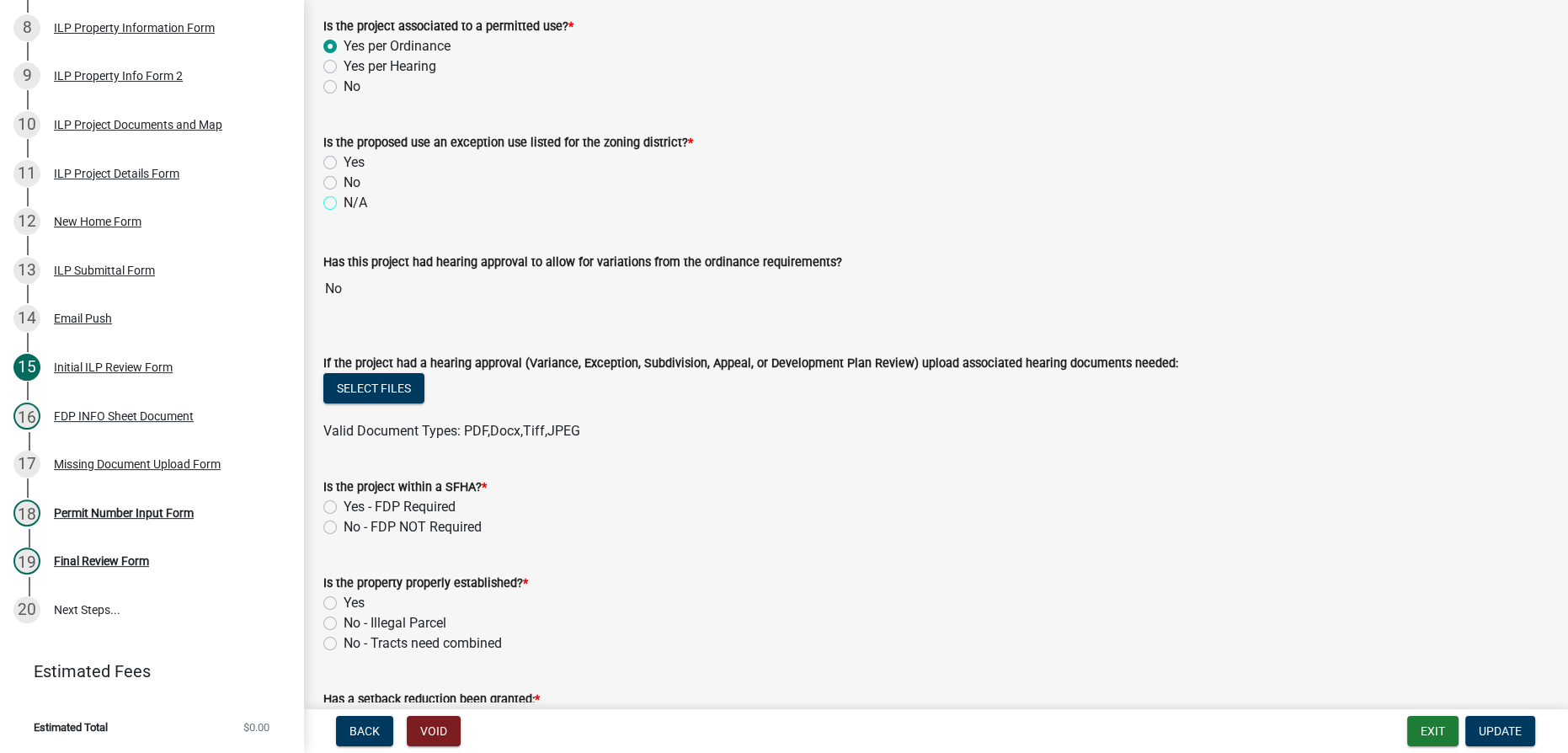click on "N/A" at bounding box center [349, 198] 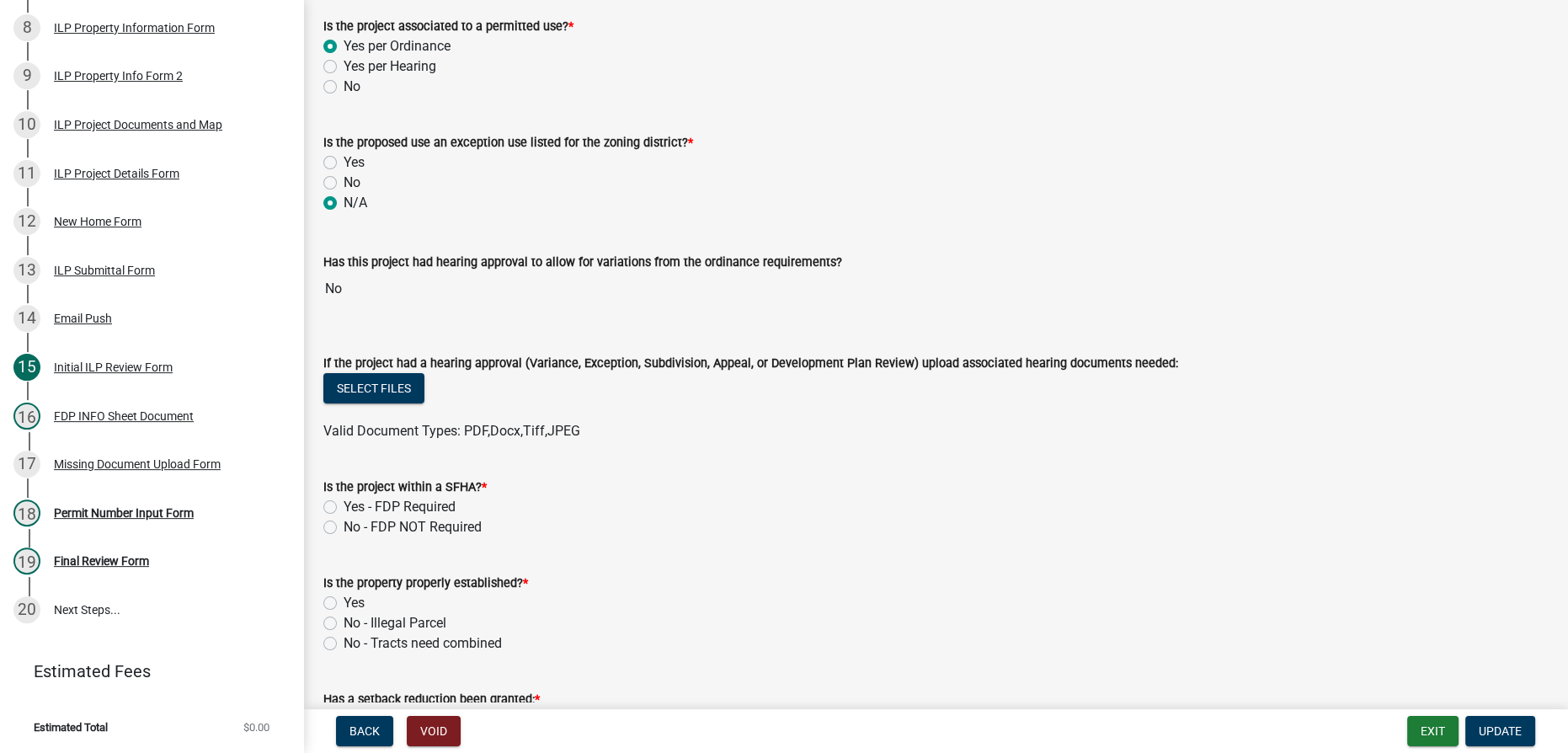 radio on "true" 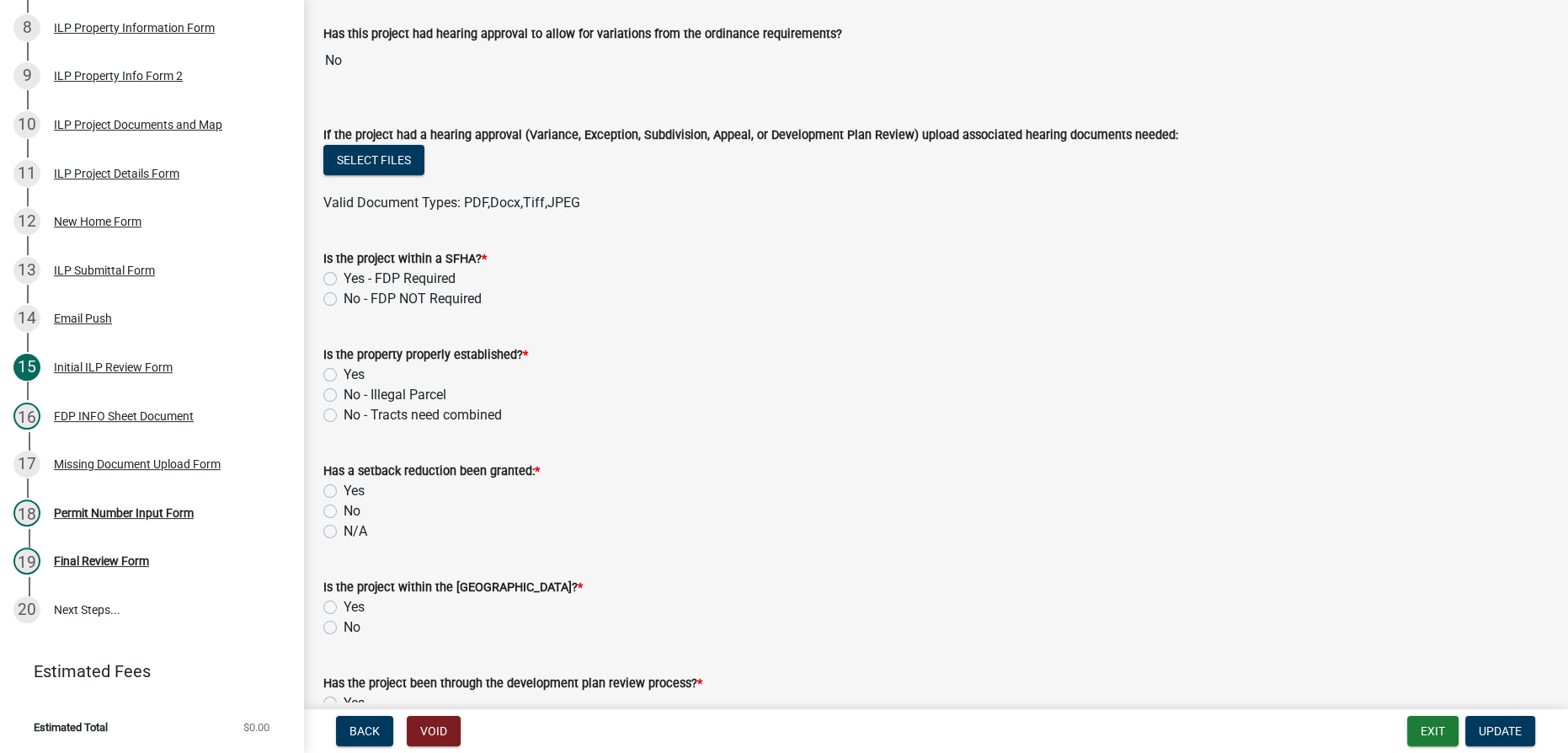 scroll, scrollTop: 536, scrollLeft: 0, axis: vertical 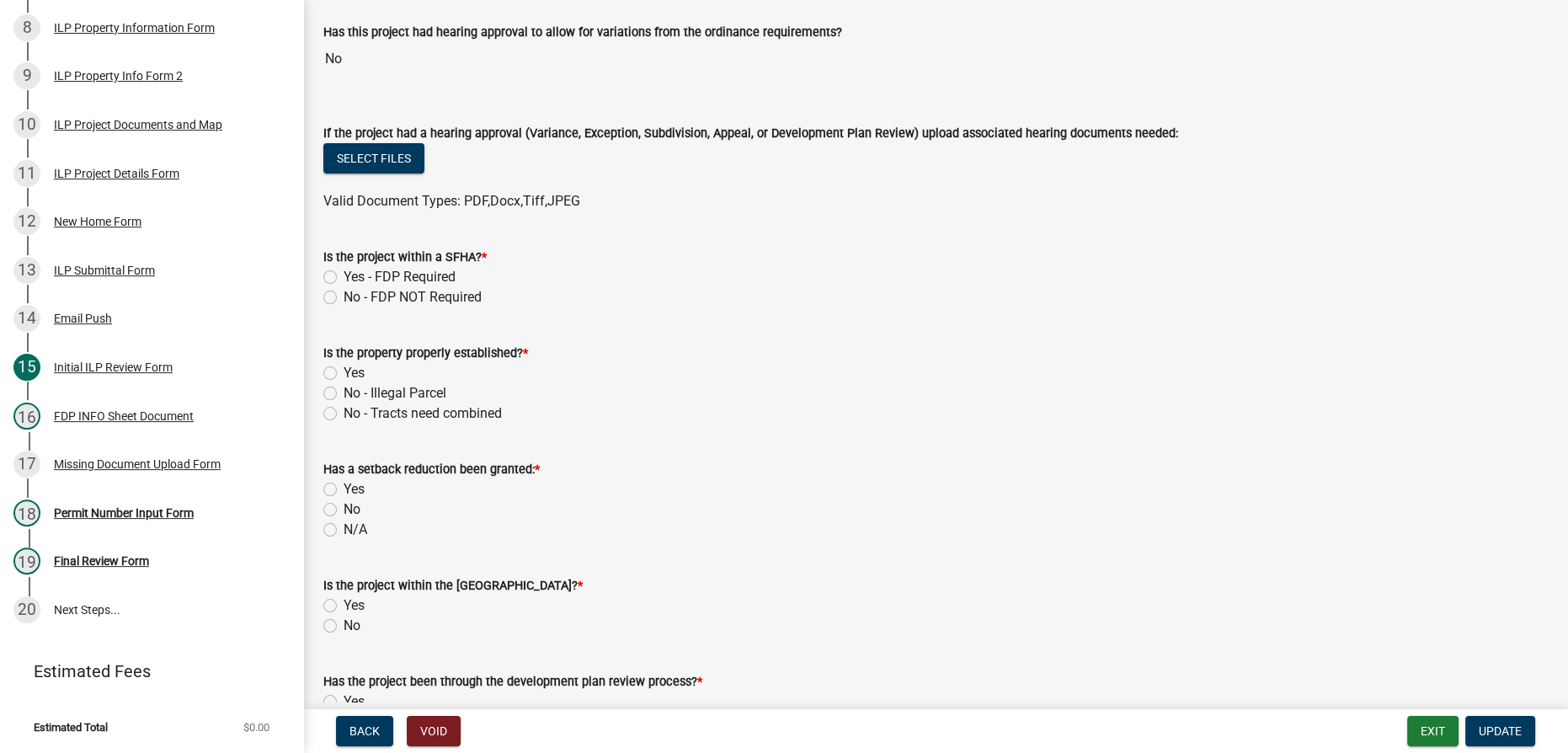 click on "No - FDP NOT Required" 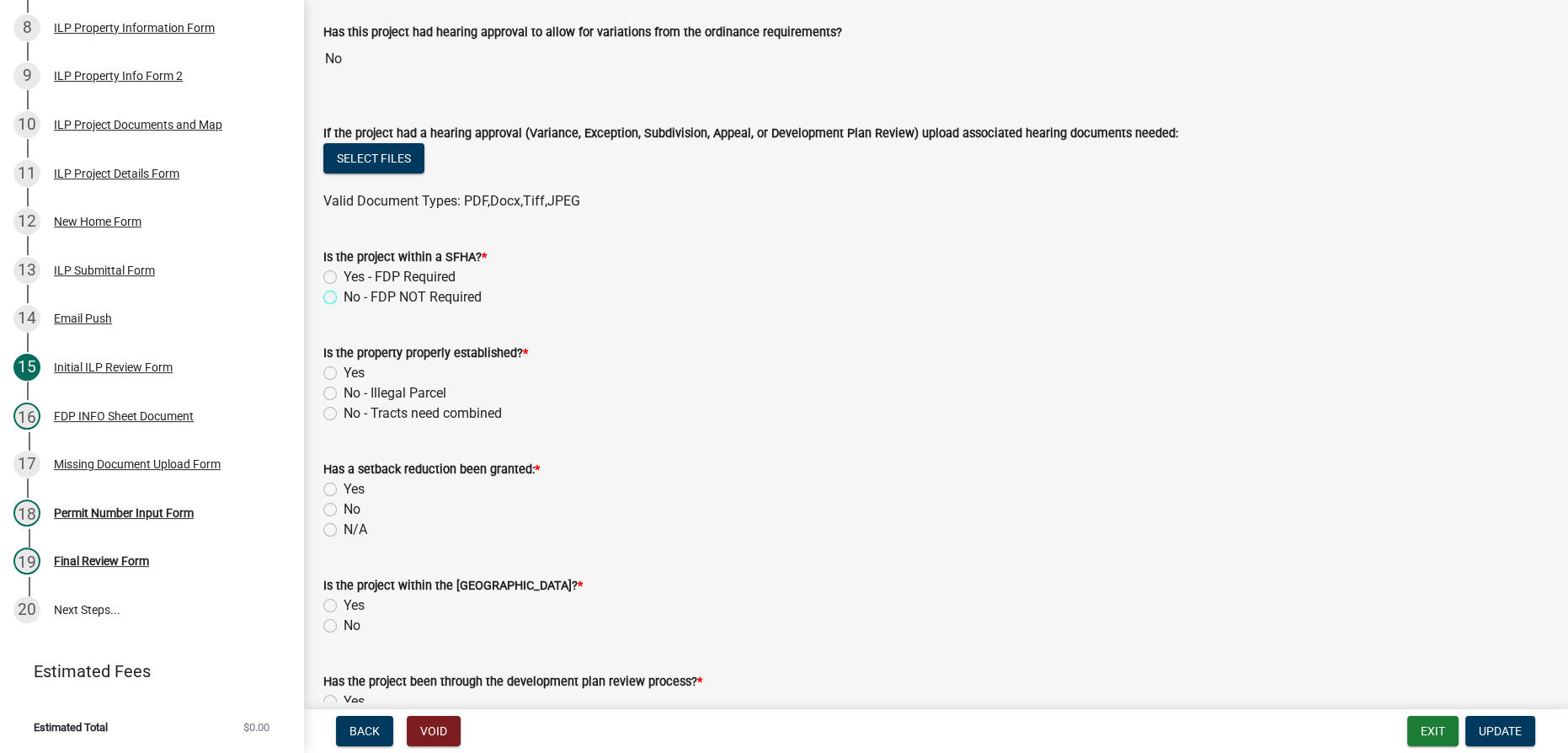 click on "No - FDP NOT Required" at bounding box center (349, 292) 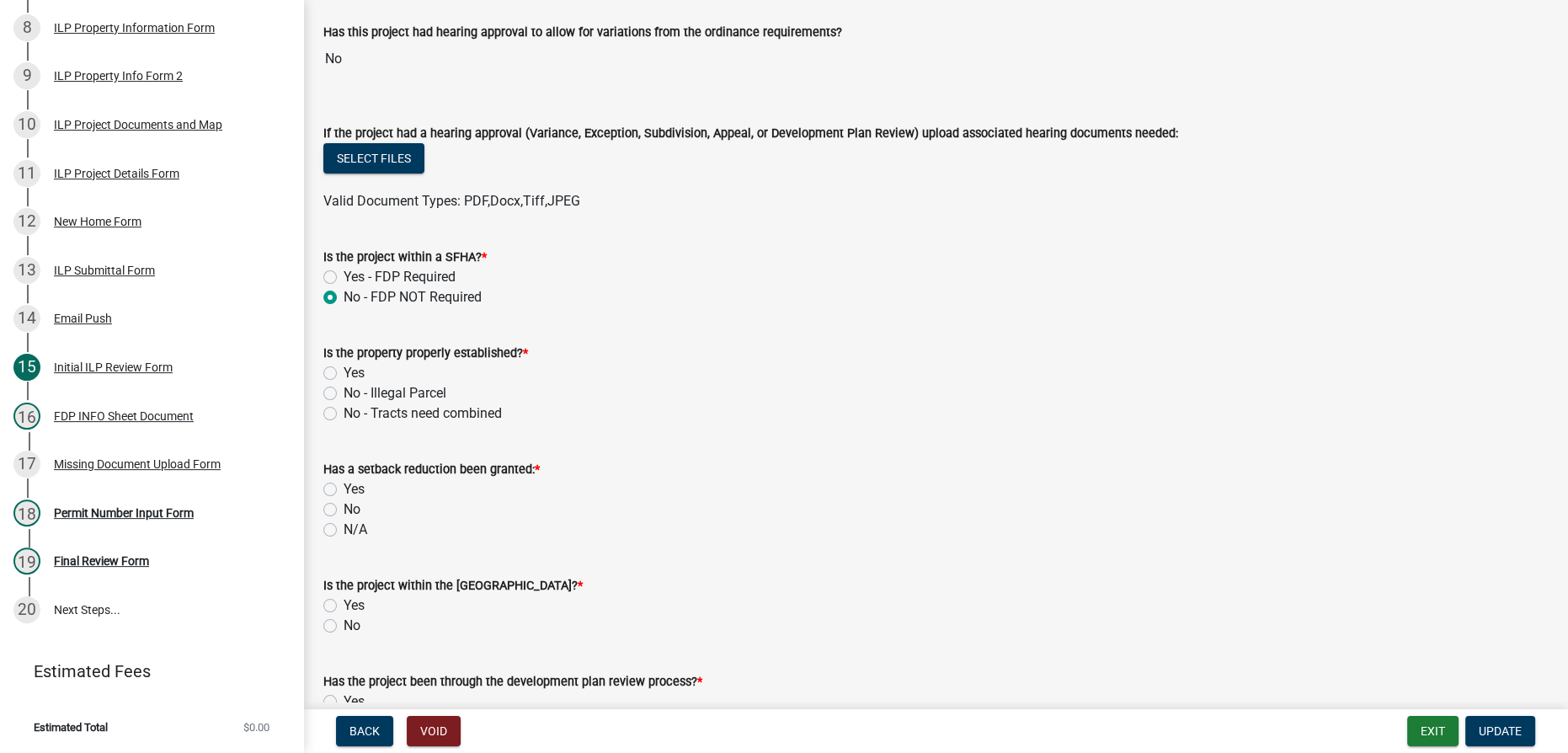 radio on "true" 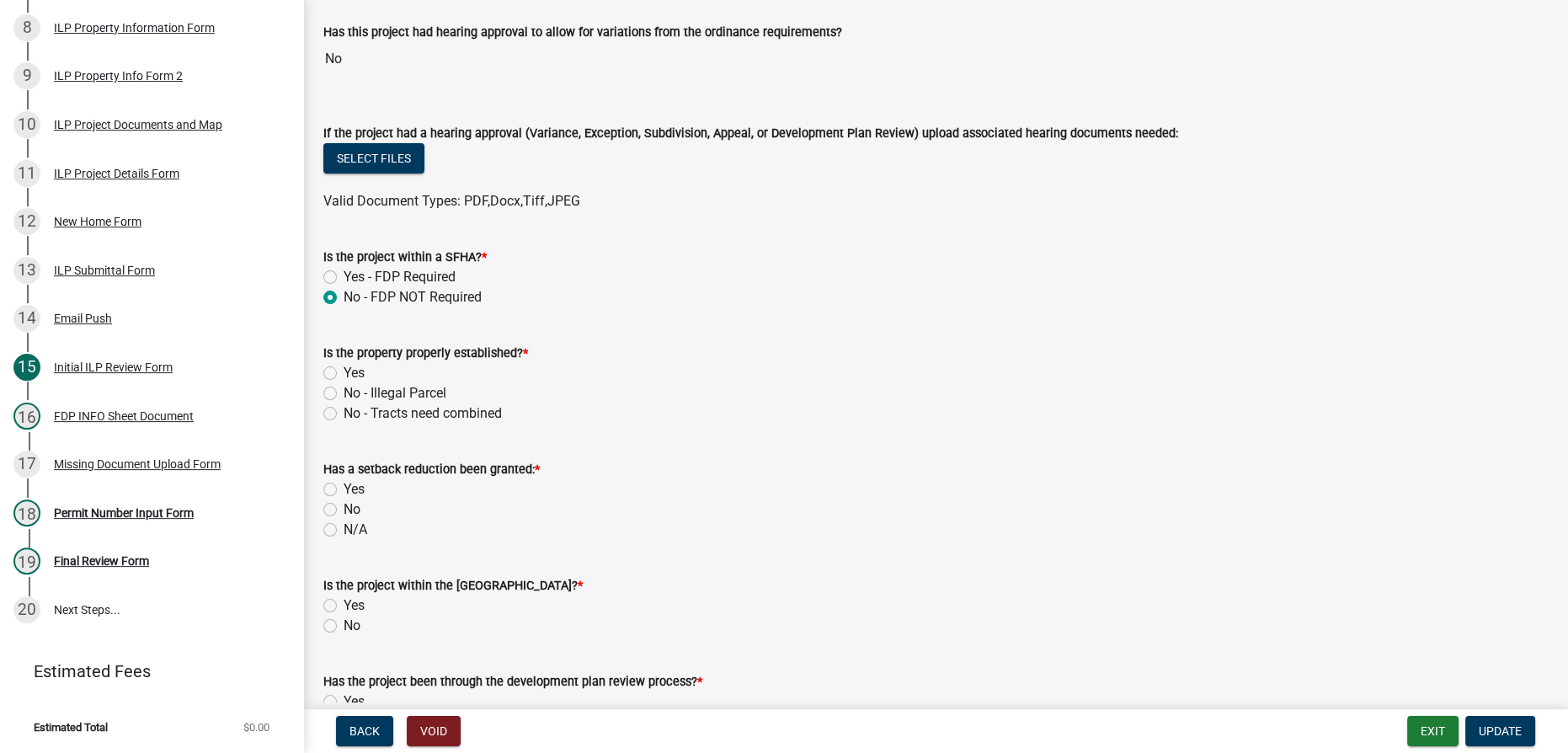 click on "Yes" 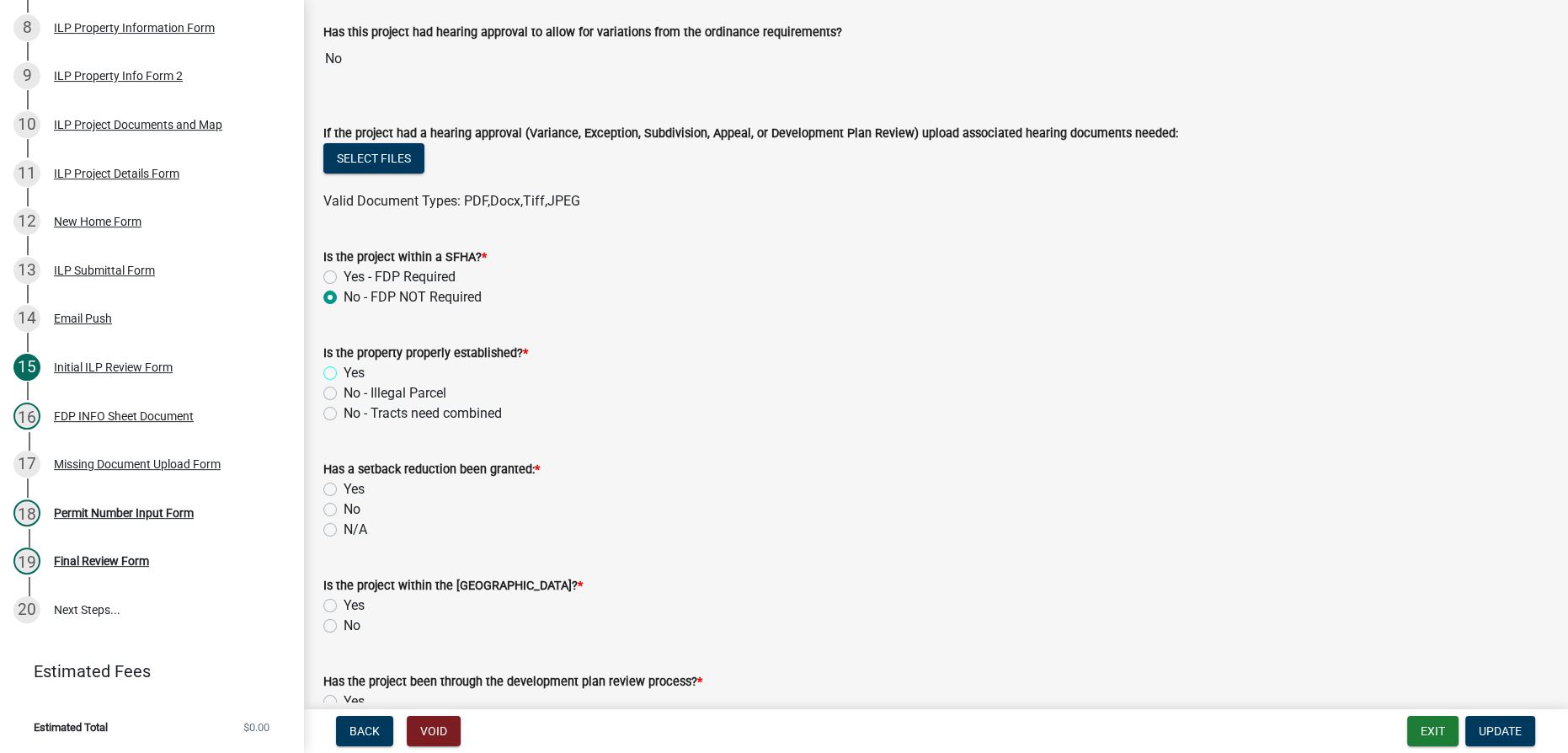 click on "Yes" at bounding box center (349, 368) 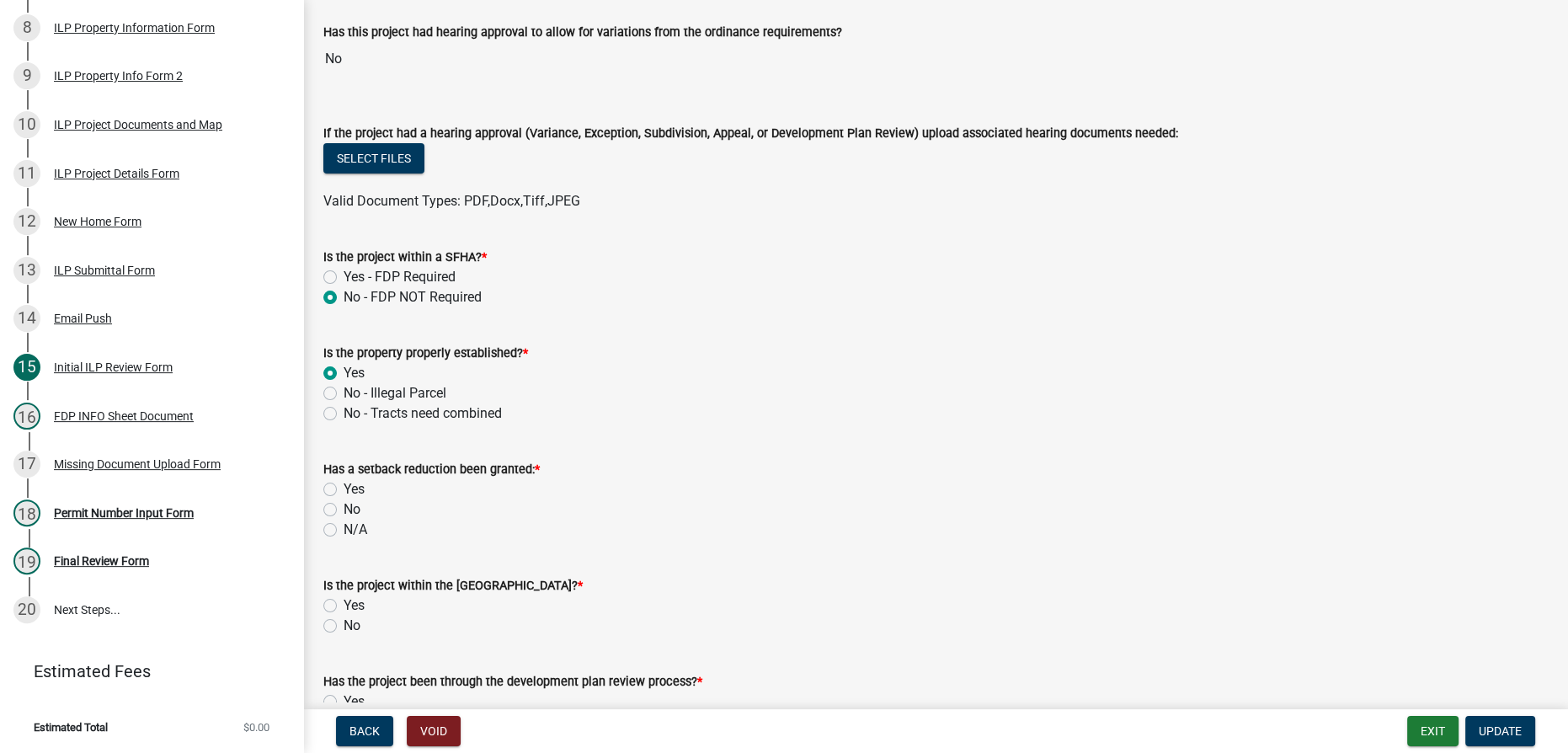 radio on "true" 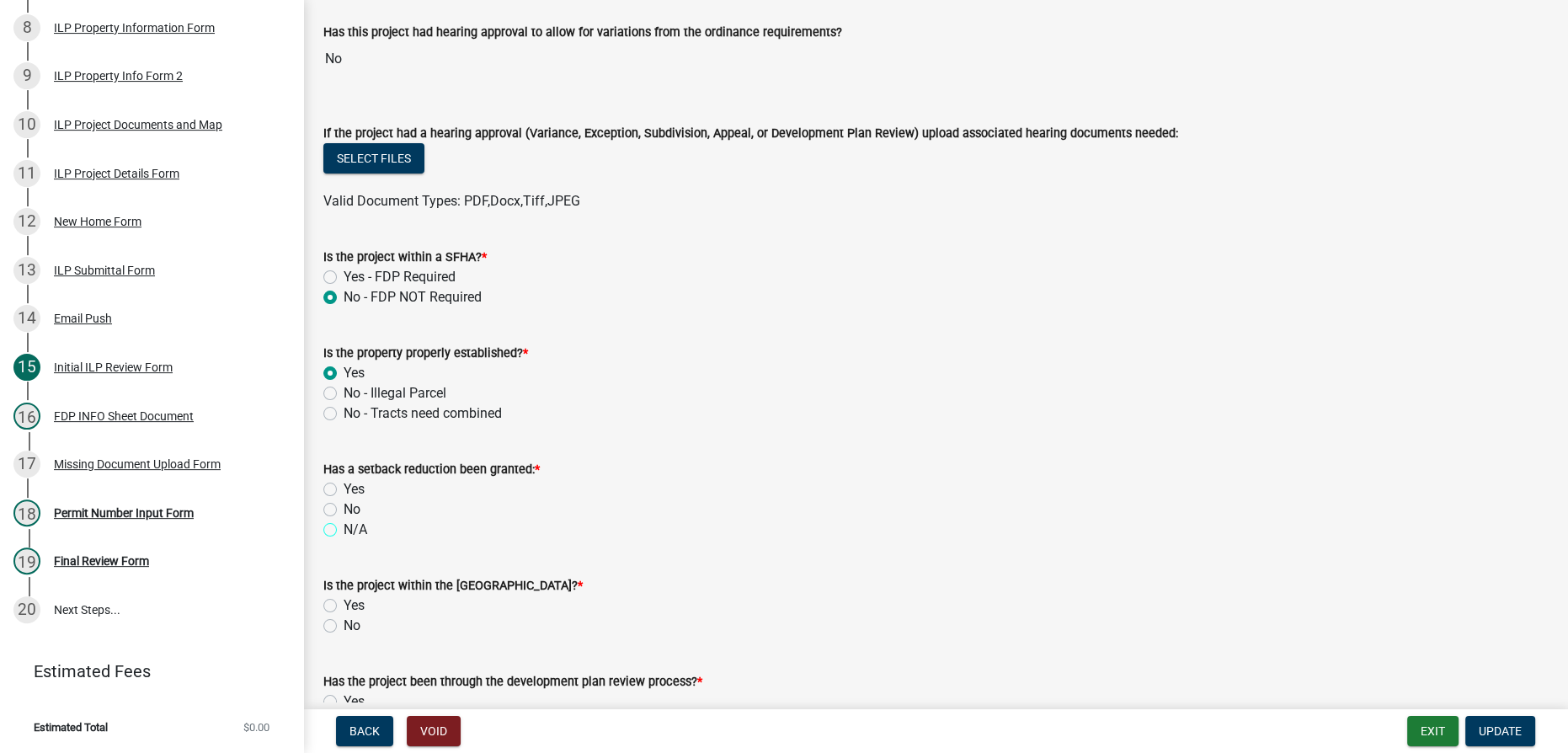 click on "N/A" at bounding box center (349, 525) 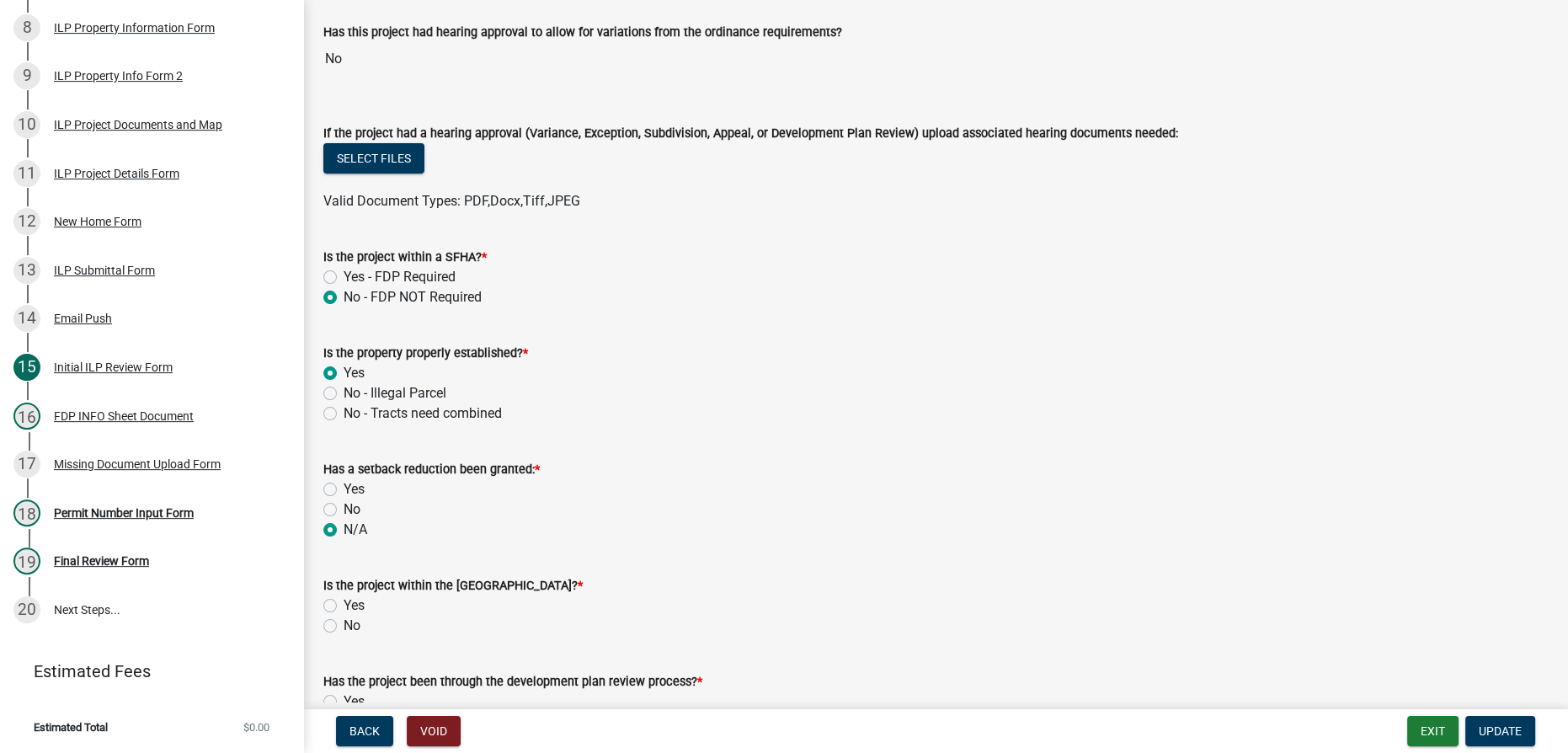 radio on "true" 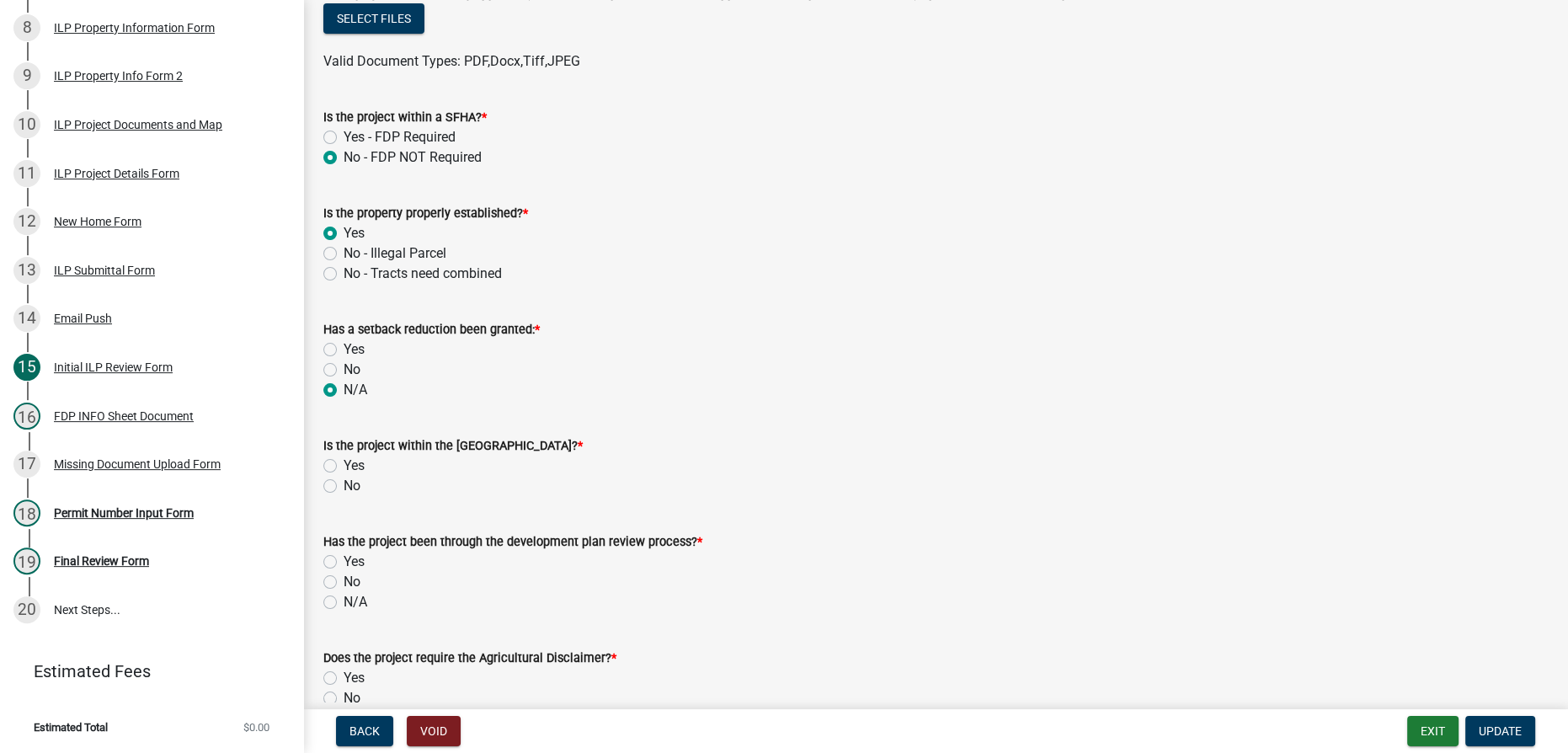 scroll, scrollTop: 689, scrollLeft: 0, axis: vertical 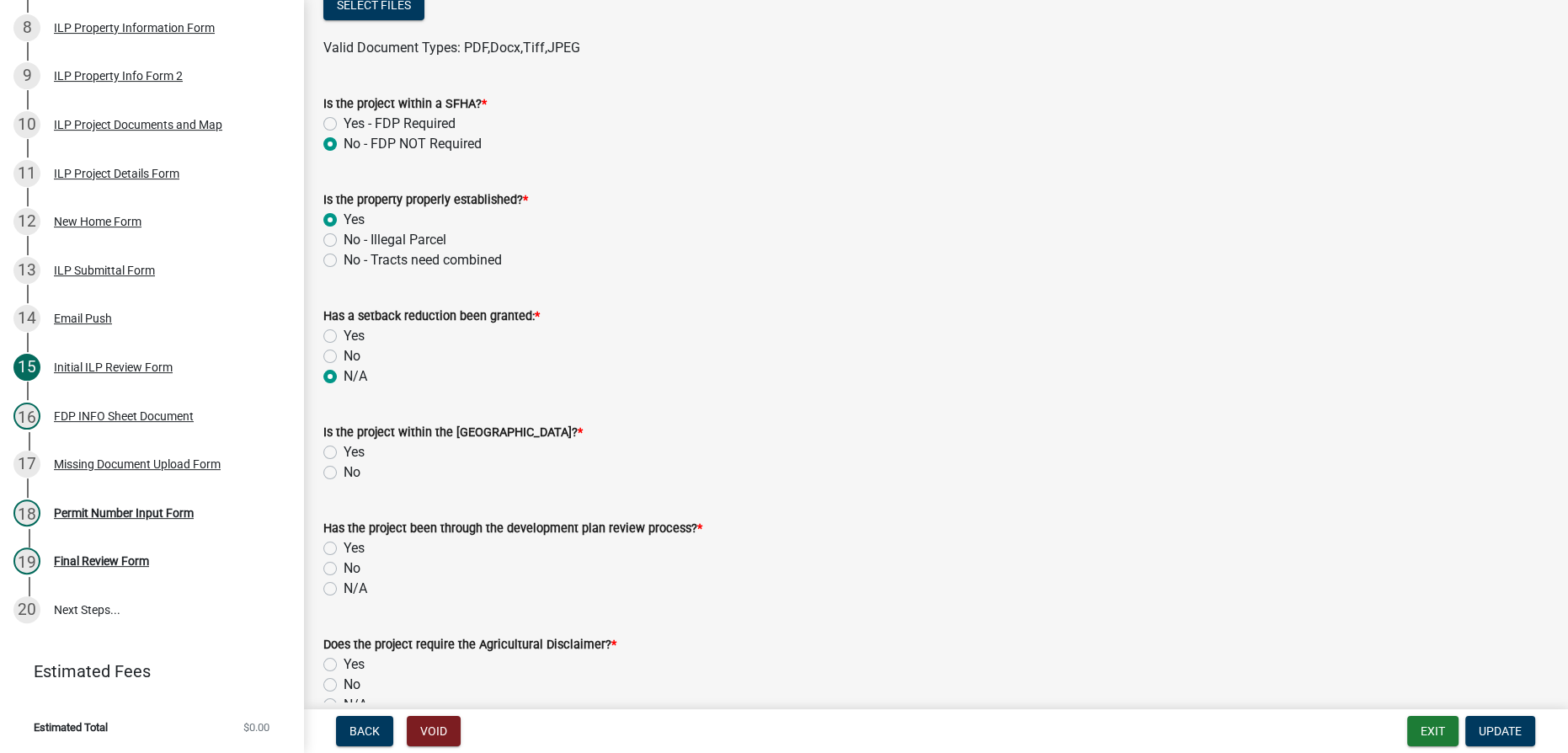 click on "No" 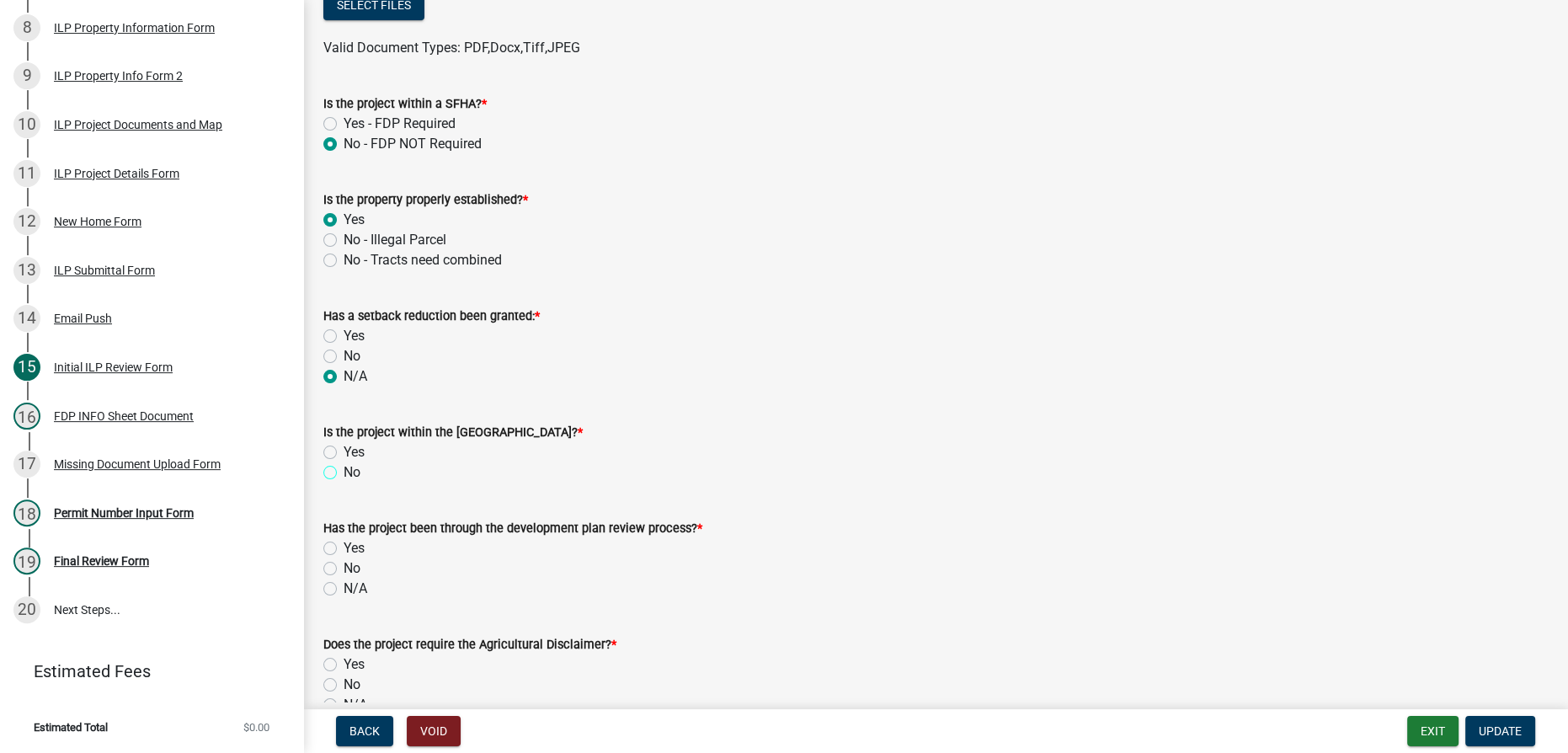 click on "No" at bounding box center (349, 467) 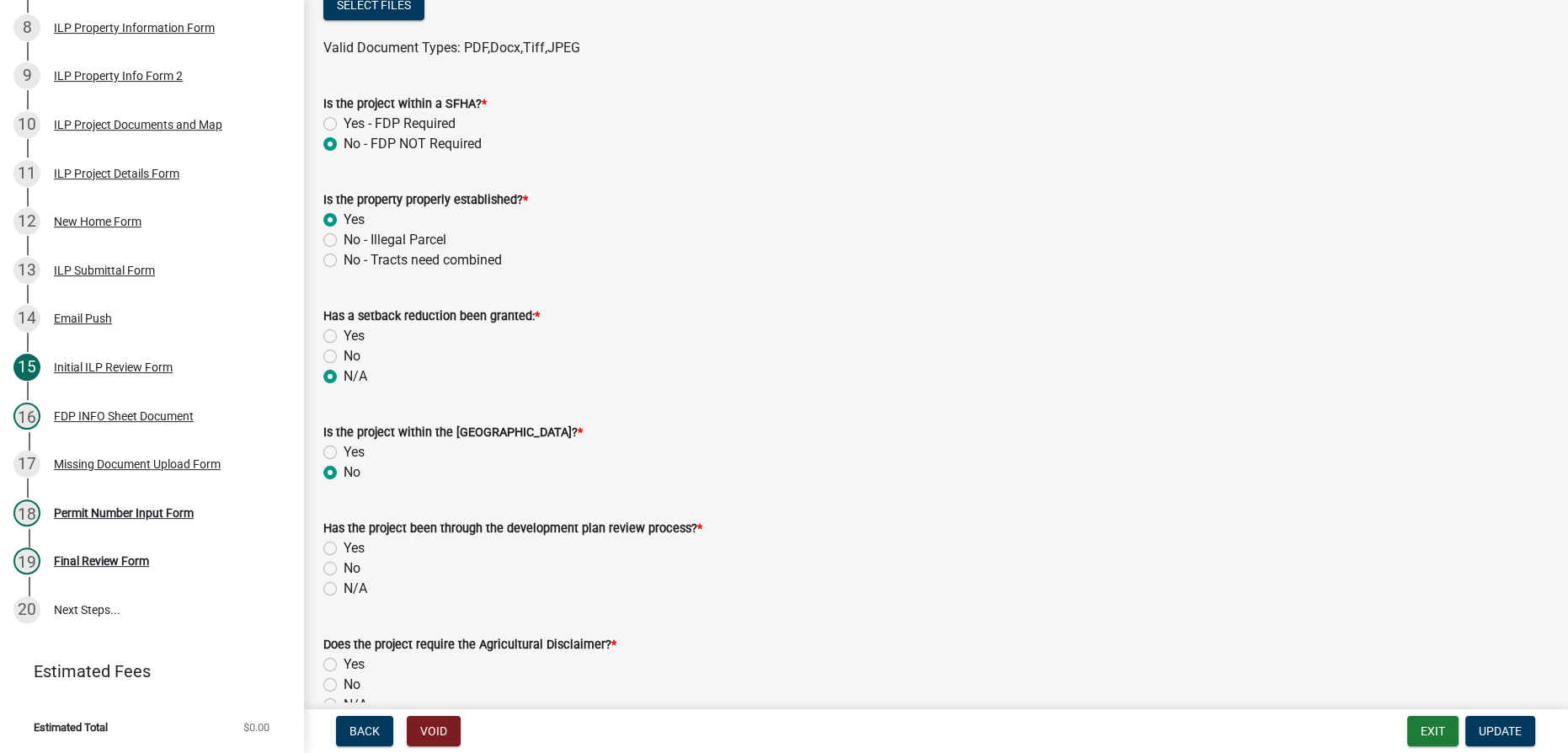 radio on "true" 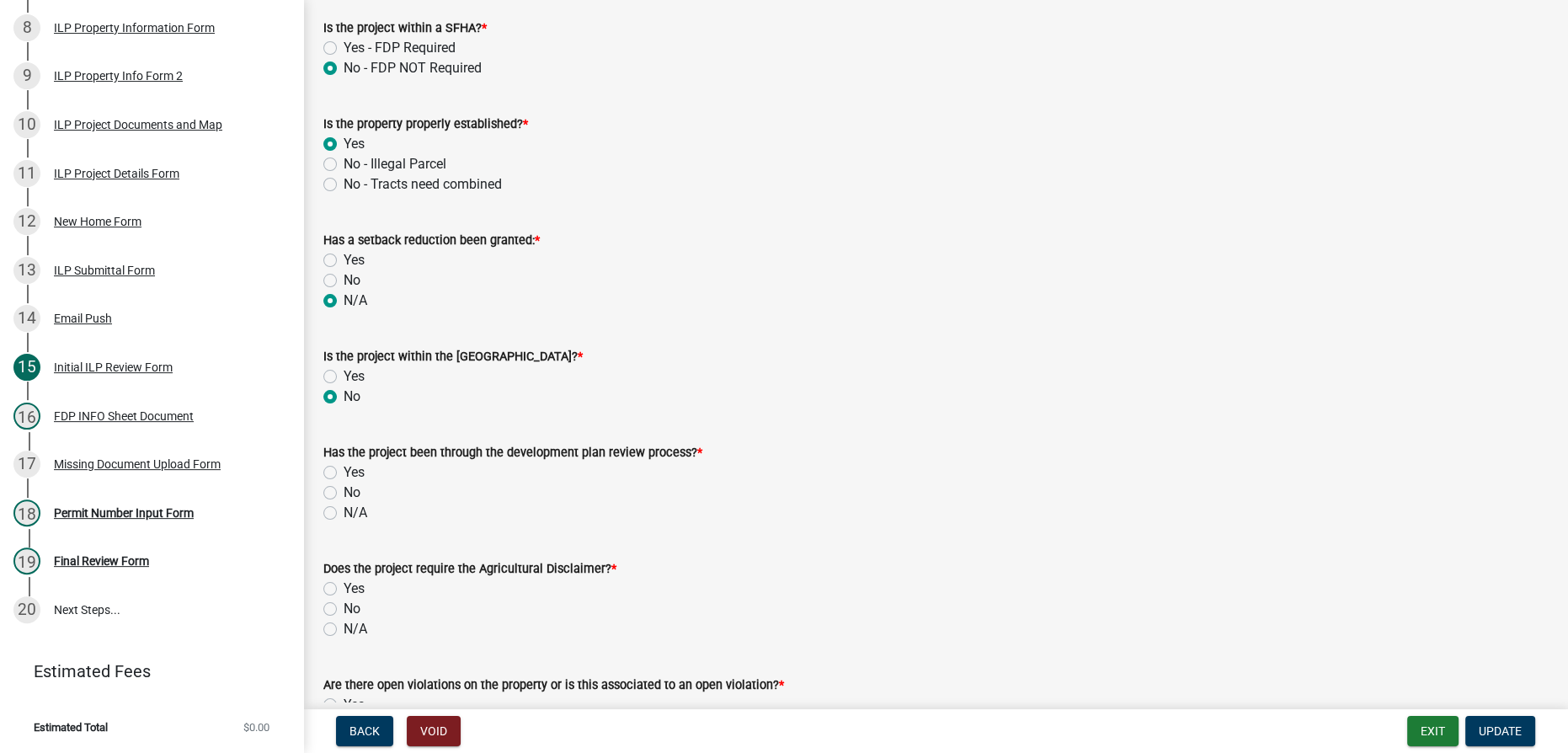 scroll, scrollTop: 766, scrollLeft: 0, axis: vertical 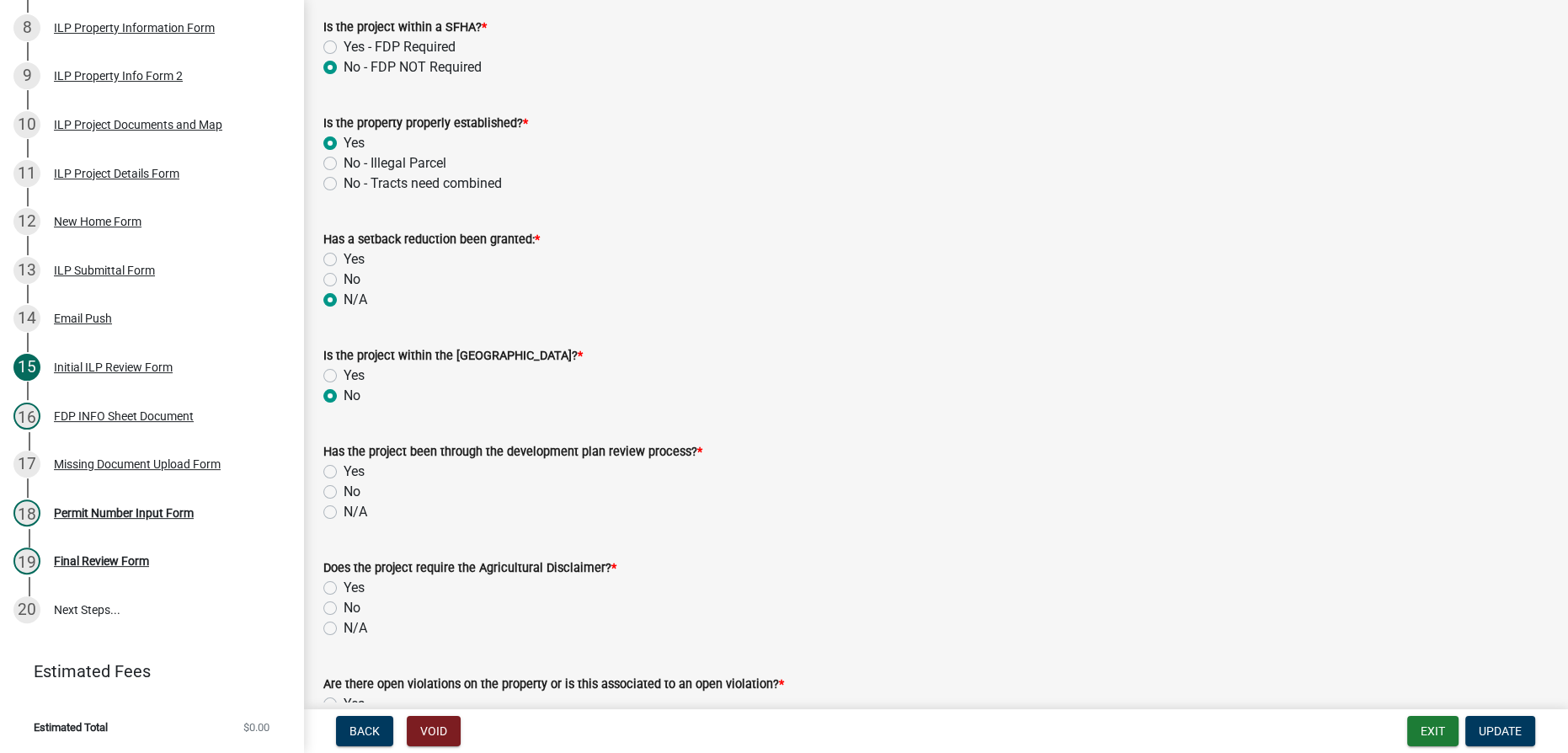 click on "N/A" 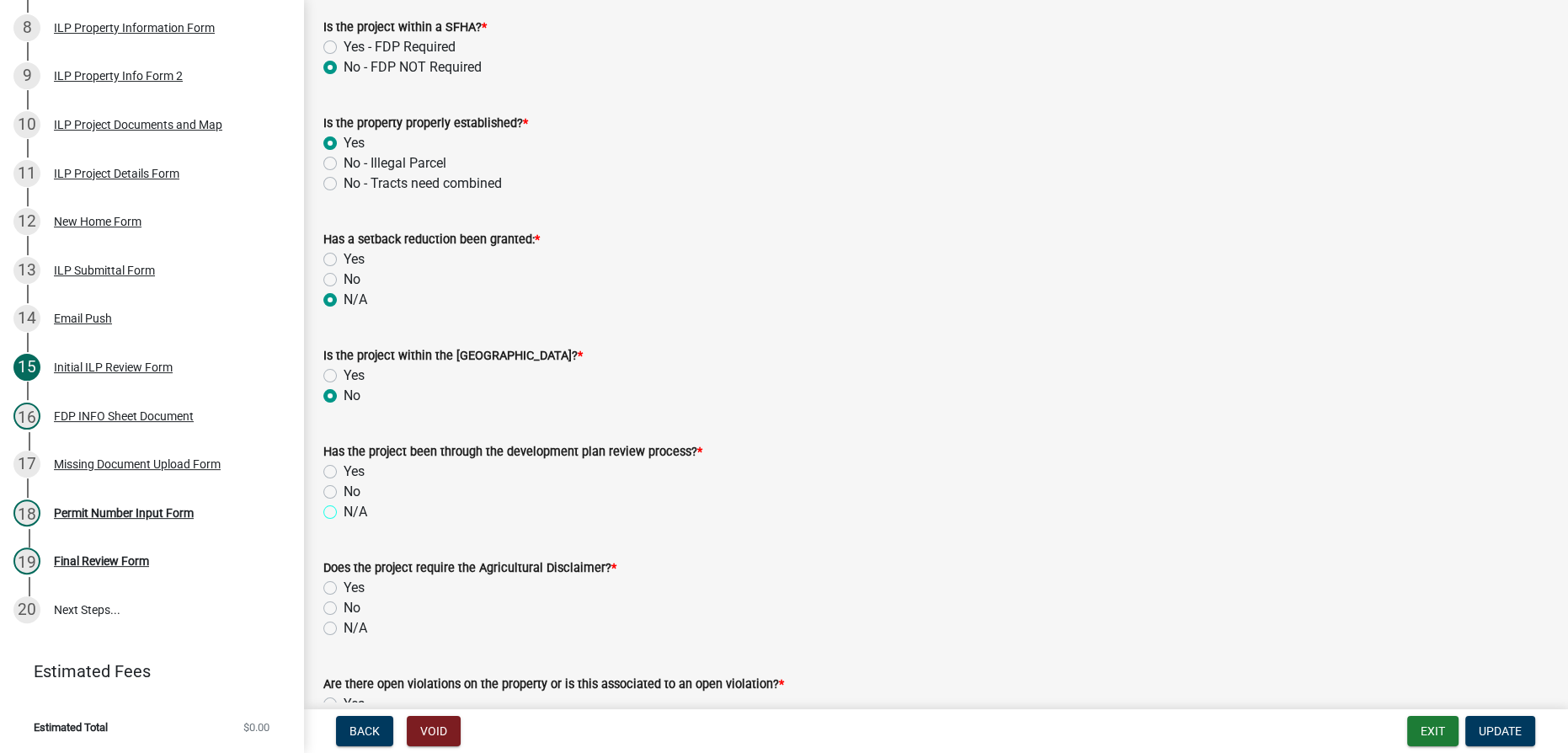 click on "N/A" at bounding box center (349, 507) 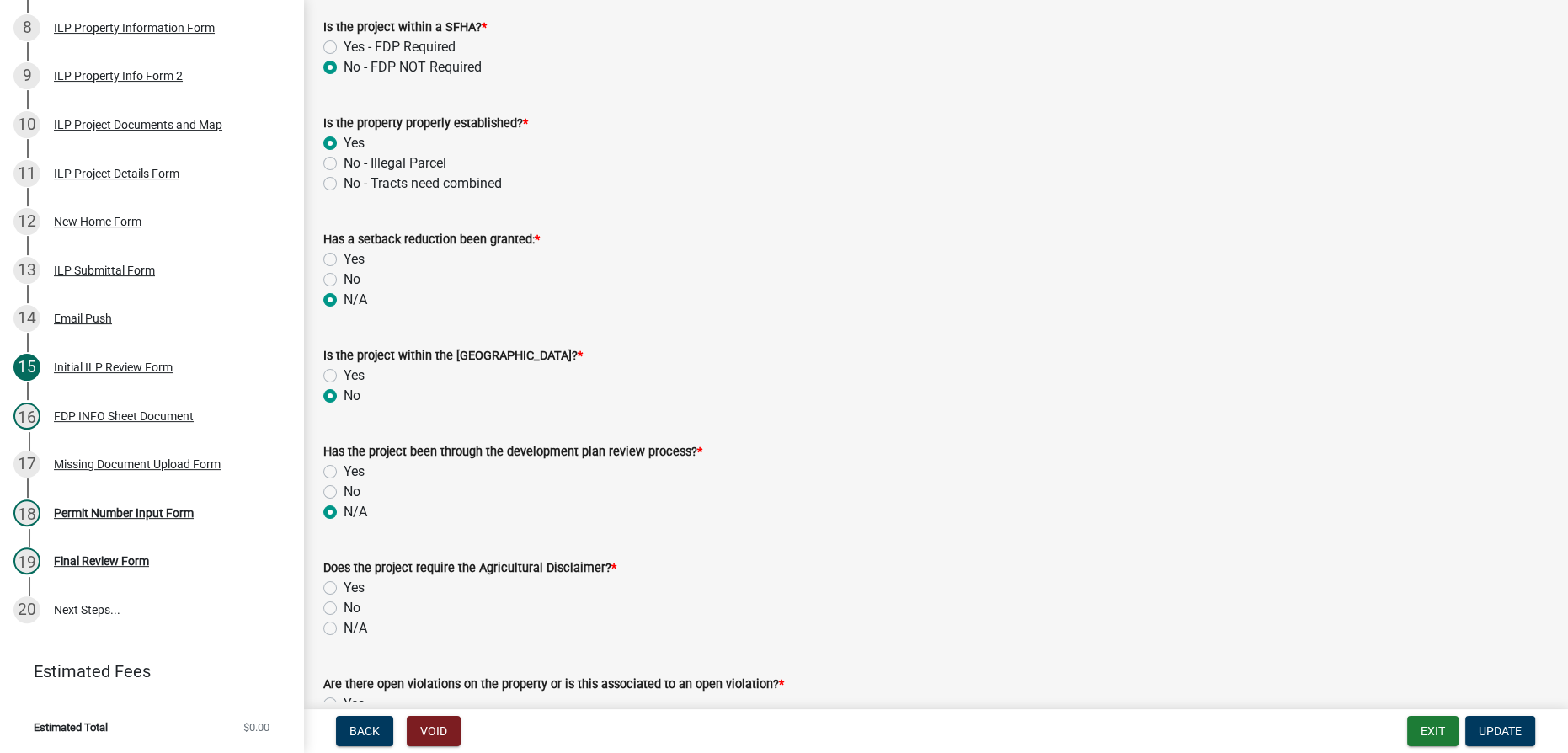 radio on "true" 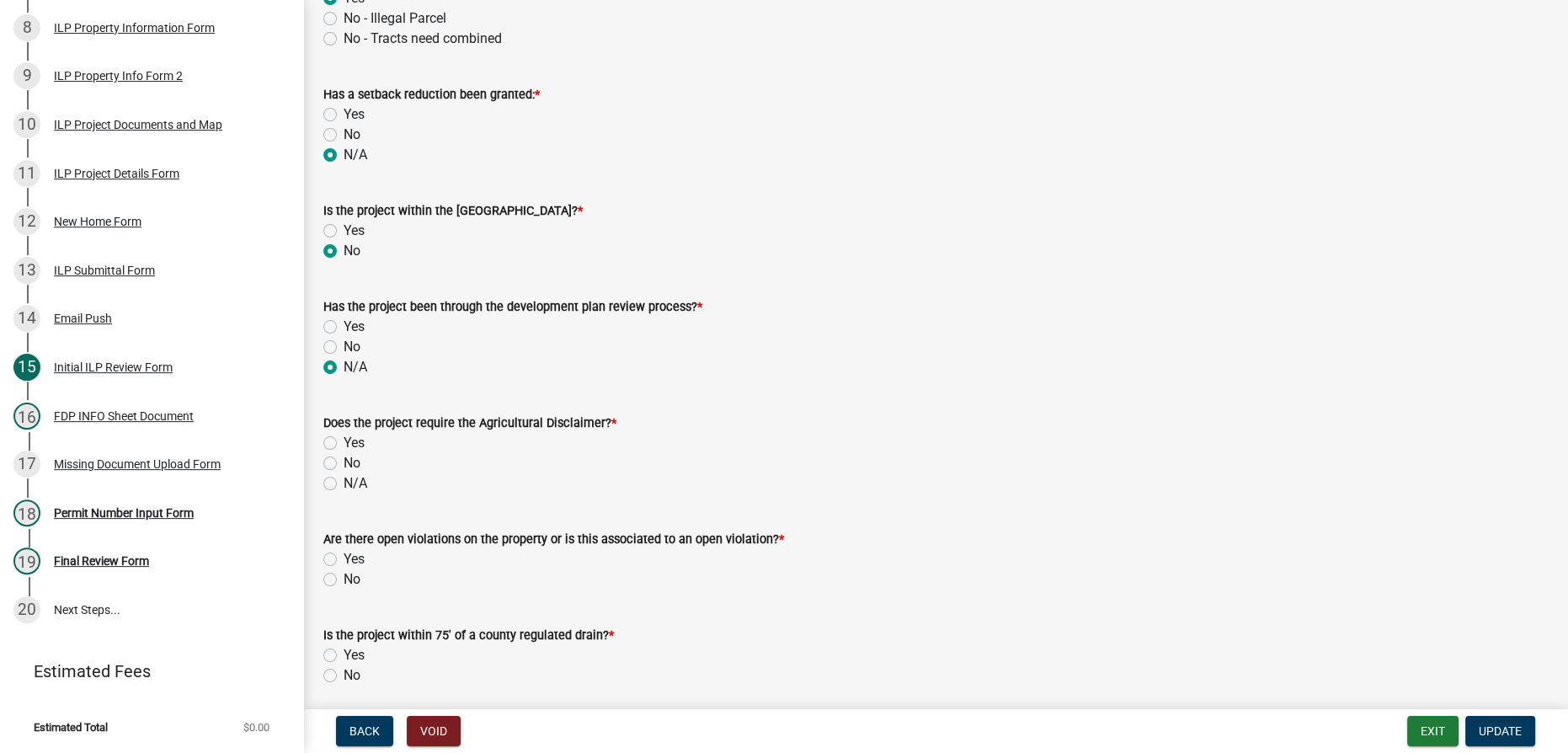 scroll, scrollTop: 918, scrollLeft: 0, axis: vertical 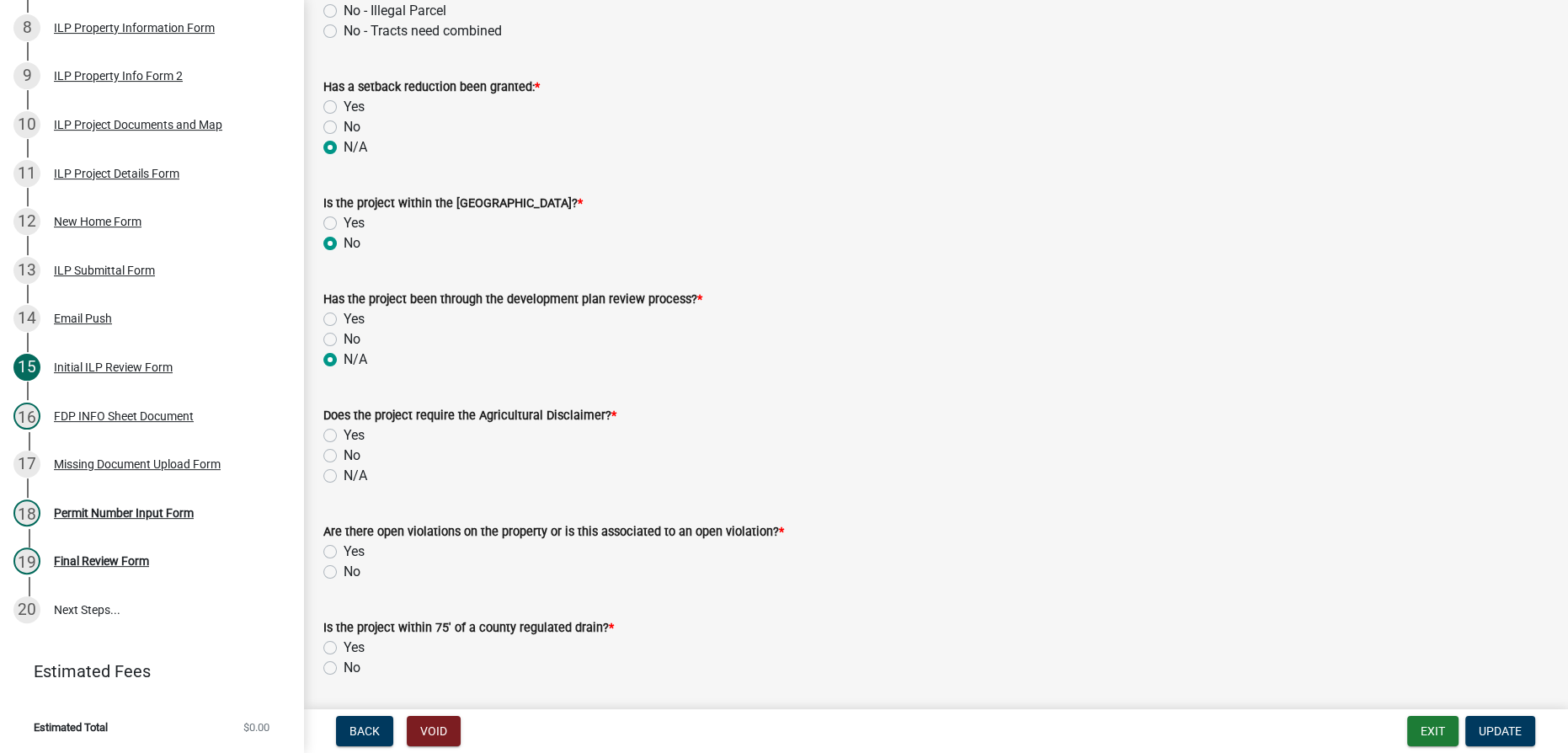 click on "No" 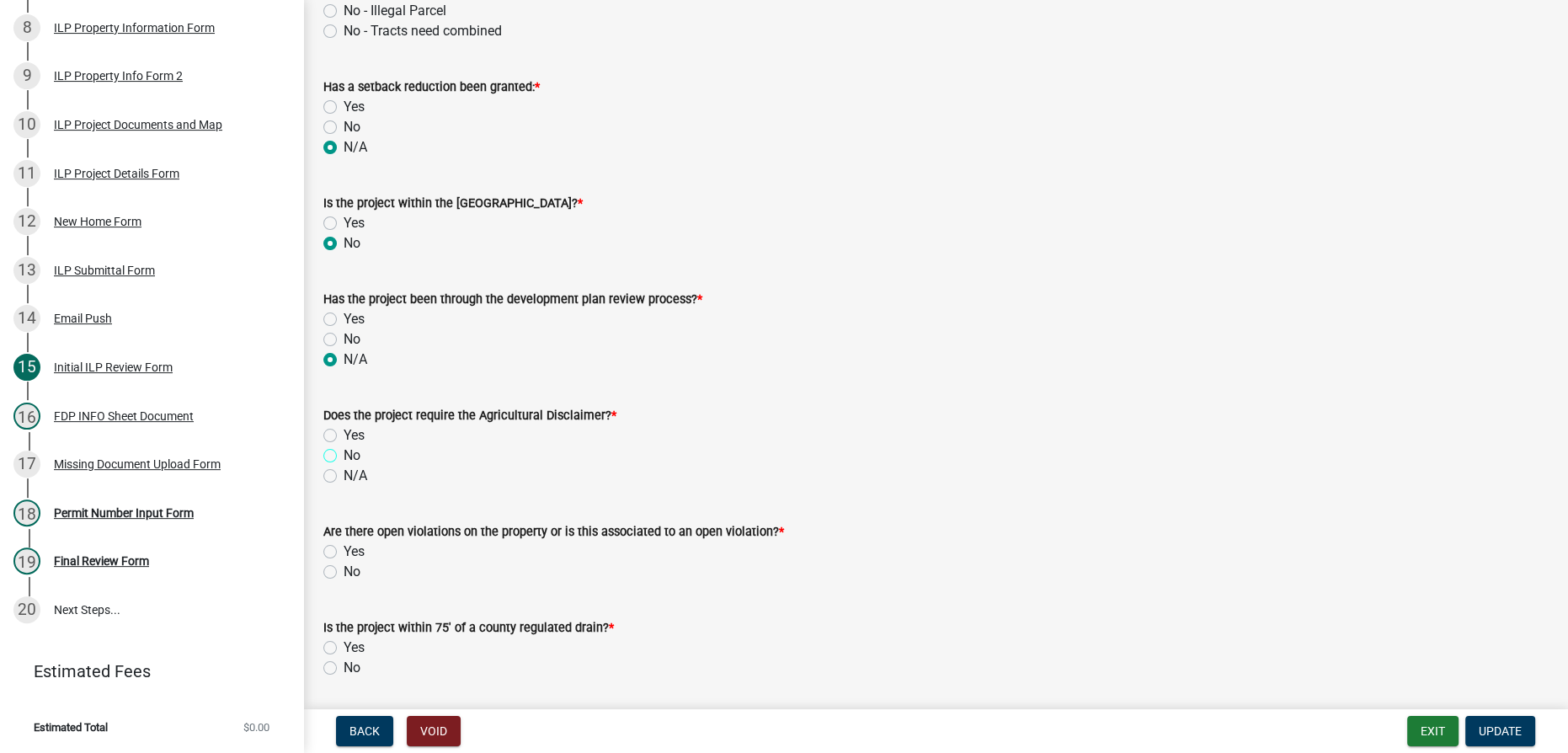 click on "No" at bounding box center (349, 451) 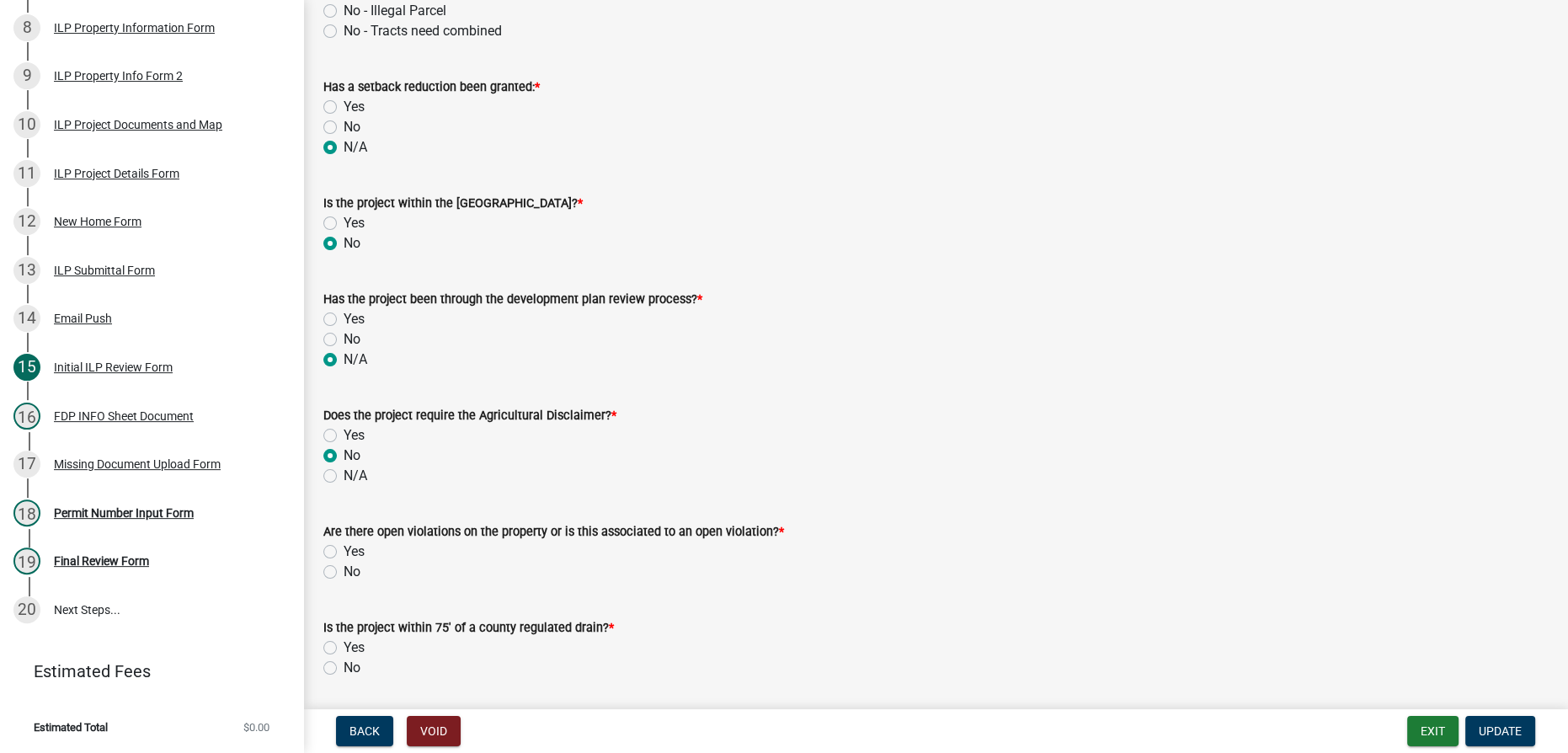 radio on "true" 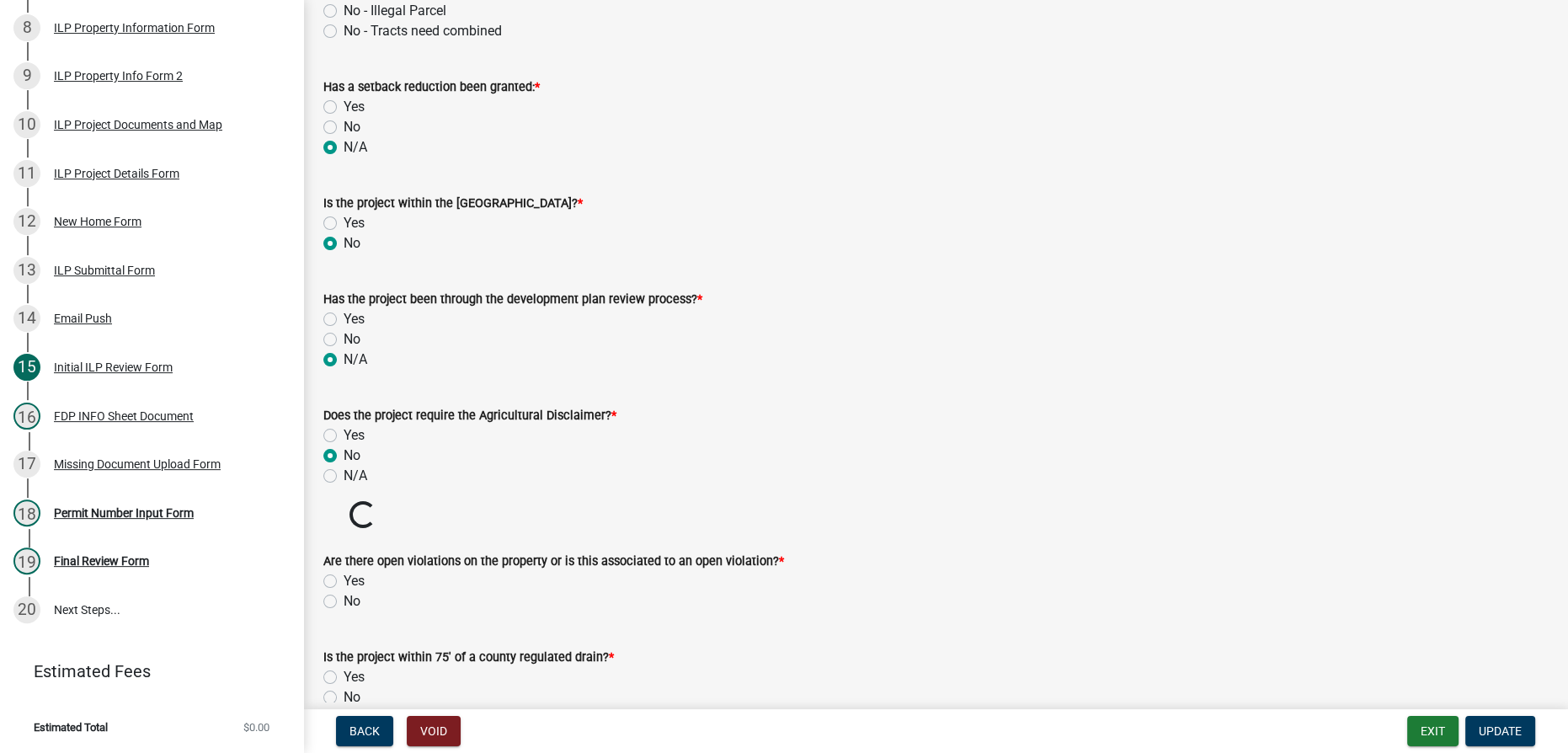 click on "No" 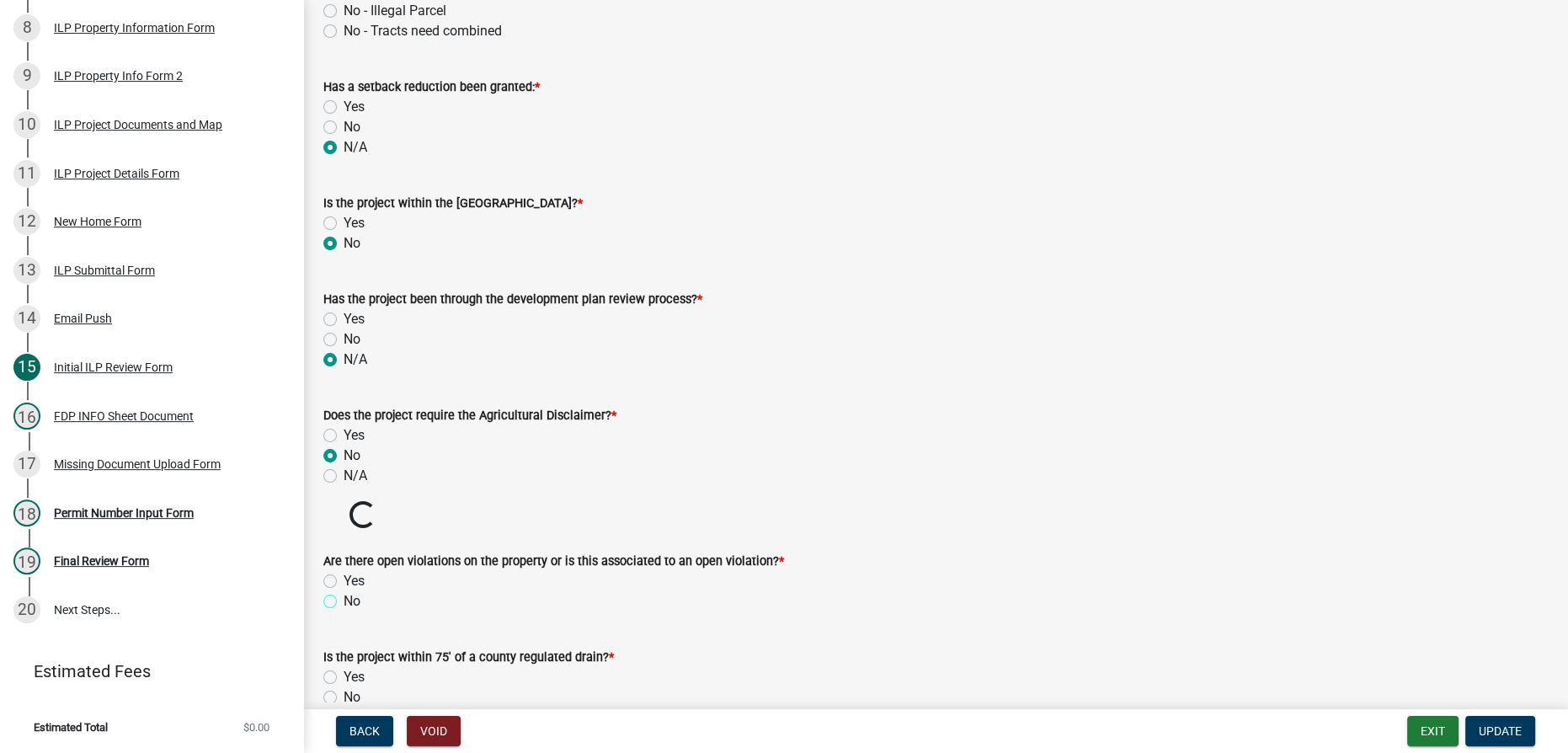 click on "No" at bounding box center [349, 596] 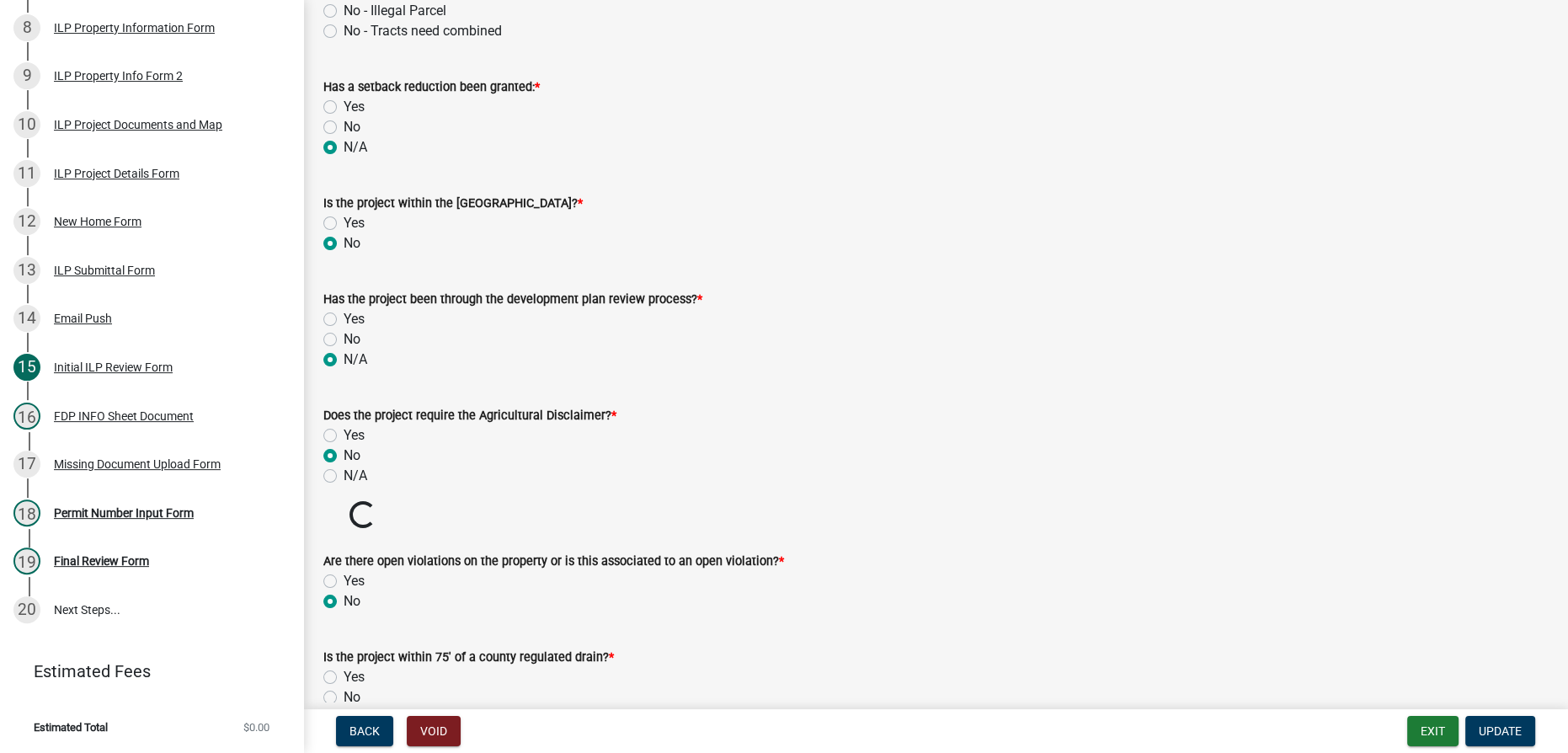 radio on "true" 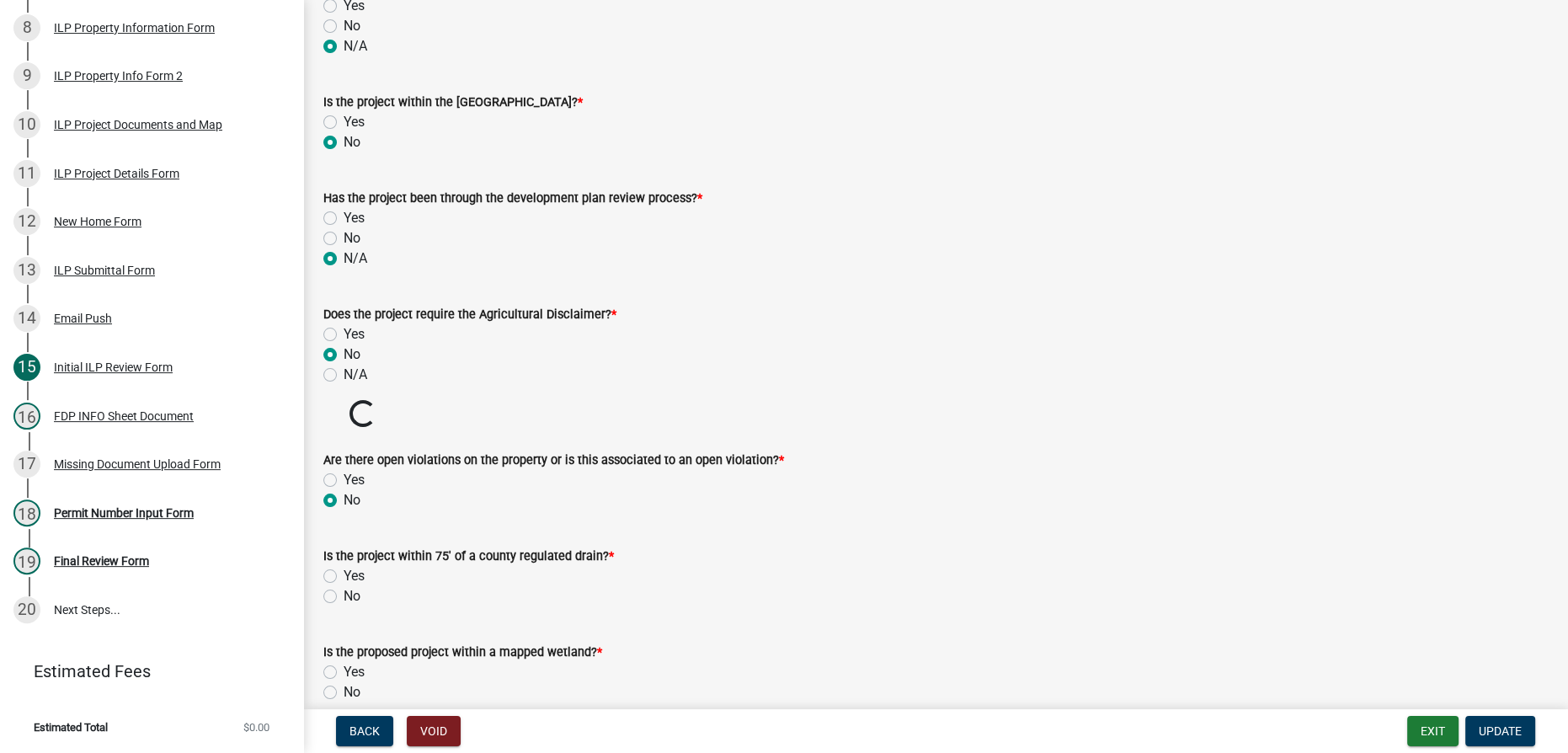 scroll, scrollTop: 1148, scrollLeft: 0, axis: vertical 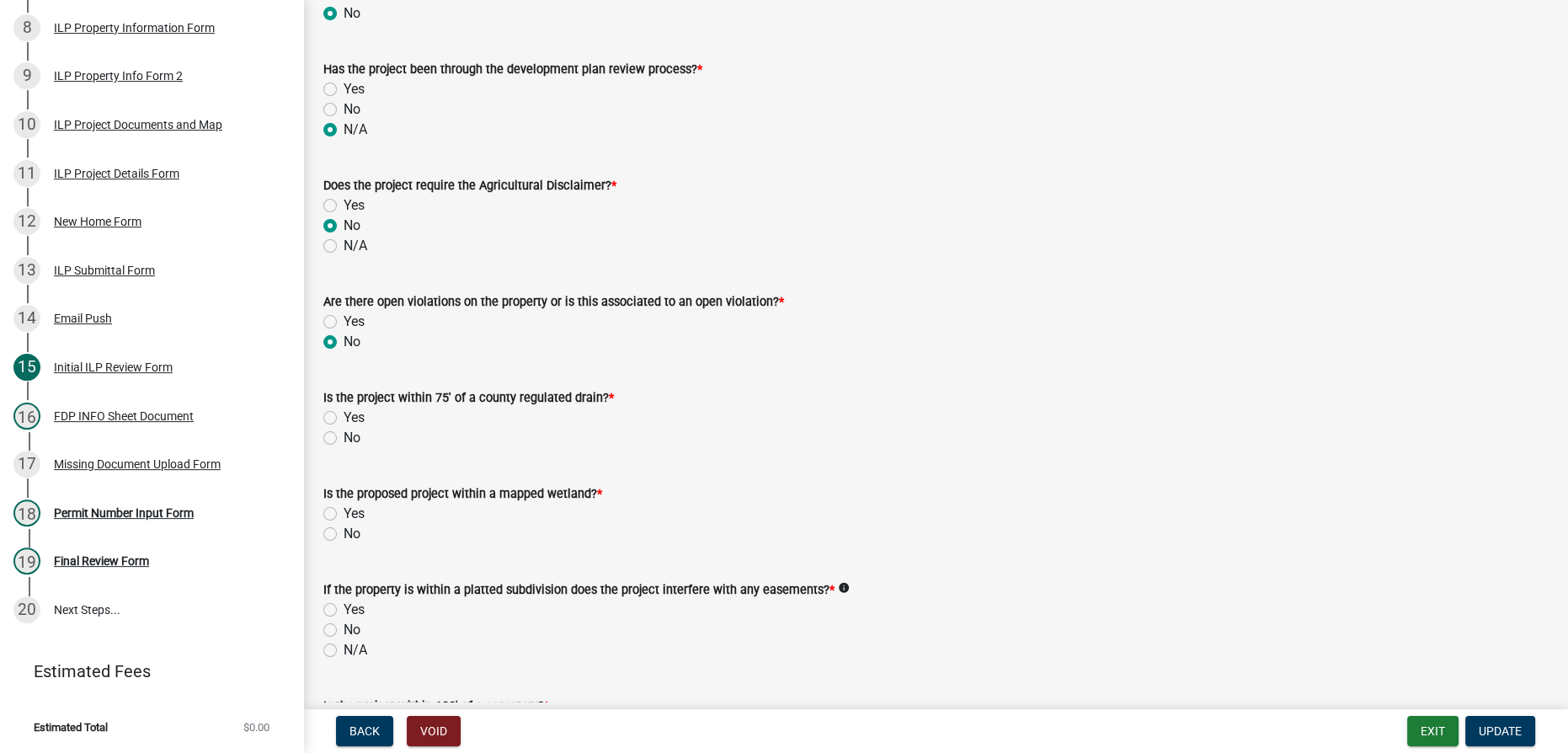 click on "No" 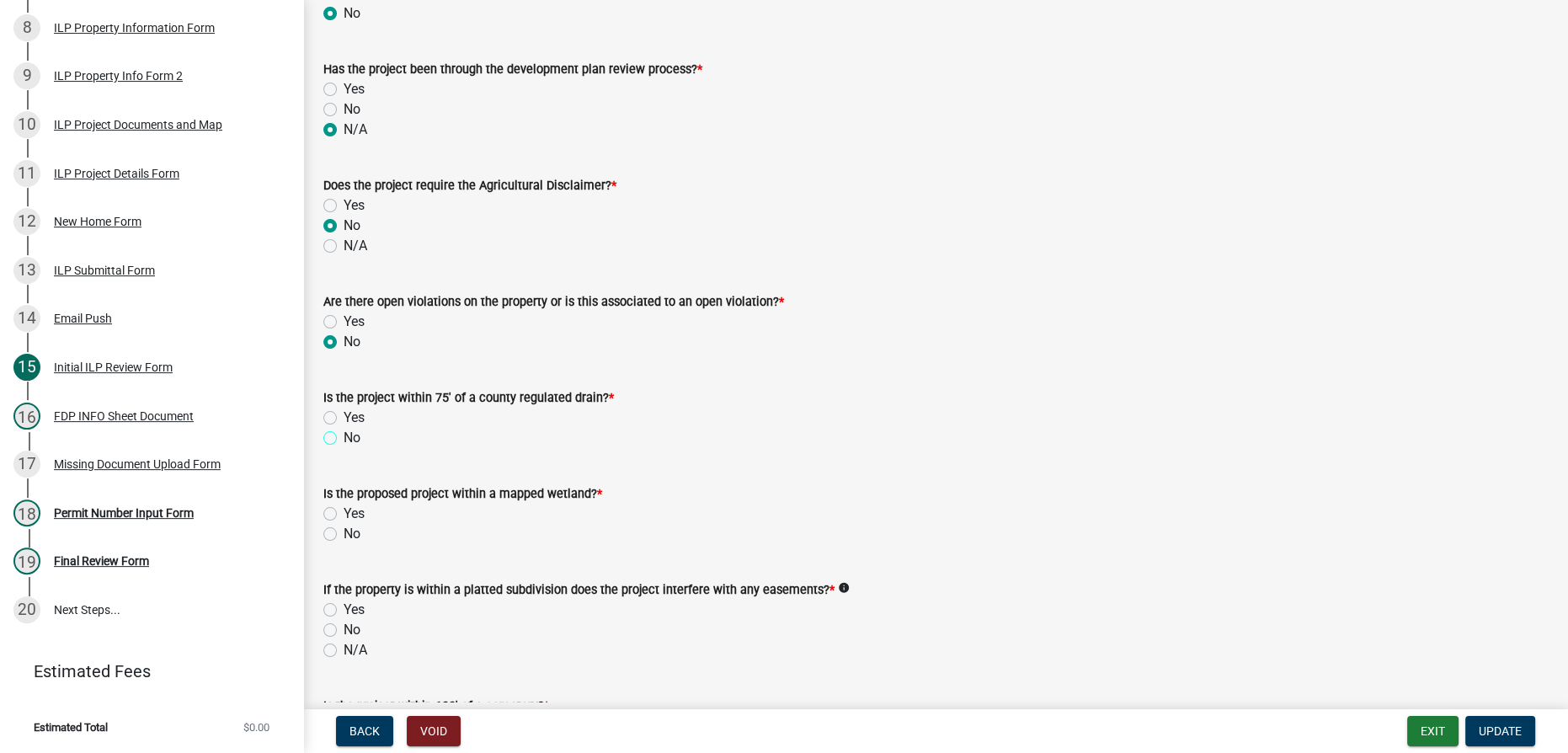 click on "No" at bounding box center (349, 433) 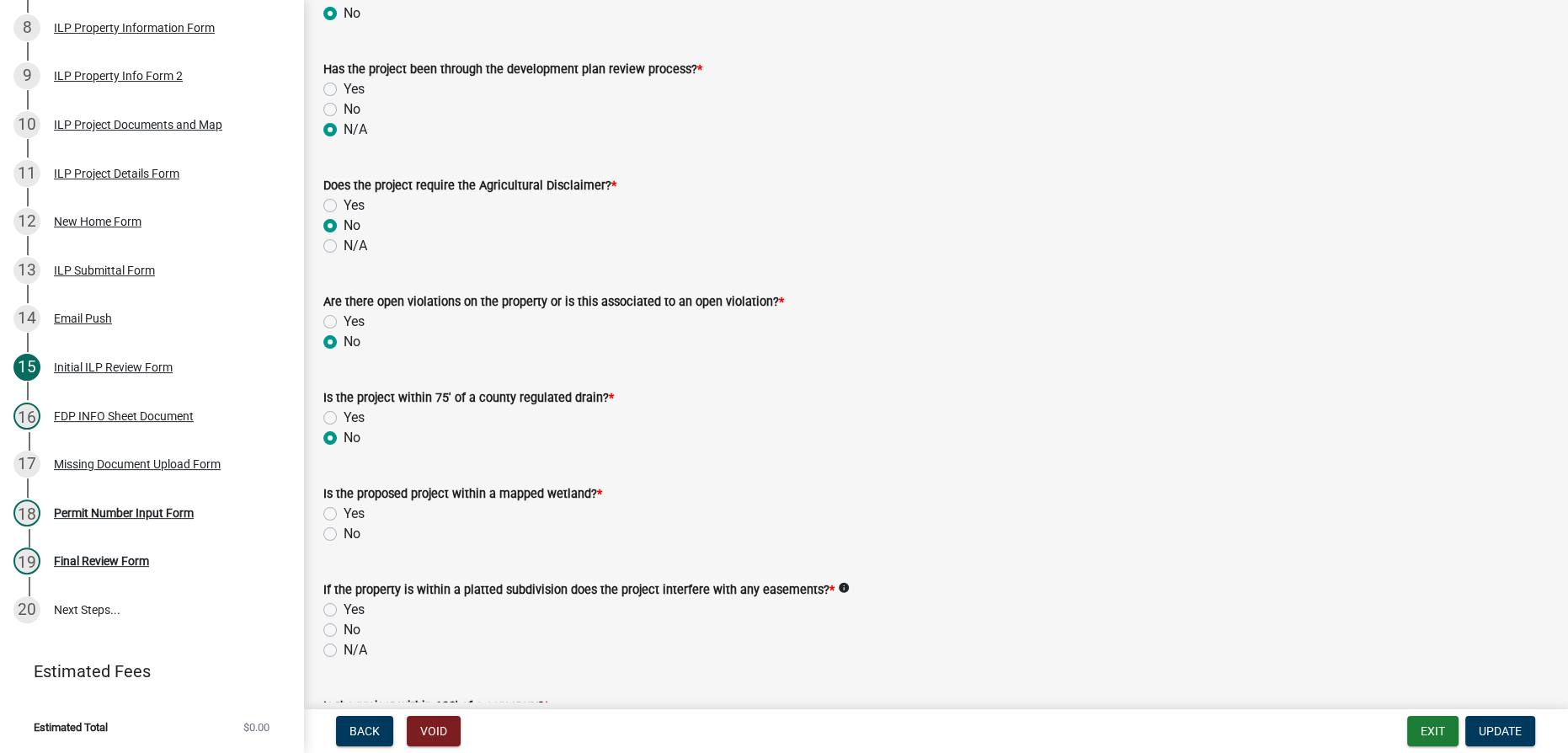 radio on "true" 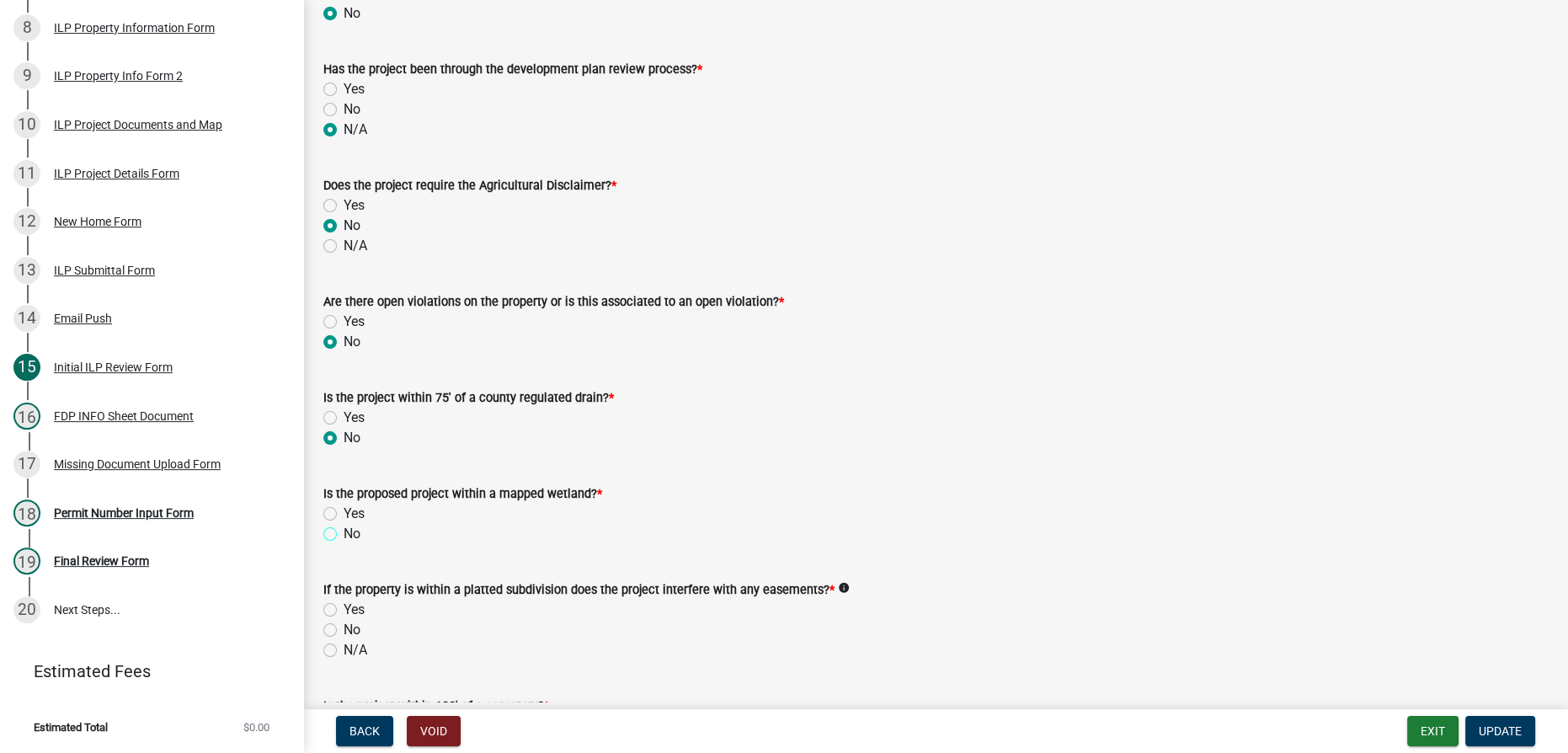 click on "No" at bounding box center (349, 529) 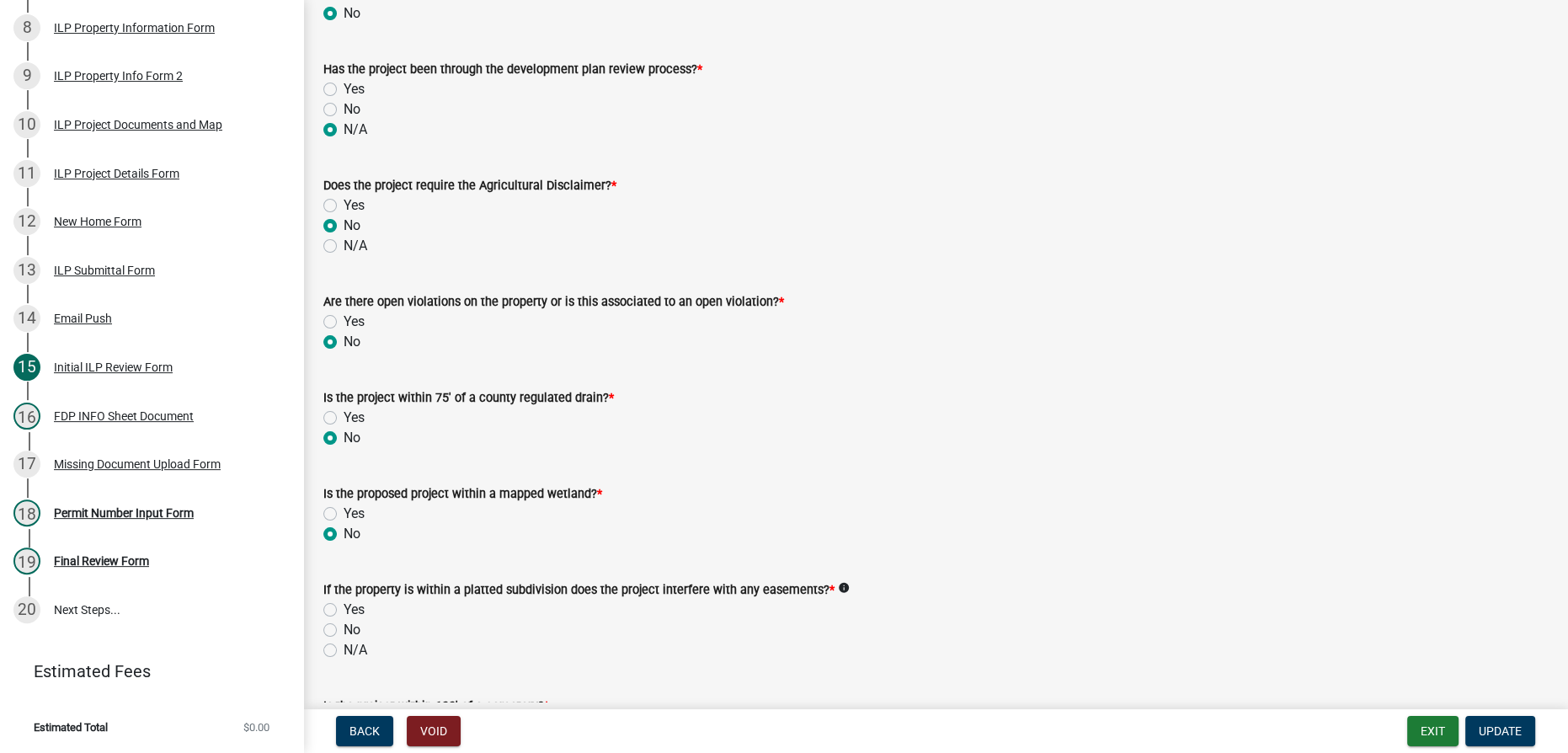 radio on "true" 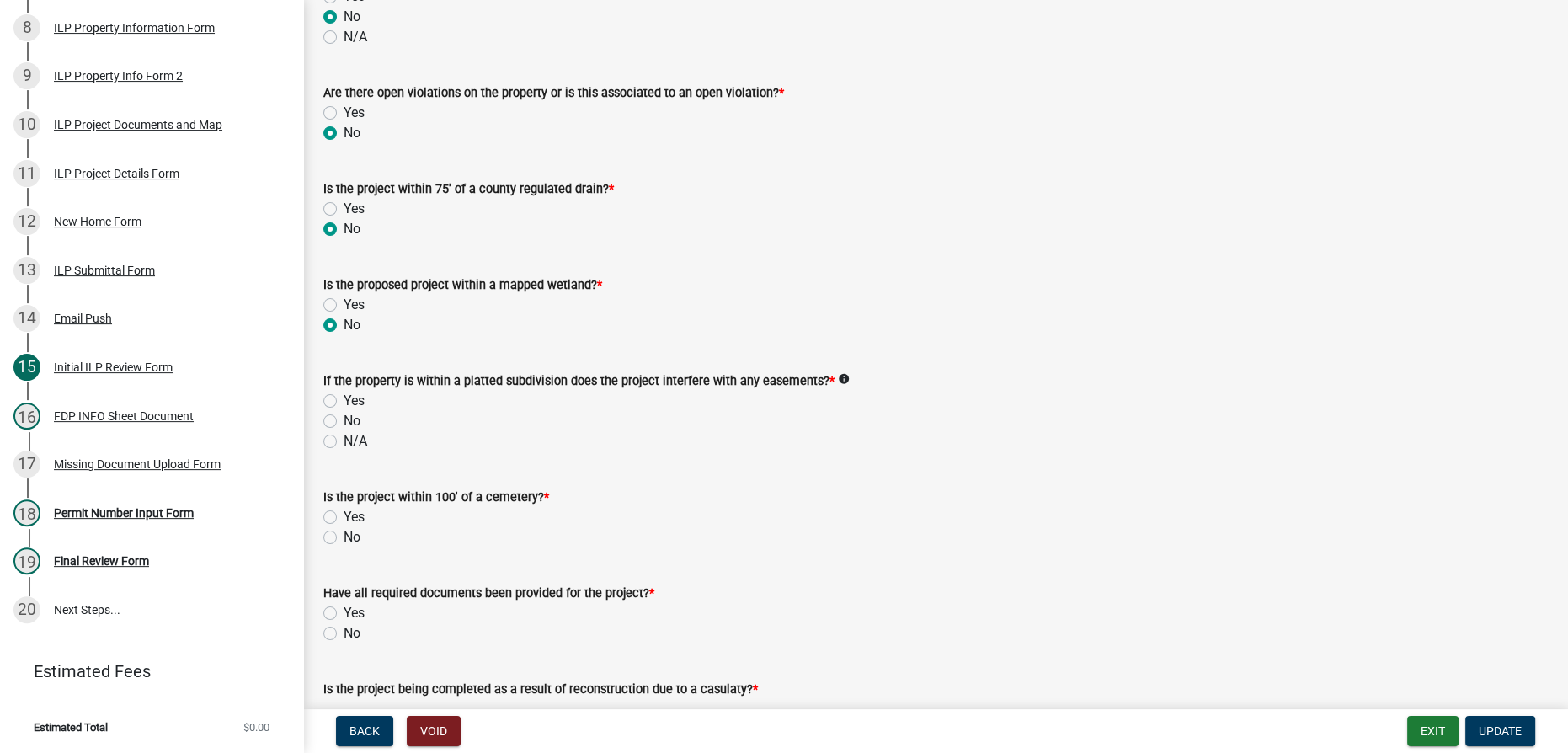scroll, scrollTop: 1531, scrollLeft: 0, axis: vertical 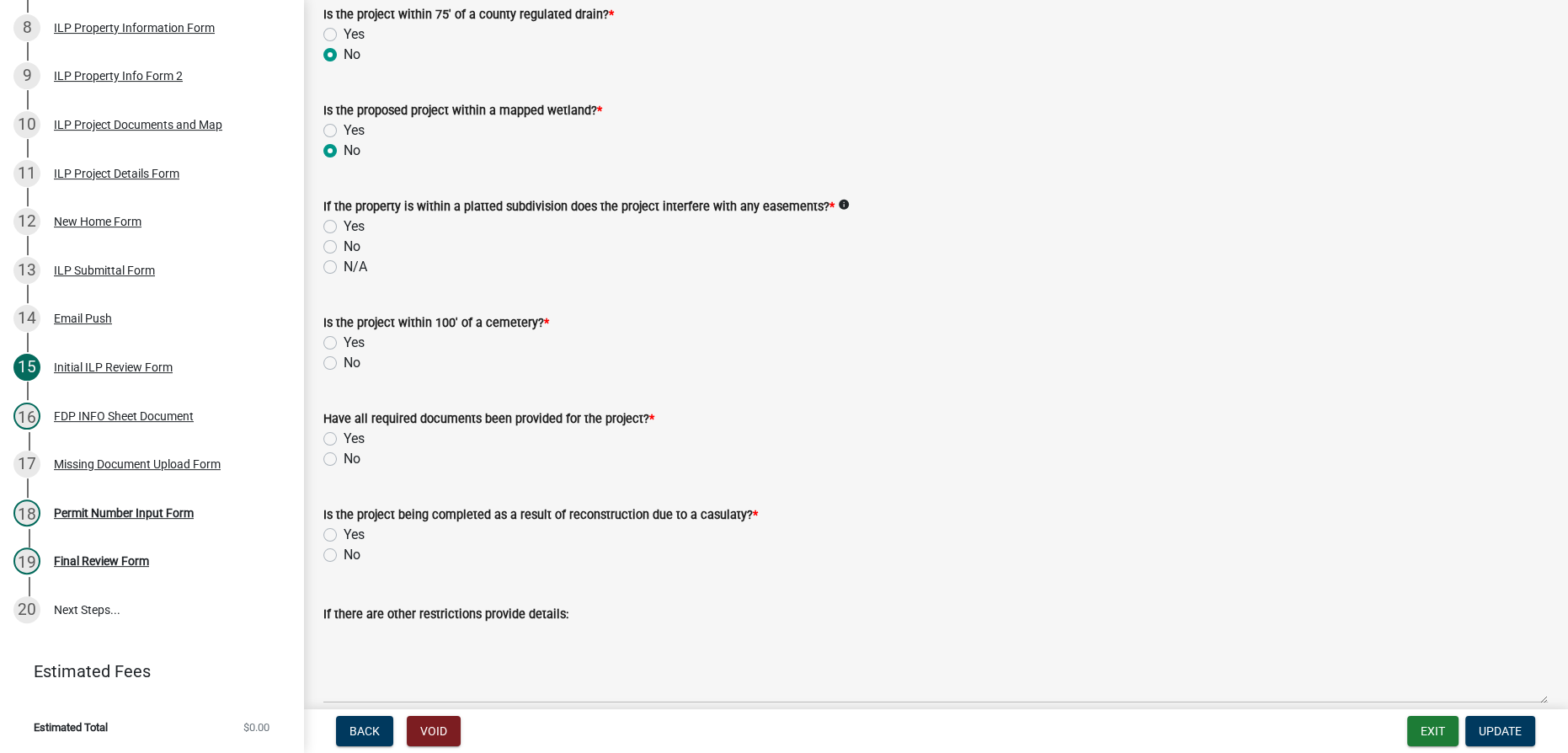 click on "No" 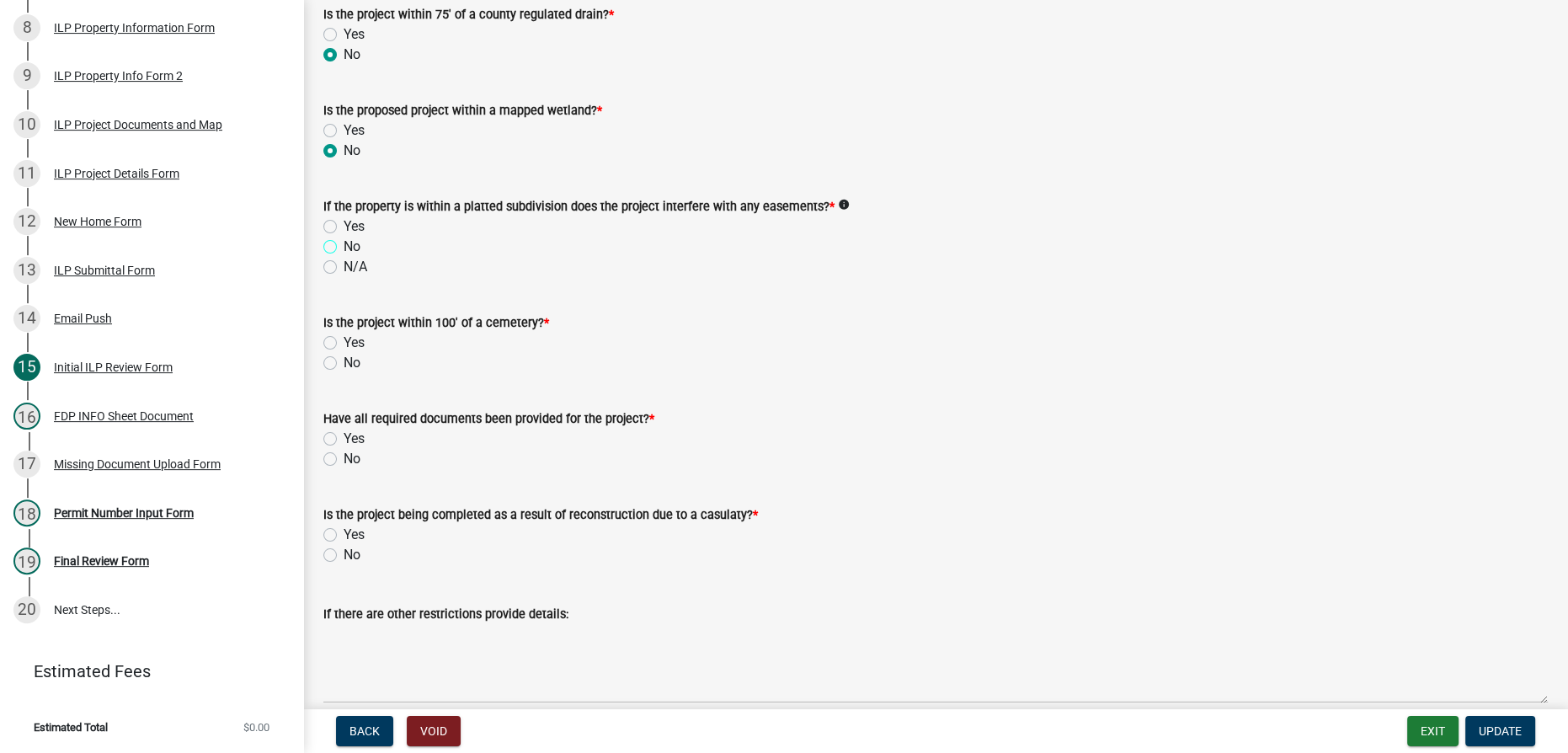 click on "No" at bounding box center (349, 242) 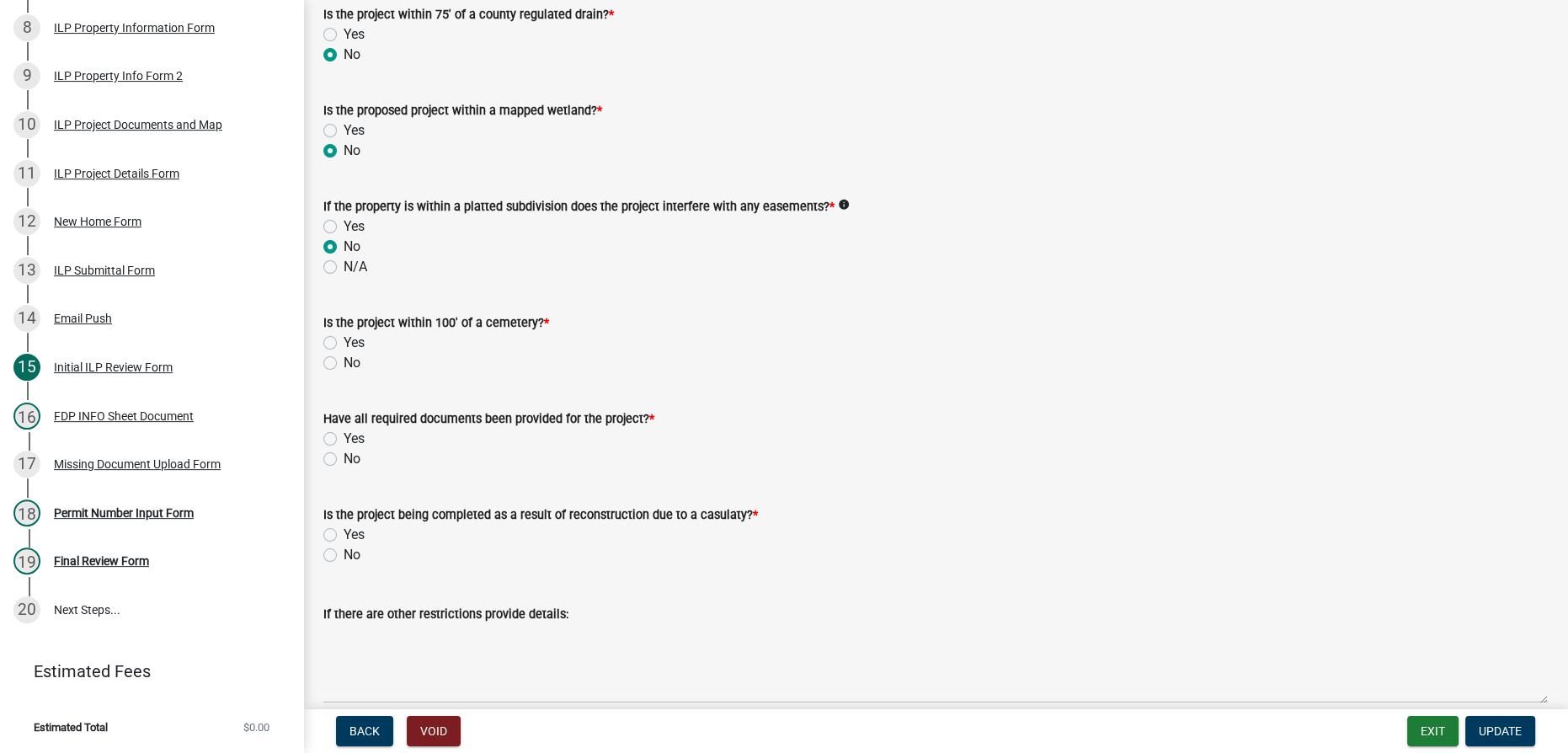 radio on "true" 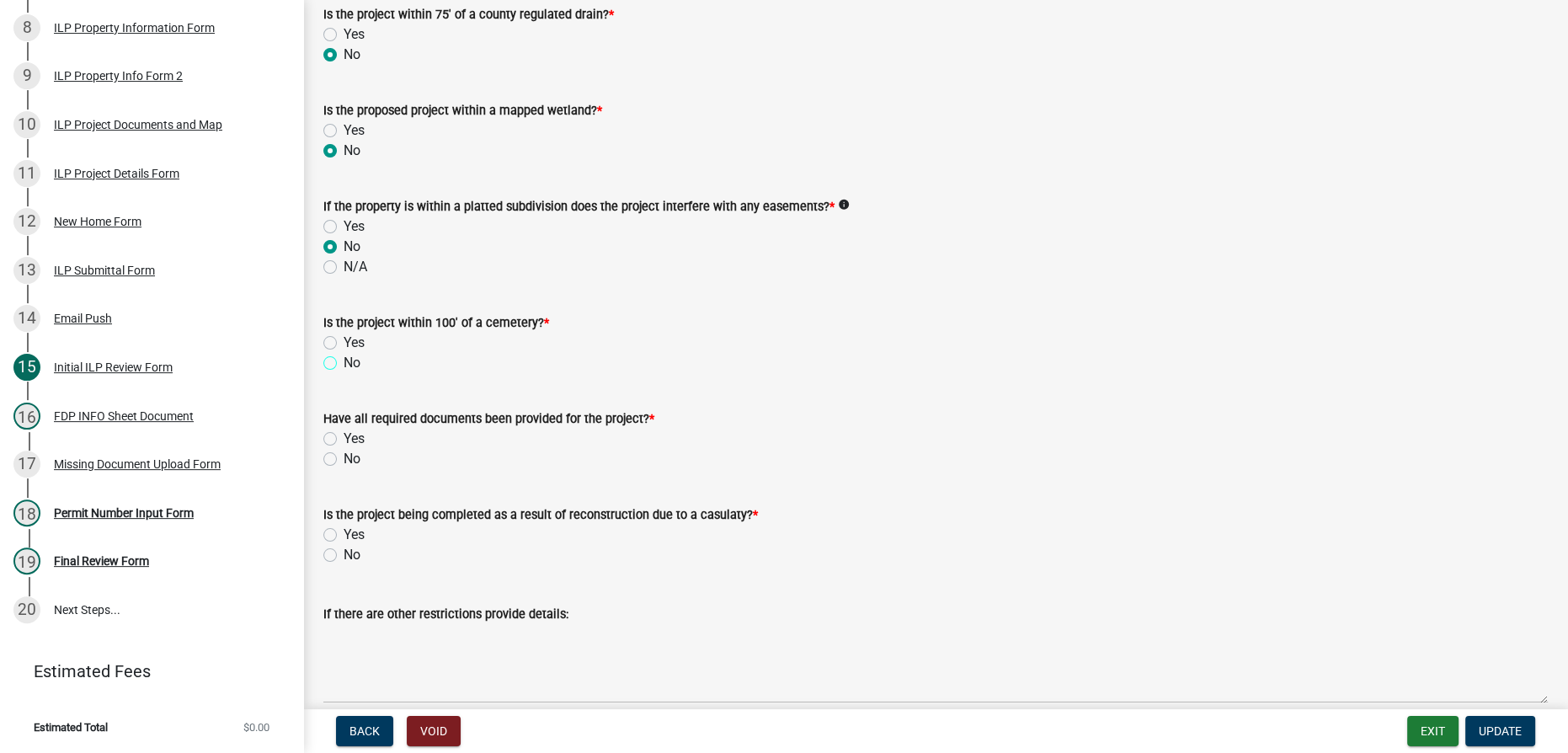 click on "No" at bounding box center (349, 358) 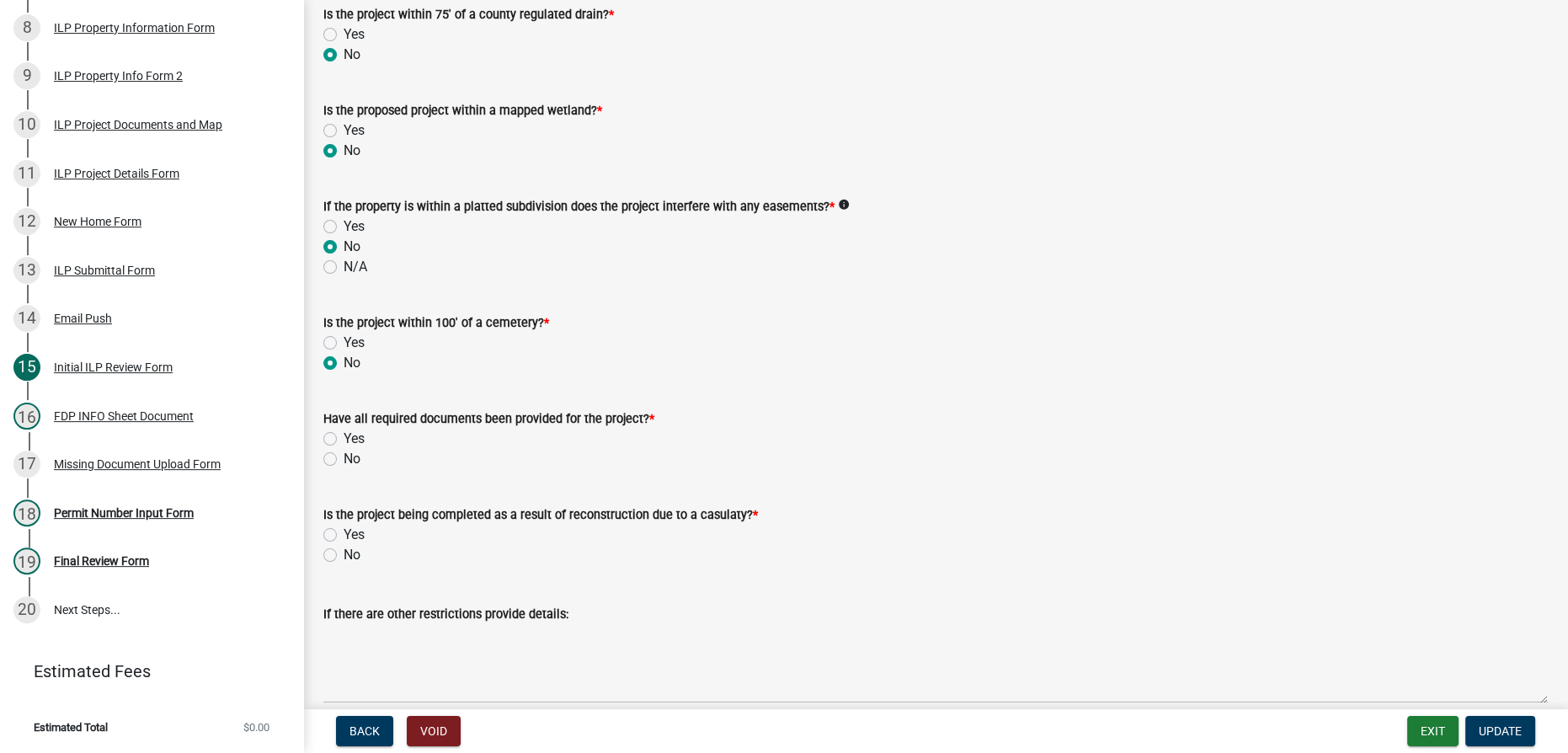 radio on "true" 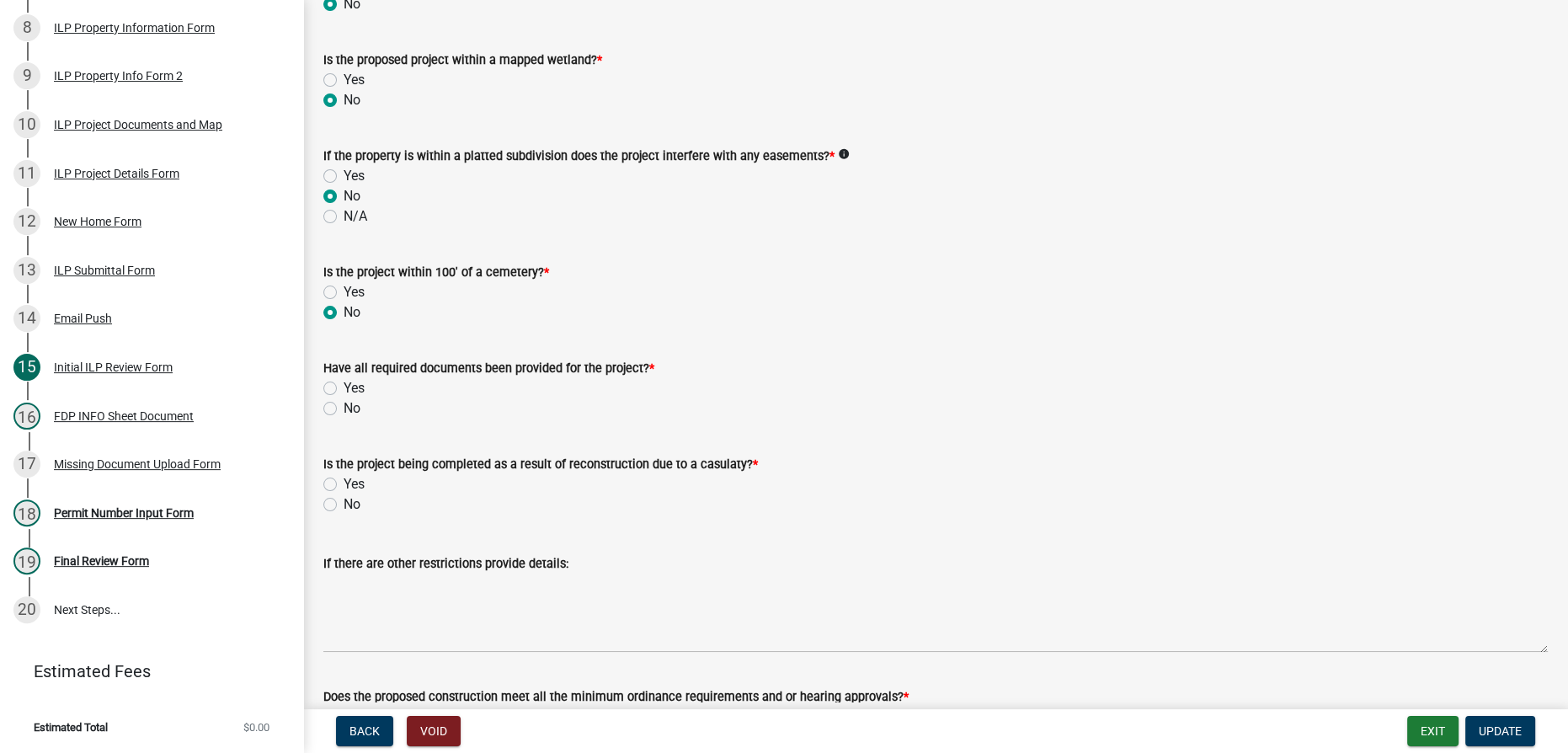 scroll, scrollTop: 1608, scrollLeft: 0, axis: vertical 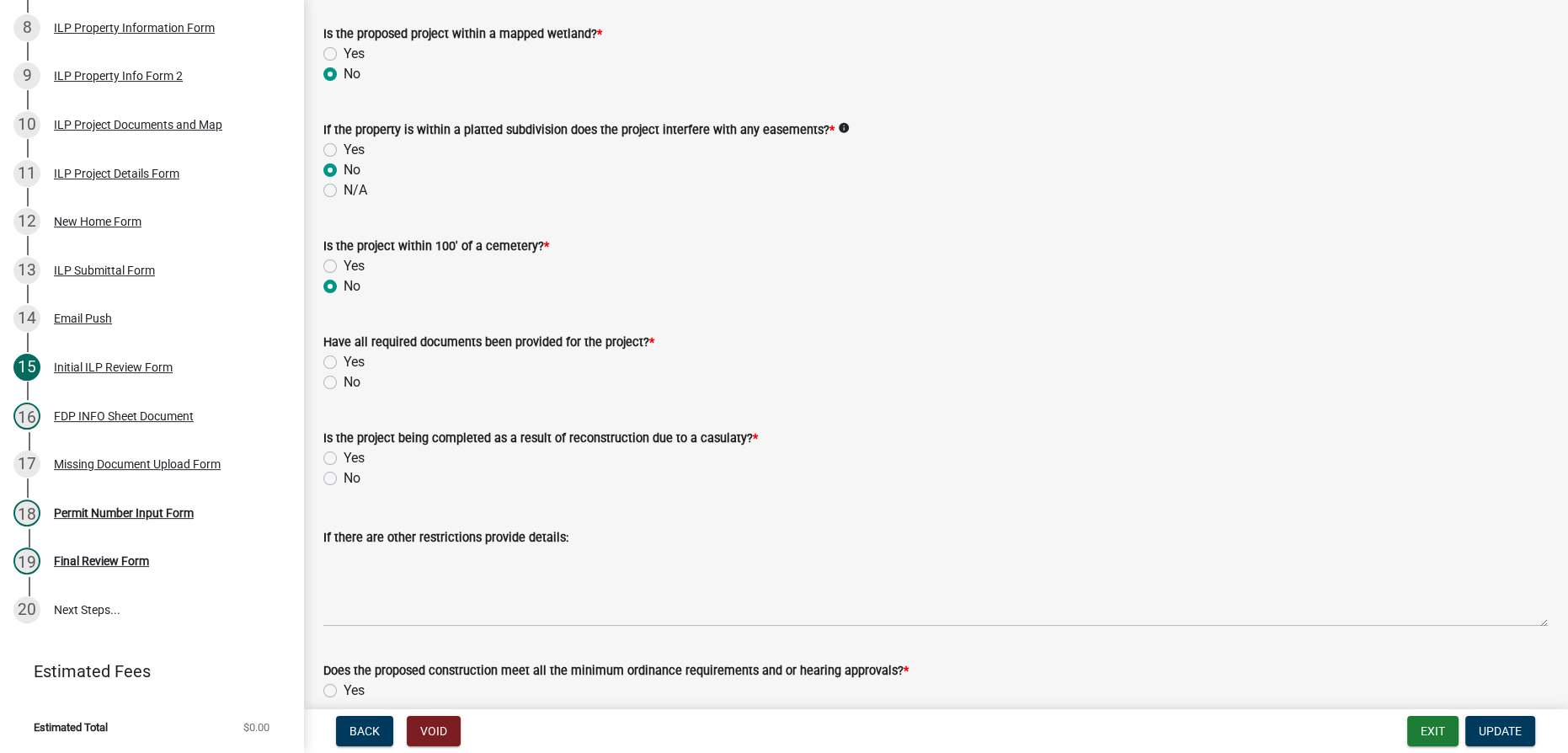 drag, startPoint x: 334, startPoint y: 359, endPoint x: 337, endPoint y: 385, distance: 26.172505 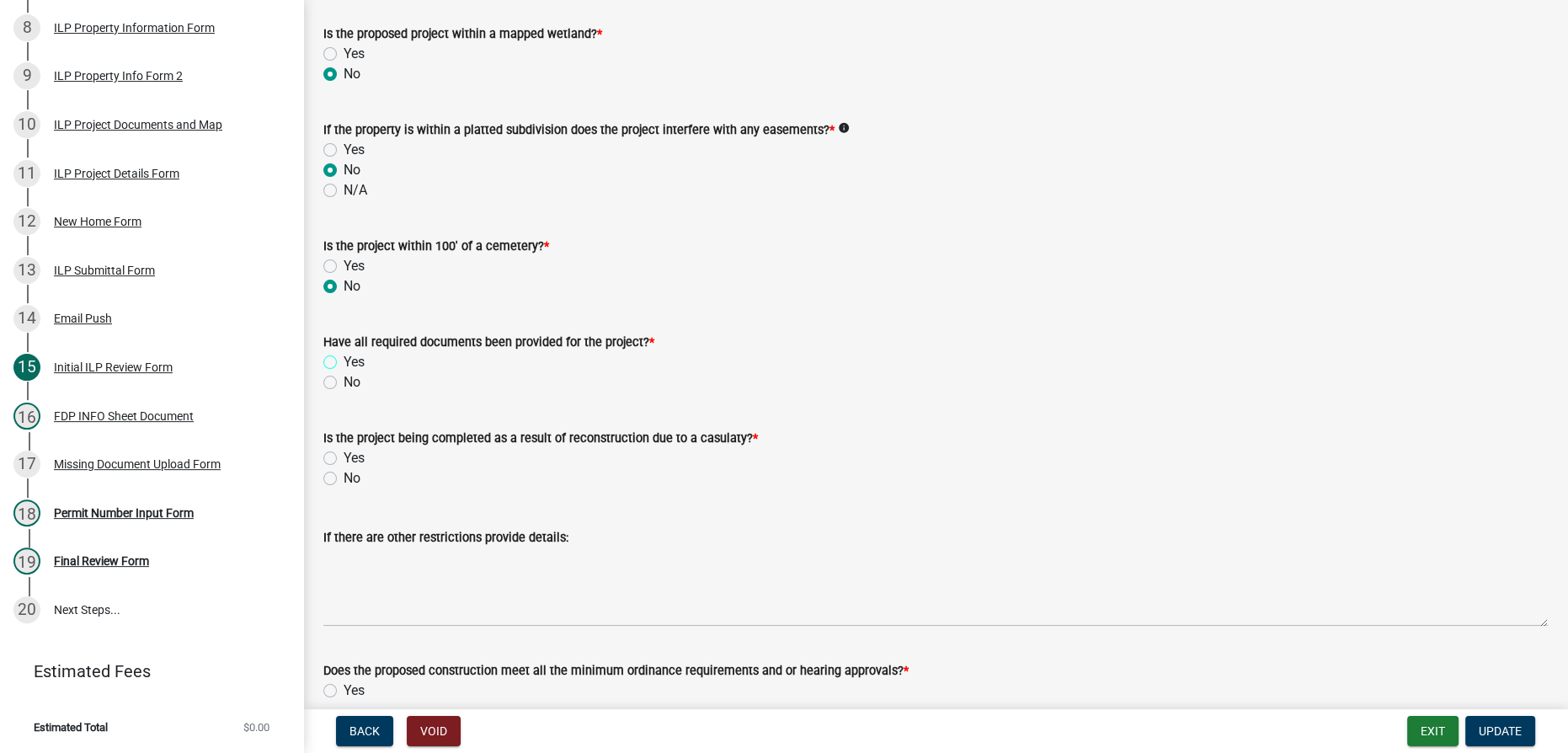 click on "Yes" at bounding box center (349, 357) 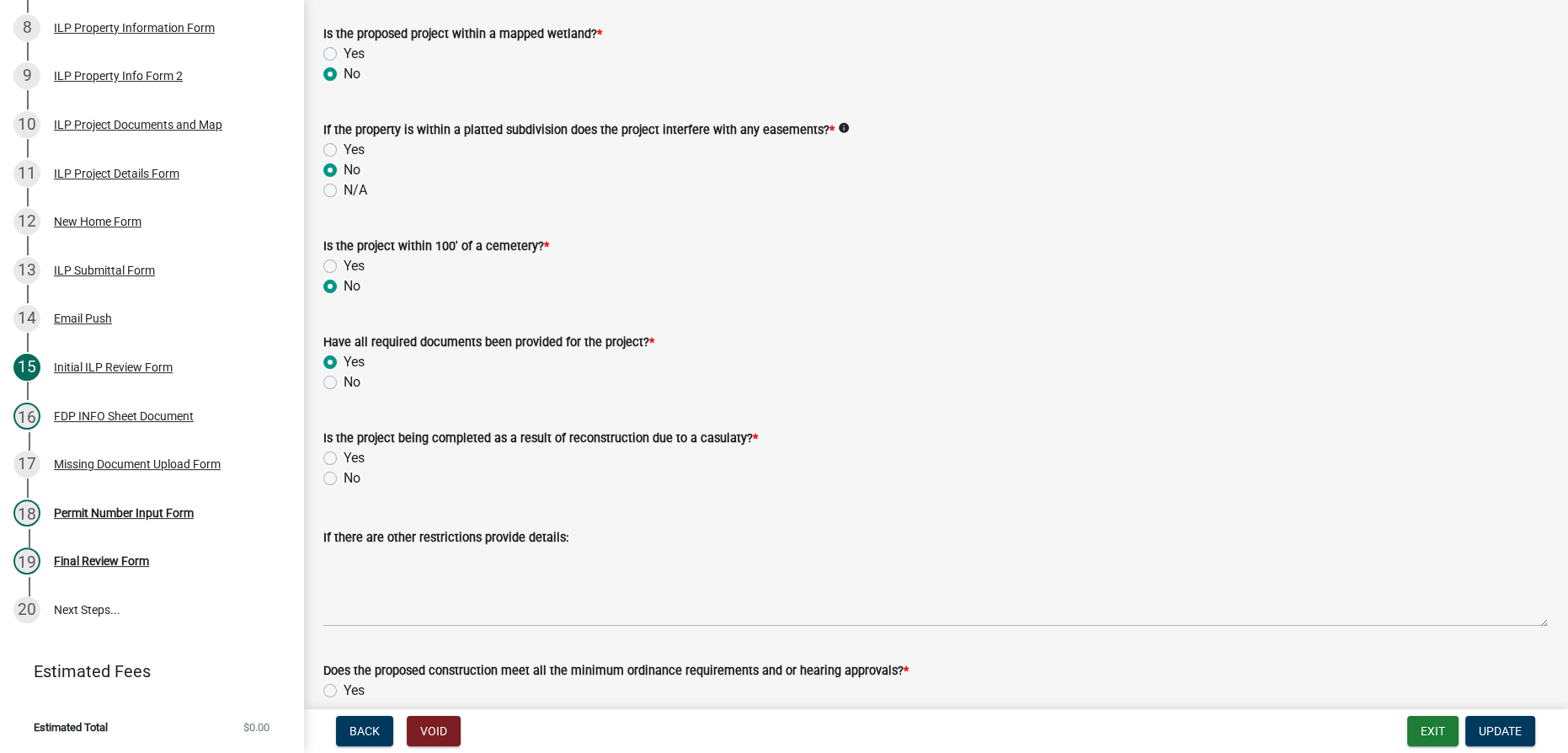 radio on "true" 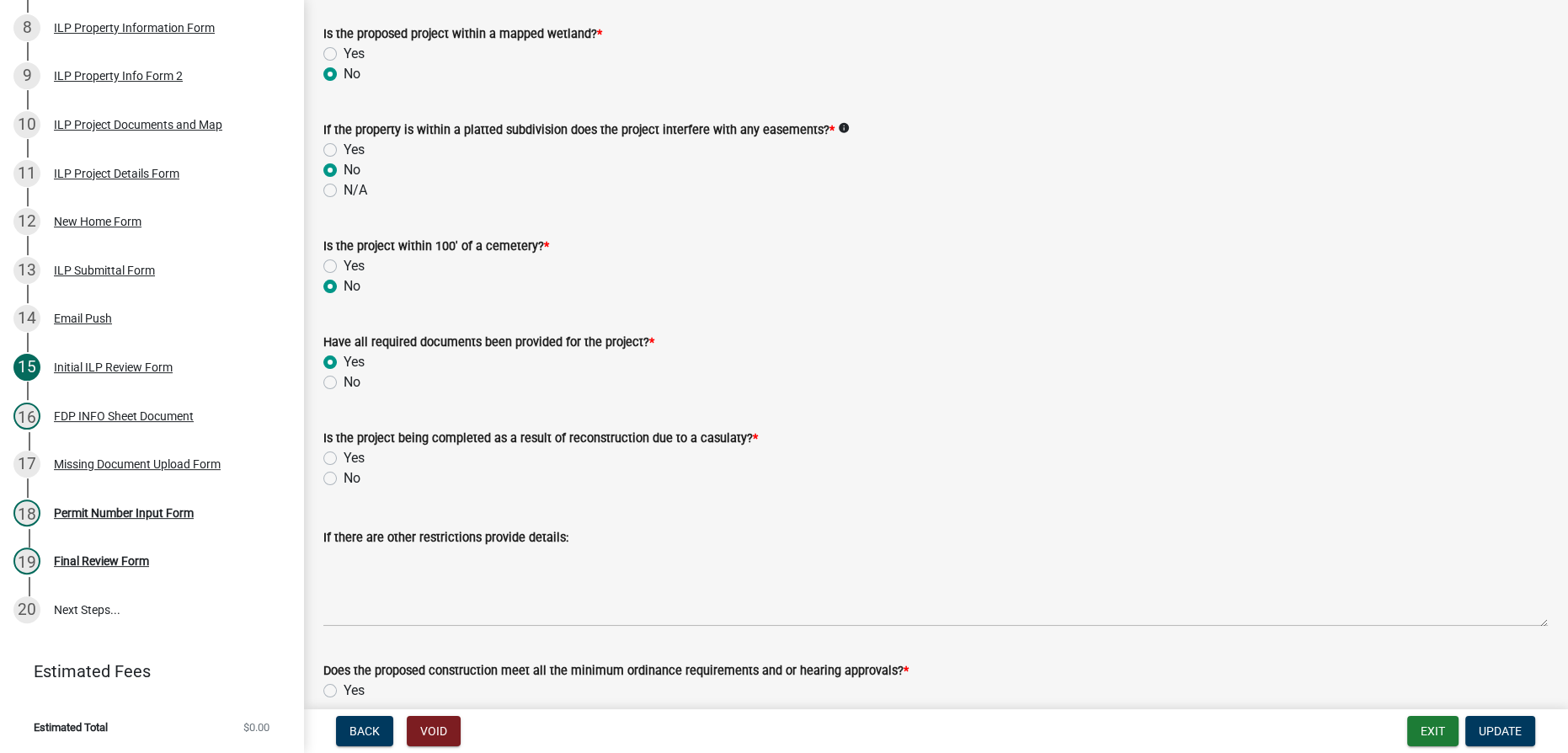 click on "No" 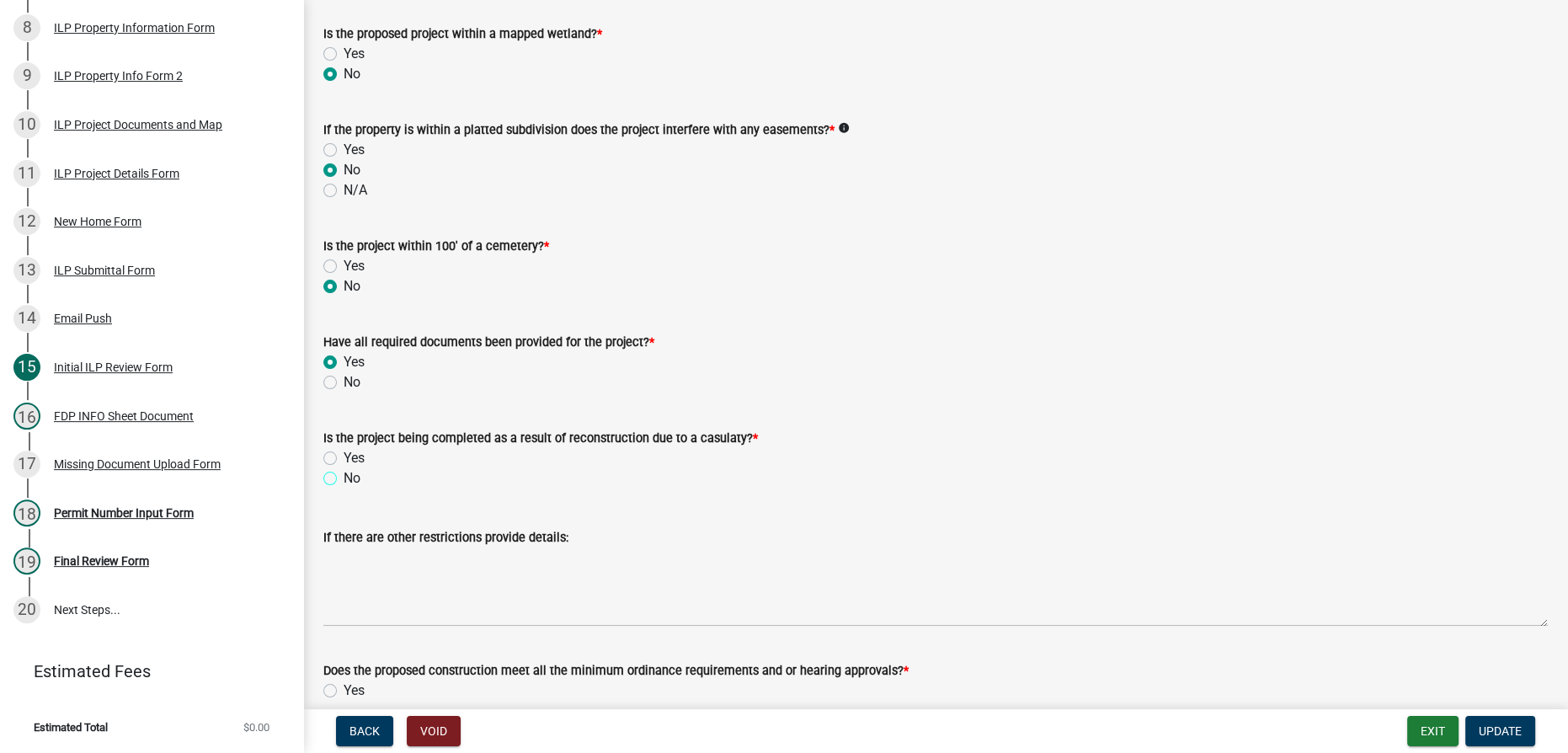 click on "No" at bounding box center (349, 473) 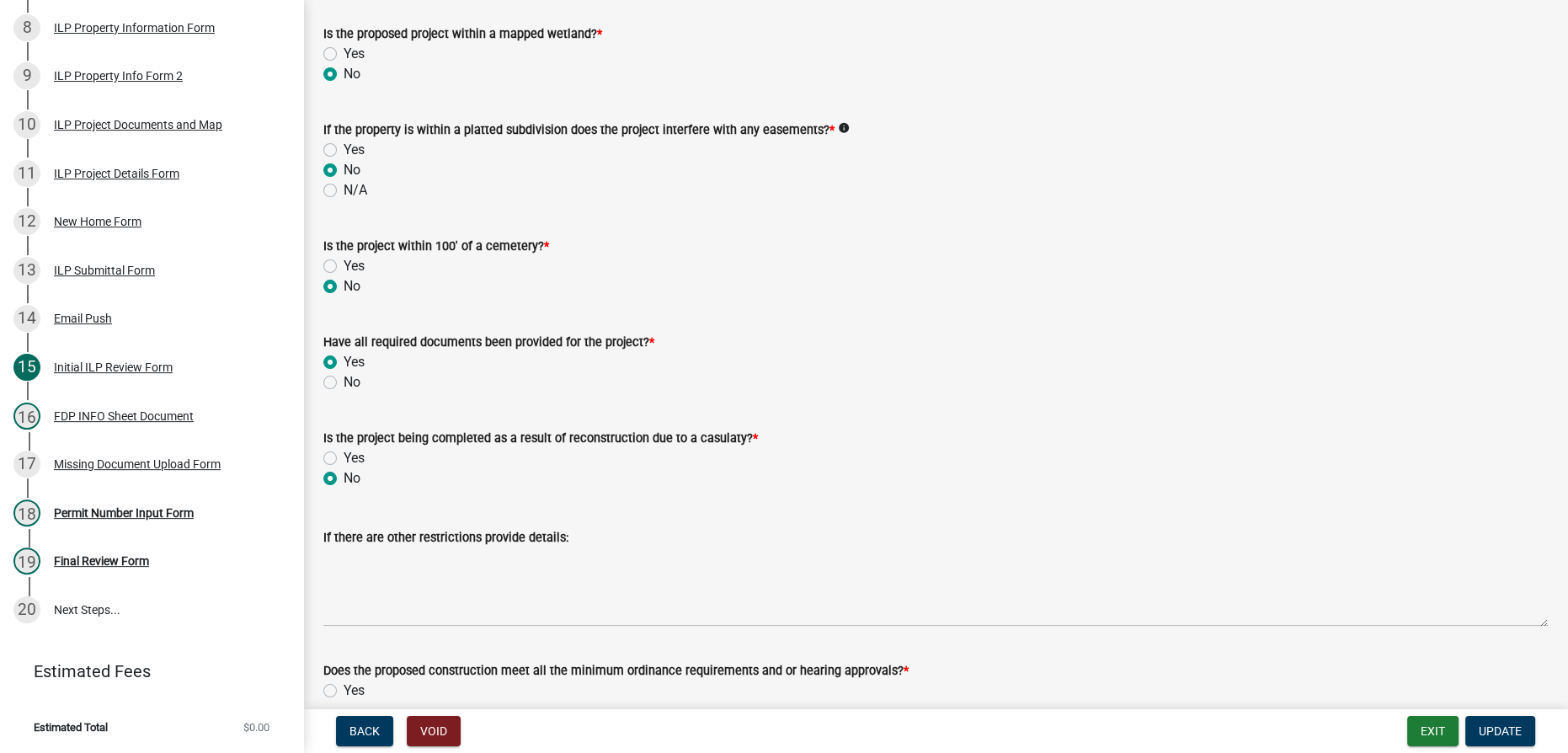 radio on "true" 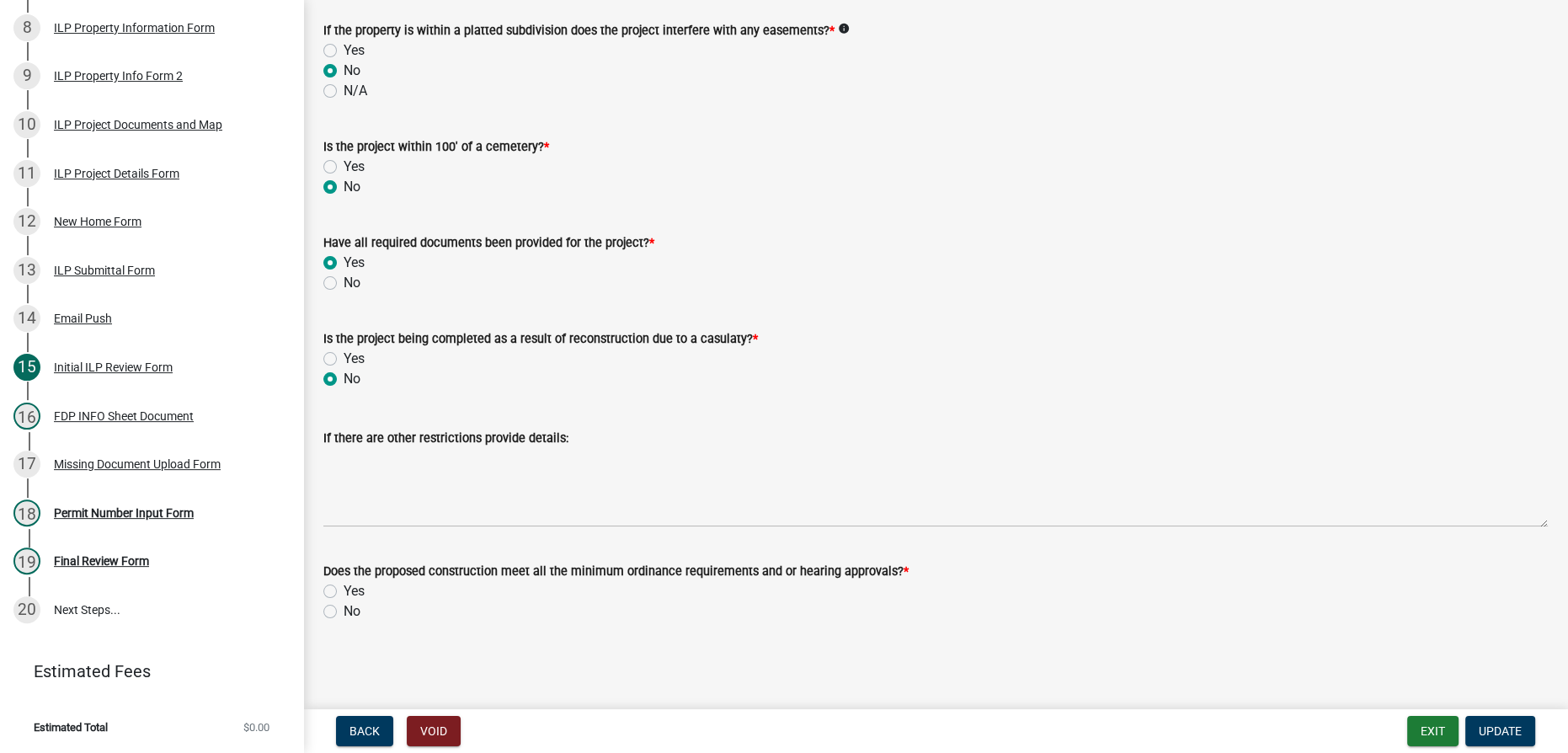 scroll, scrollTop: 1706, scrollLeft: 0, axis: vertical 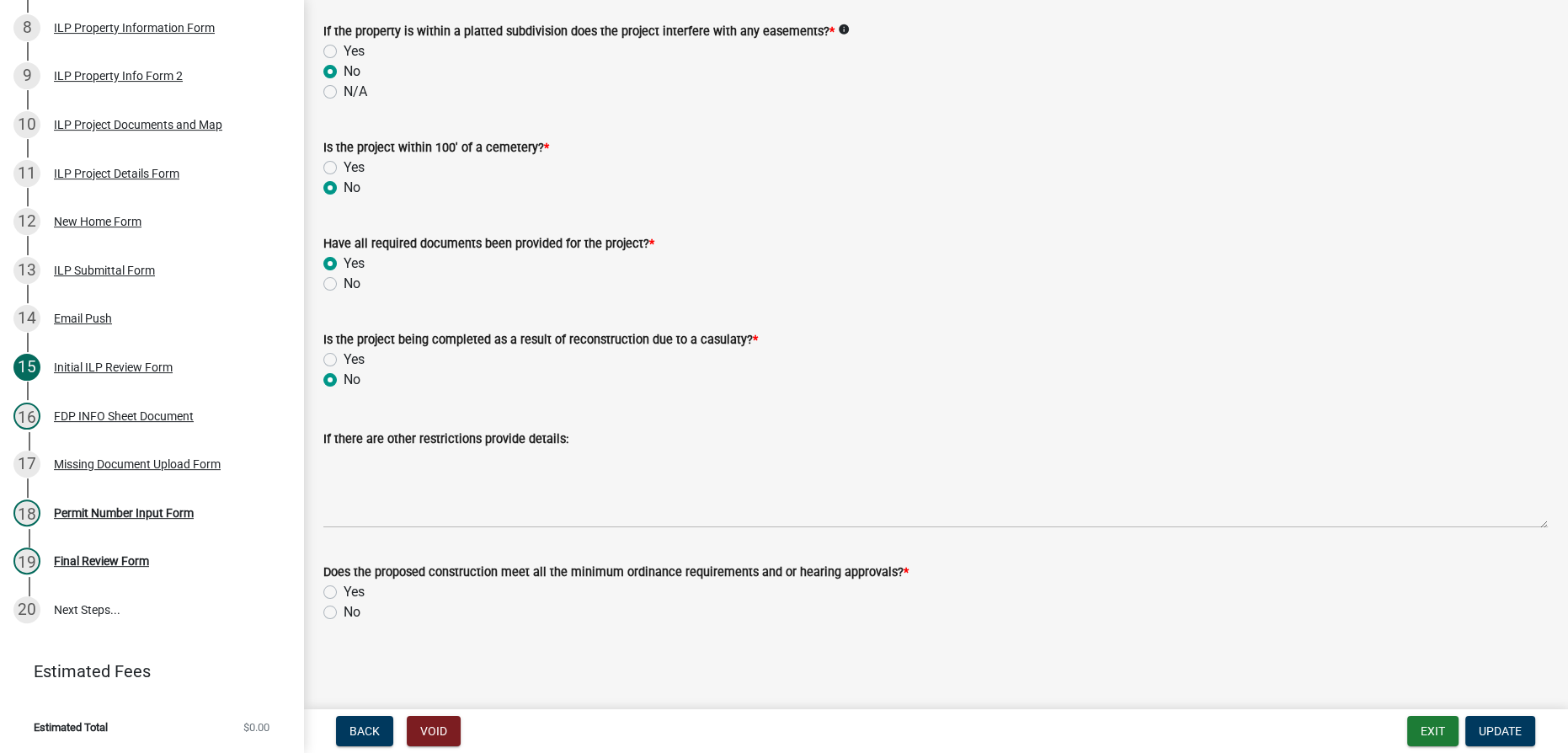 click on "No" 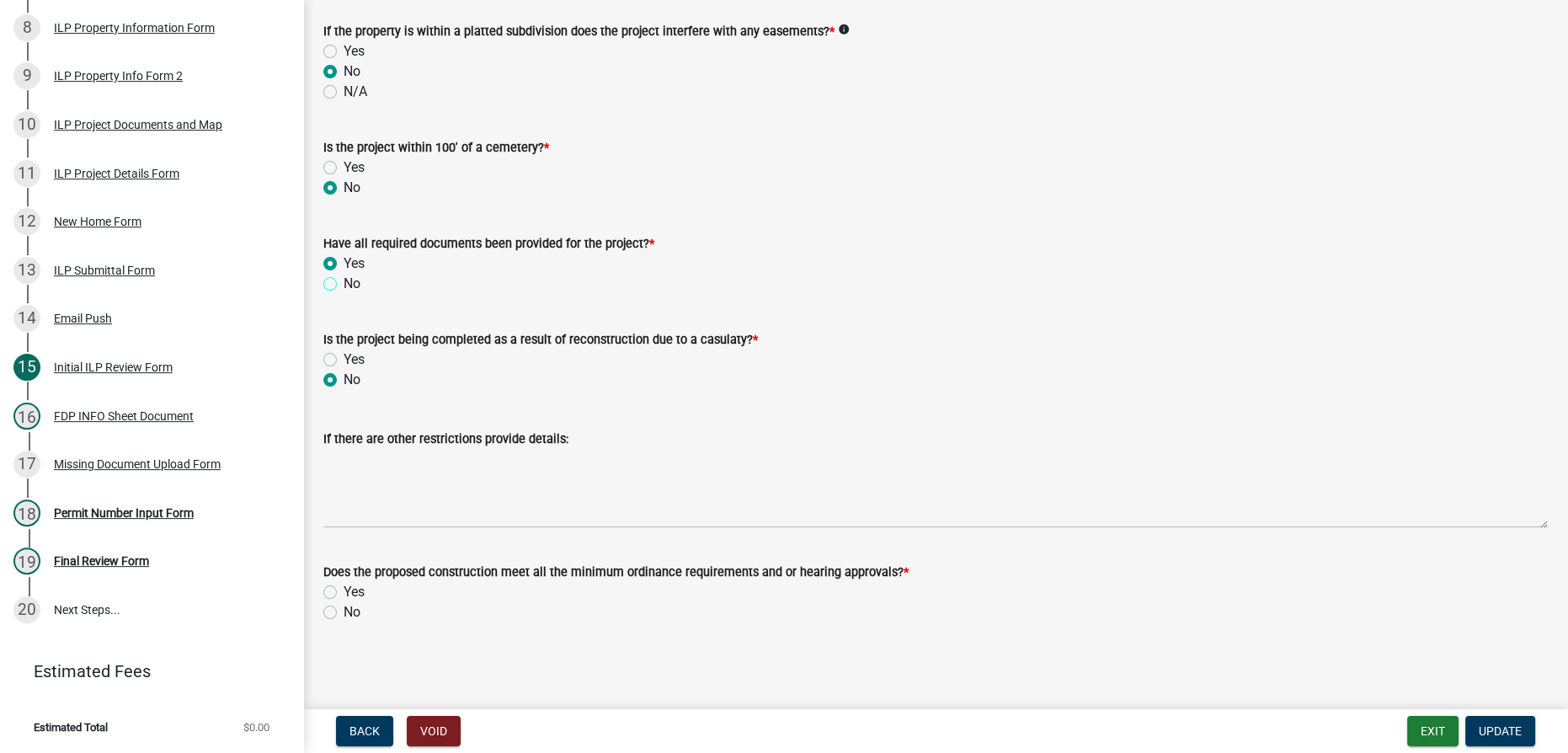click on "No" at bounding box center (349, 279) 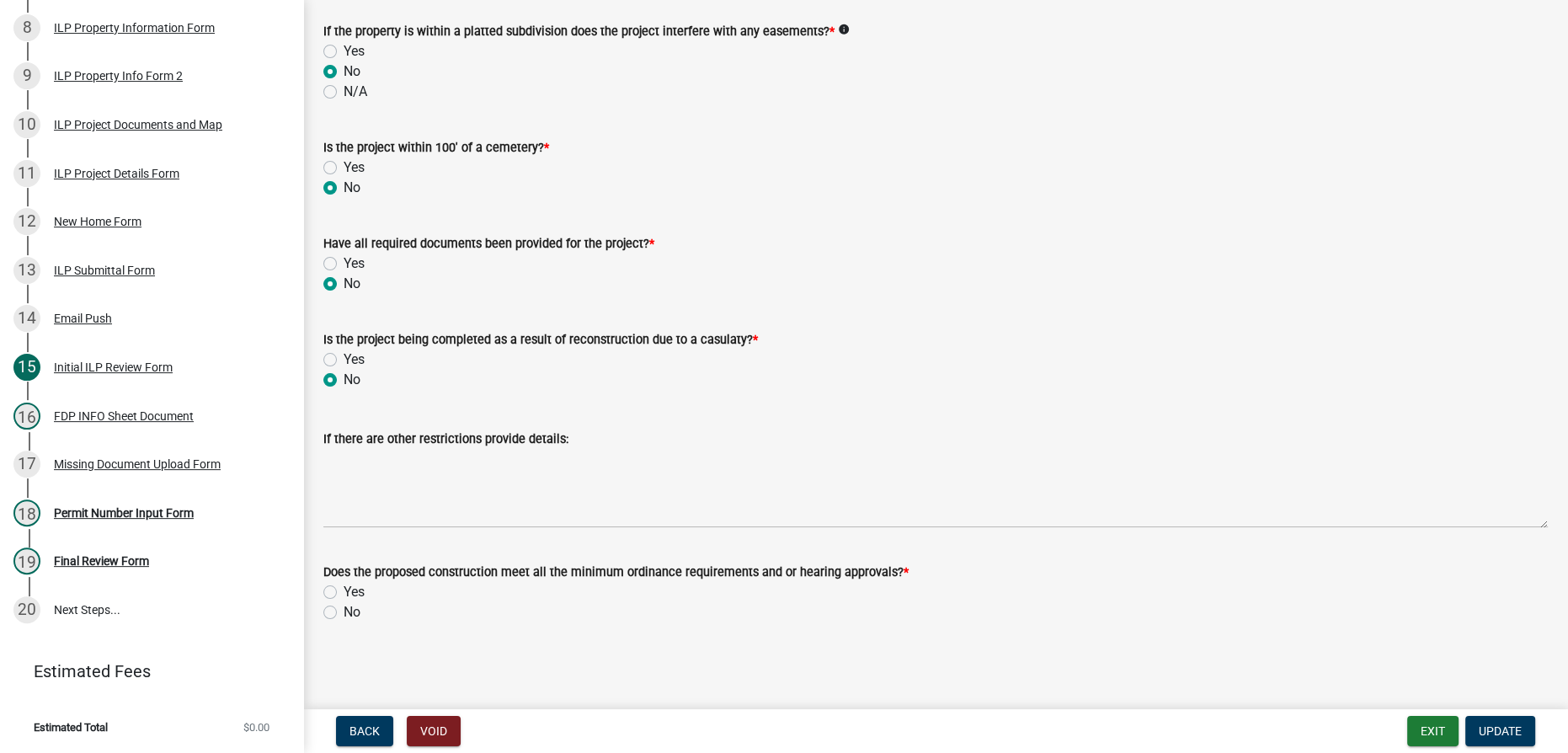 radio on "true" 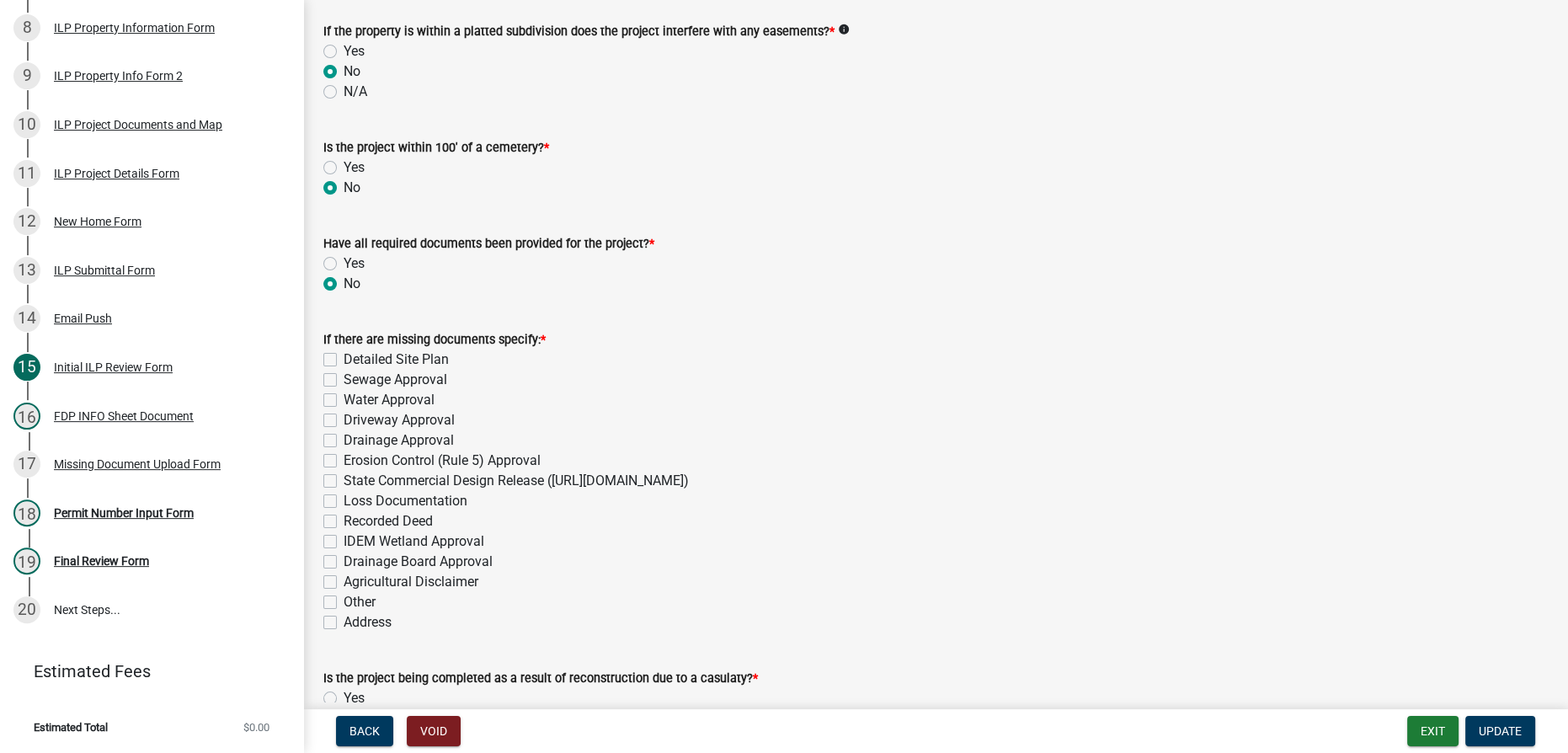 click on "Sewage Approval" 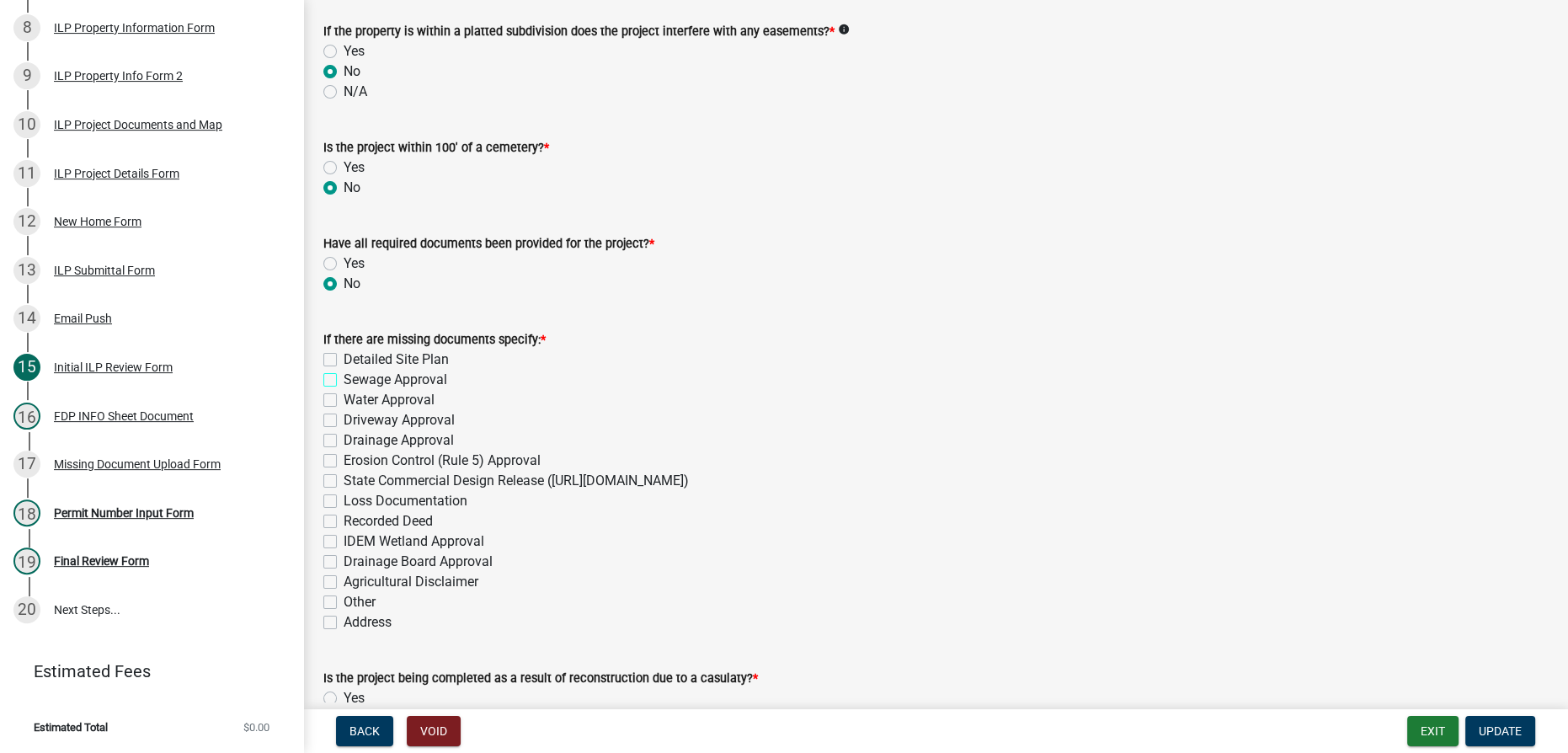 click on "Sewage Approval" at bounding box center (349, 375) 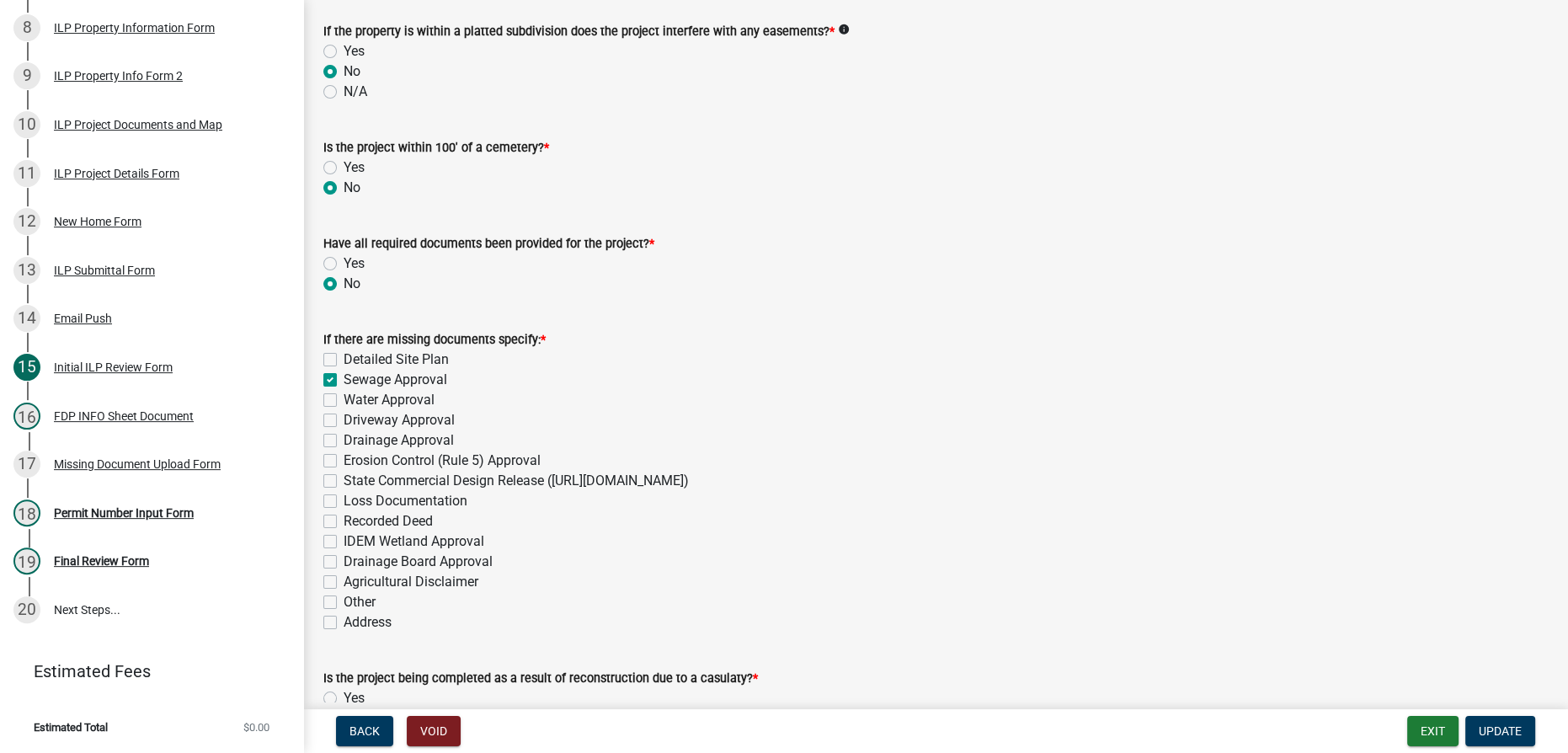 checkbox on "false" 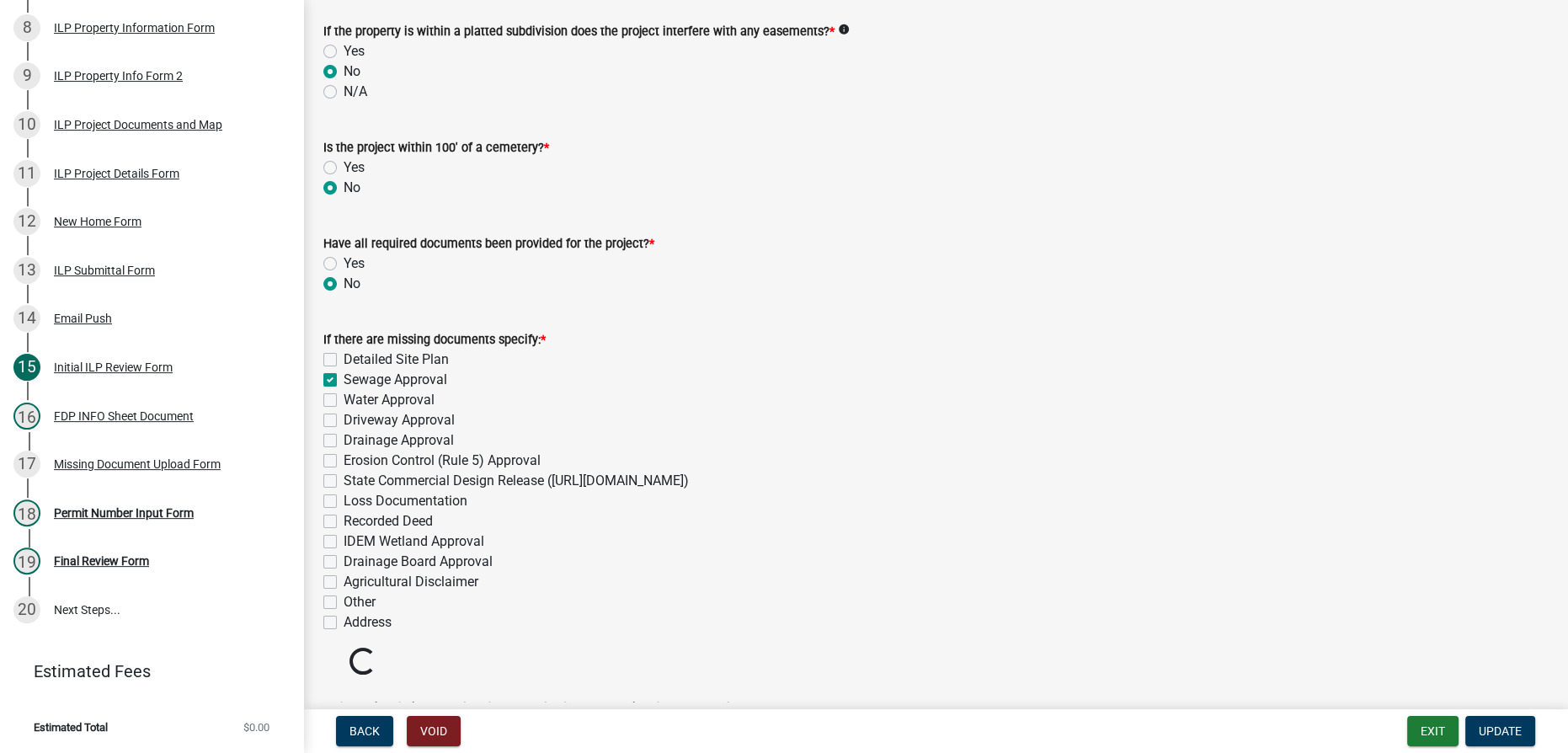 click on "Water Approval" 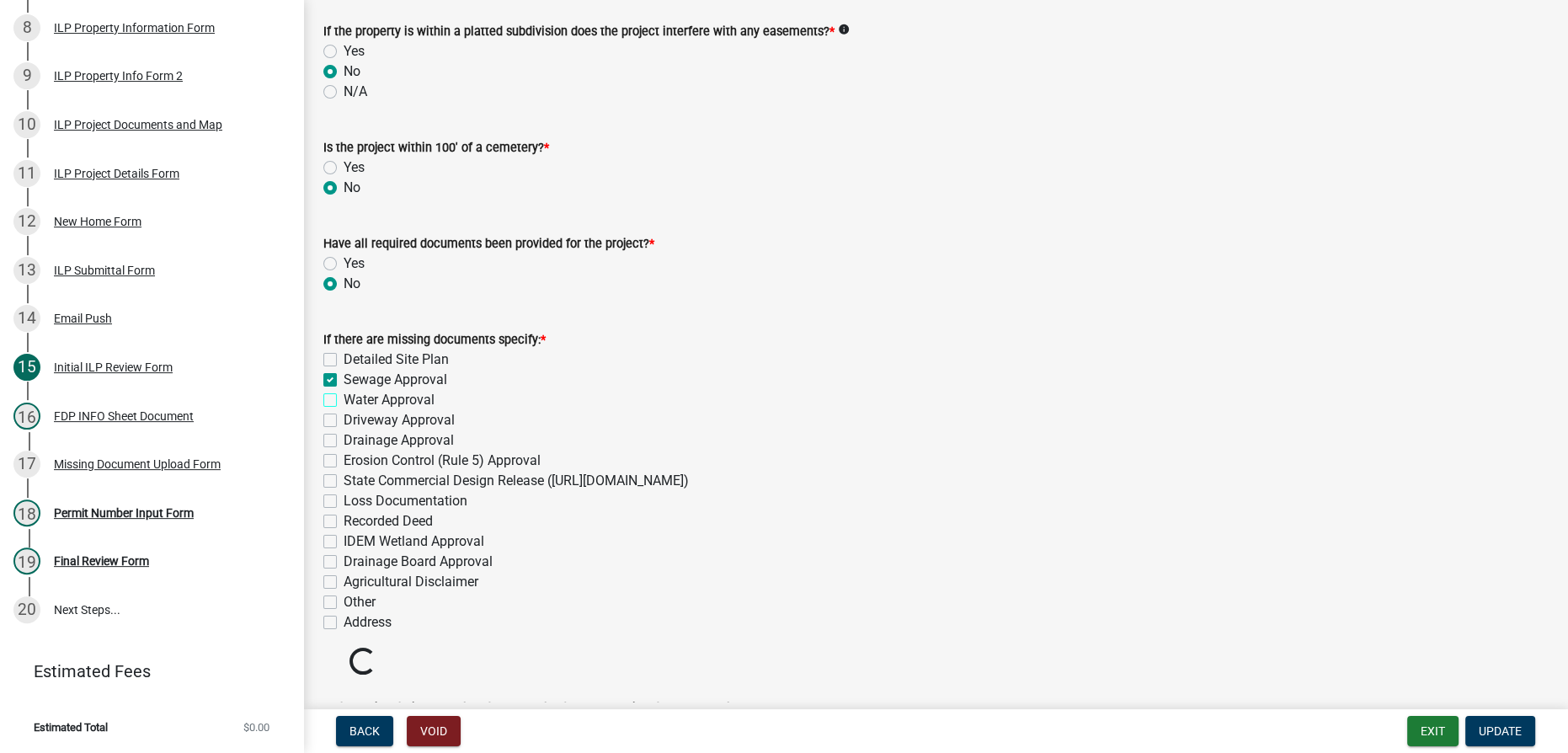 click on "Water Approval" at bounding box center (349, 395) 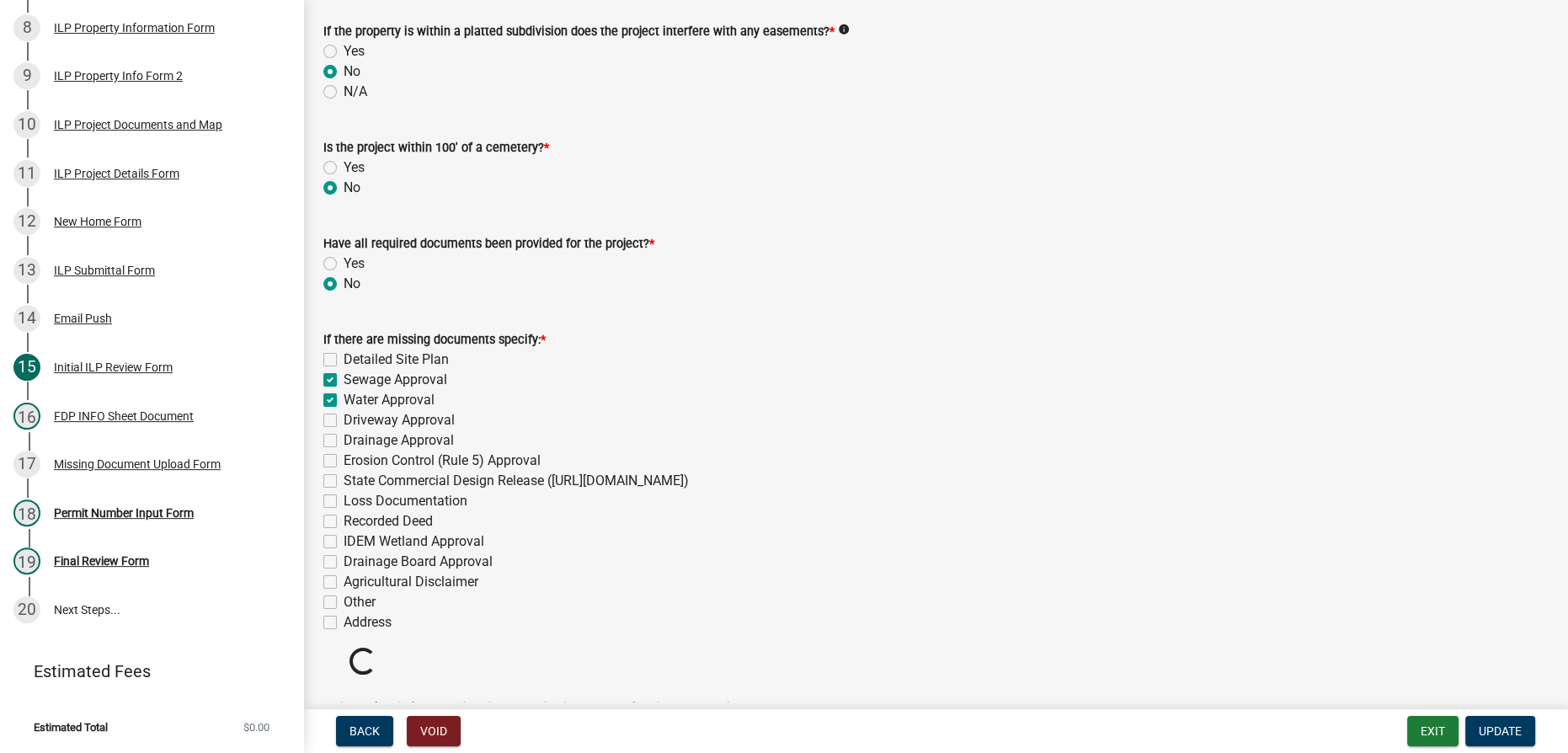 checkbox on "false" 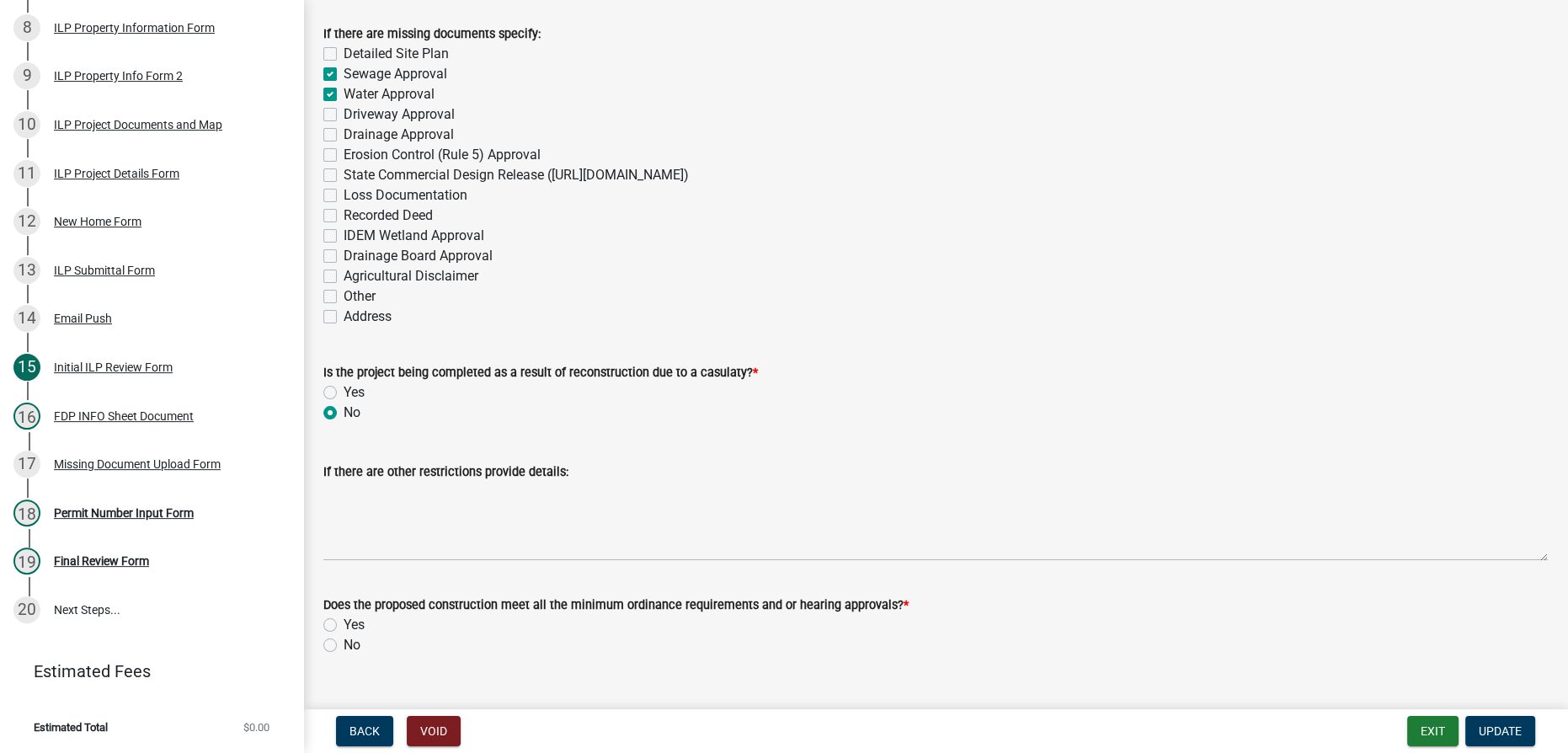 scroll, scrollTop: 2045, scrollLeft: 0, axis: vertical 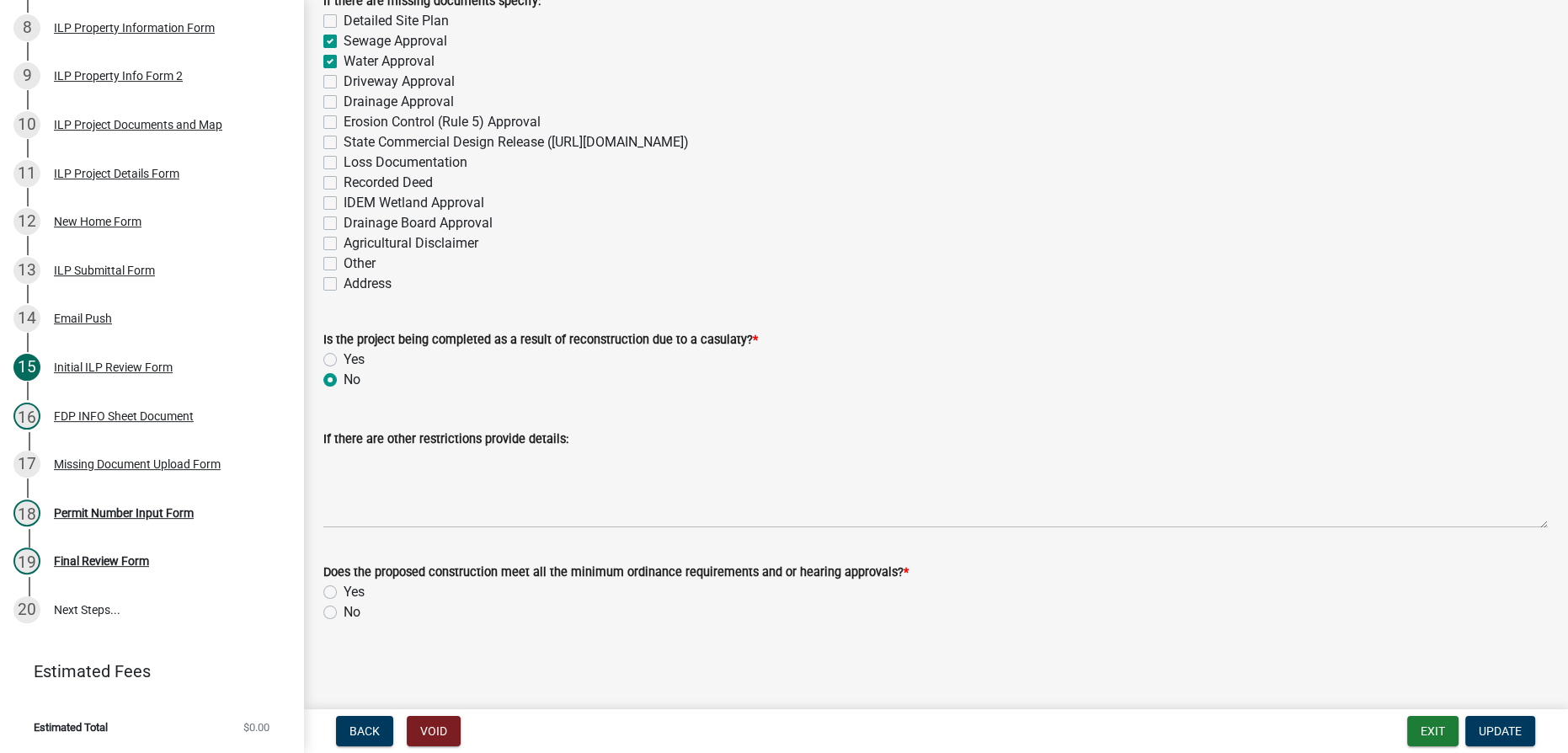 click on "Yes" 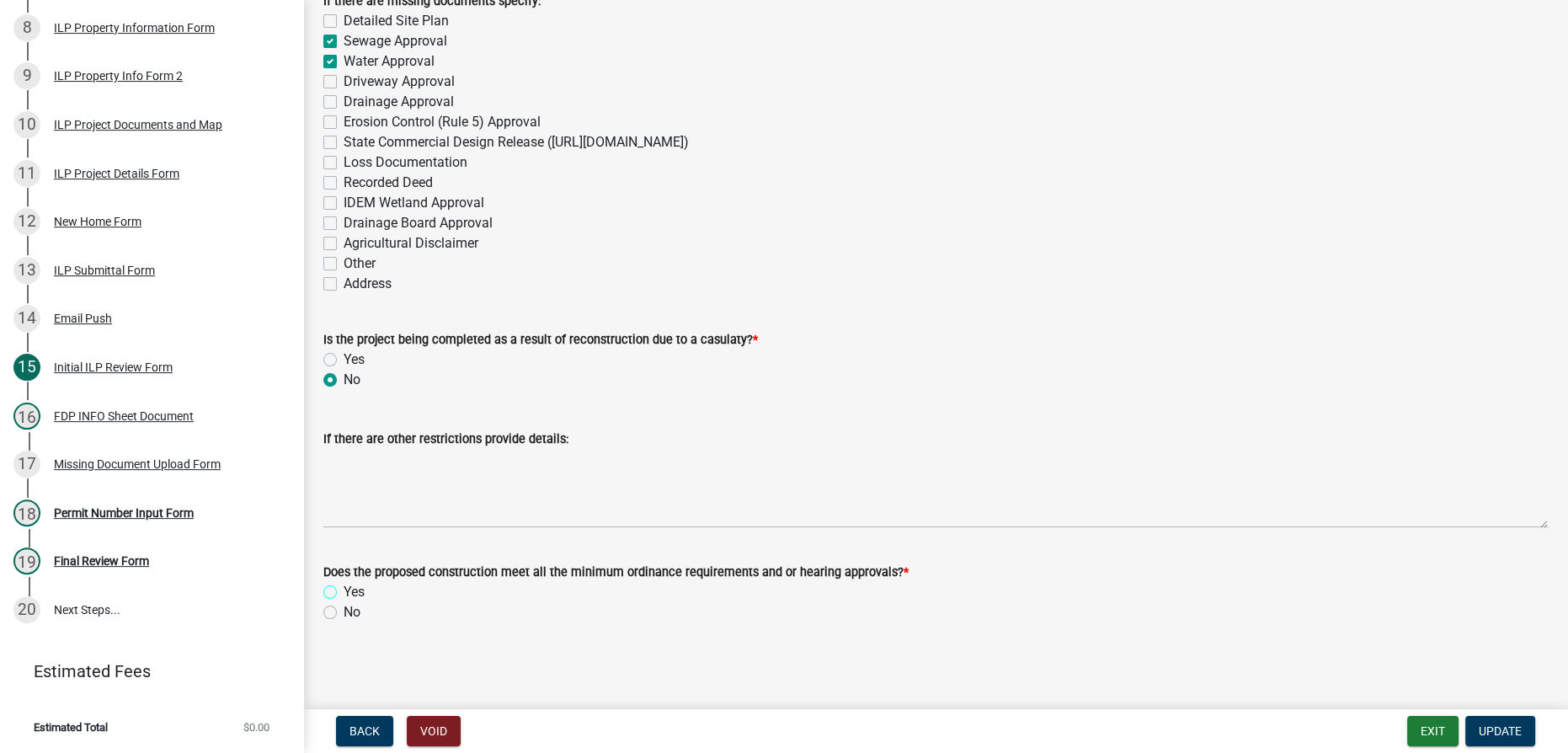 click on "Yes" at bounding box center [349, 587] 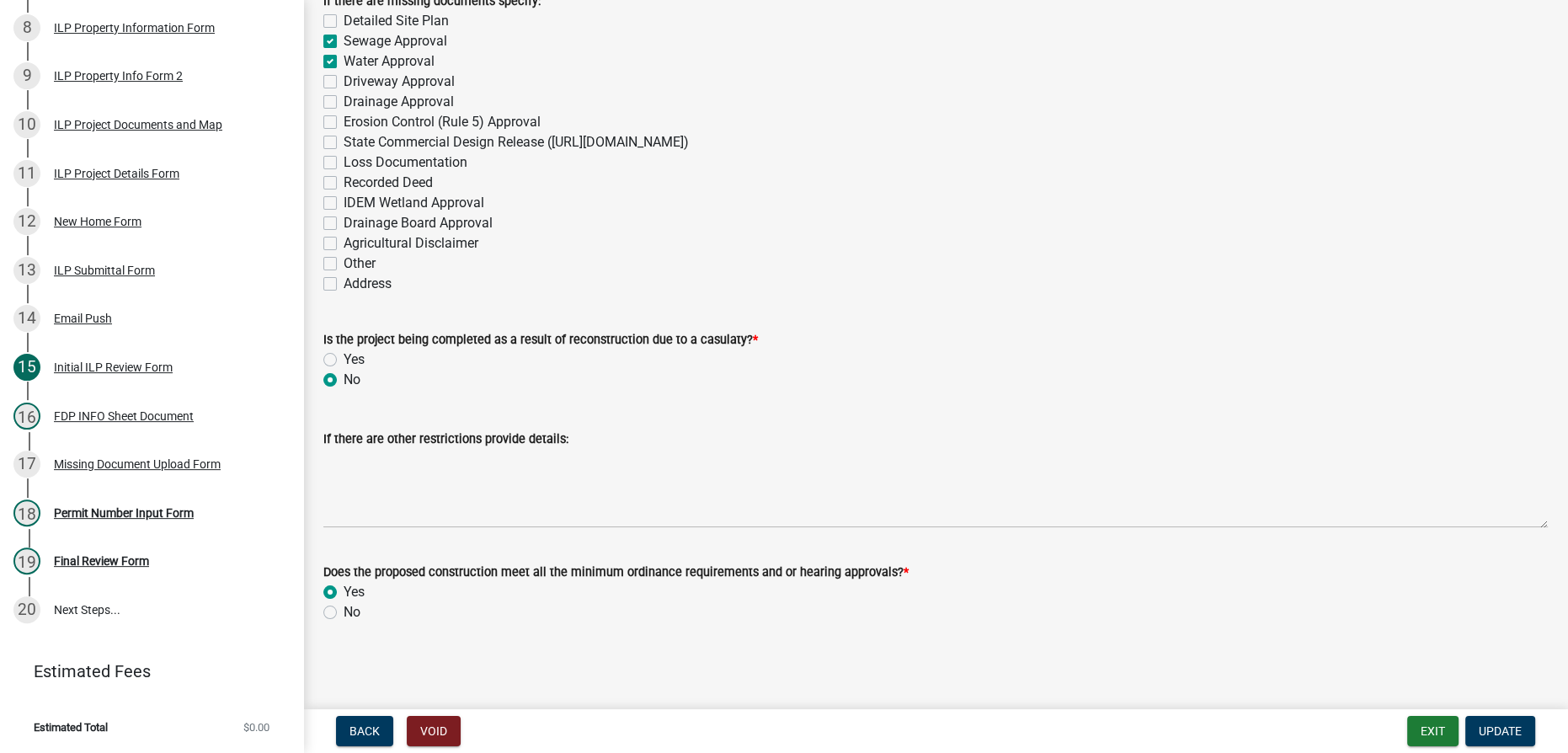 radio on "true" 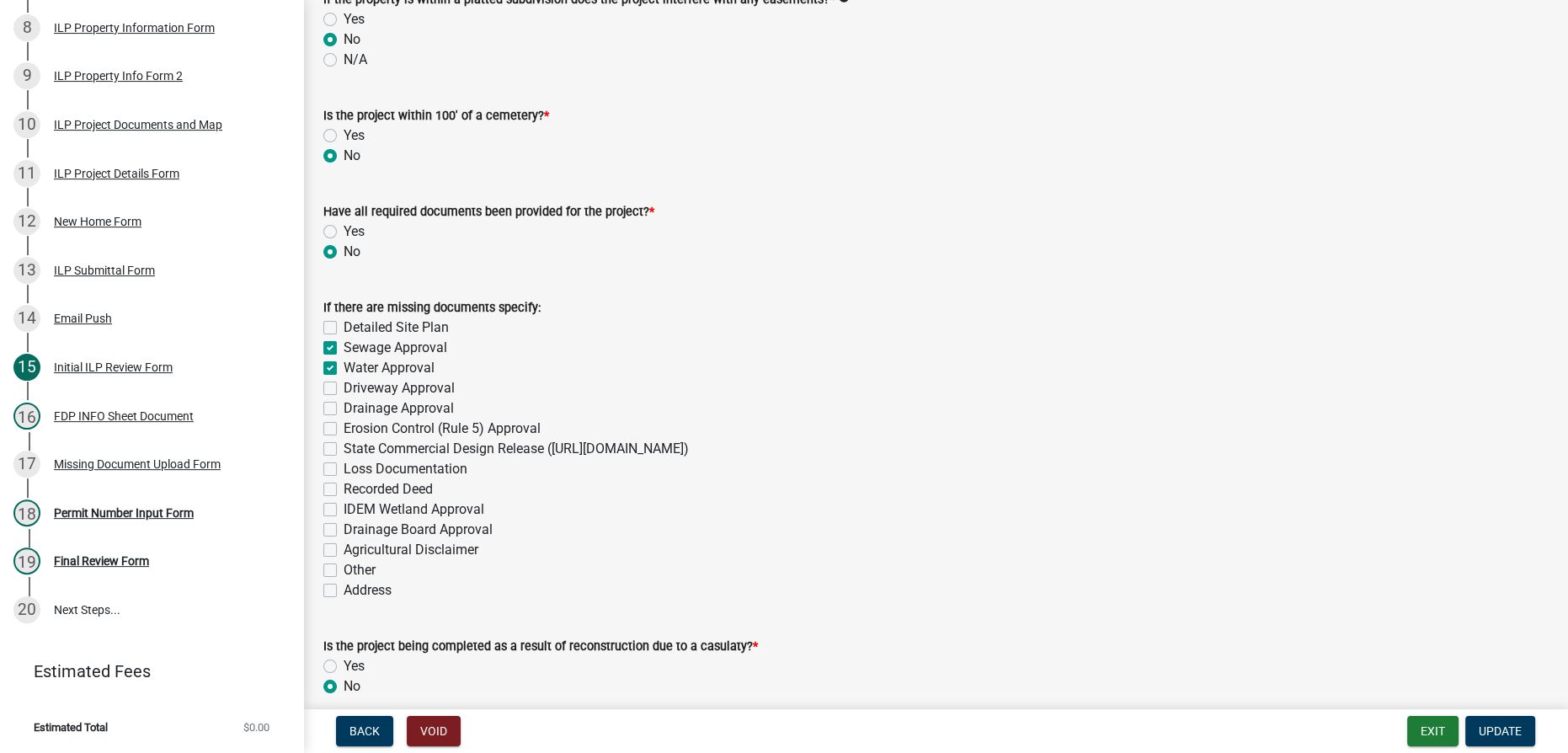 scroll, scrollTop: 2045, scrollLeft: 0, axis: vertical 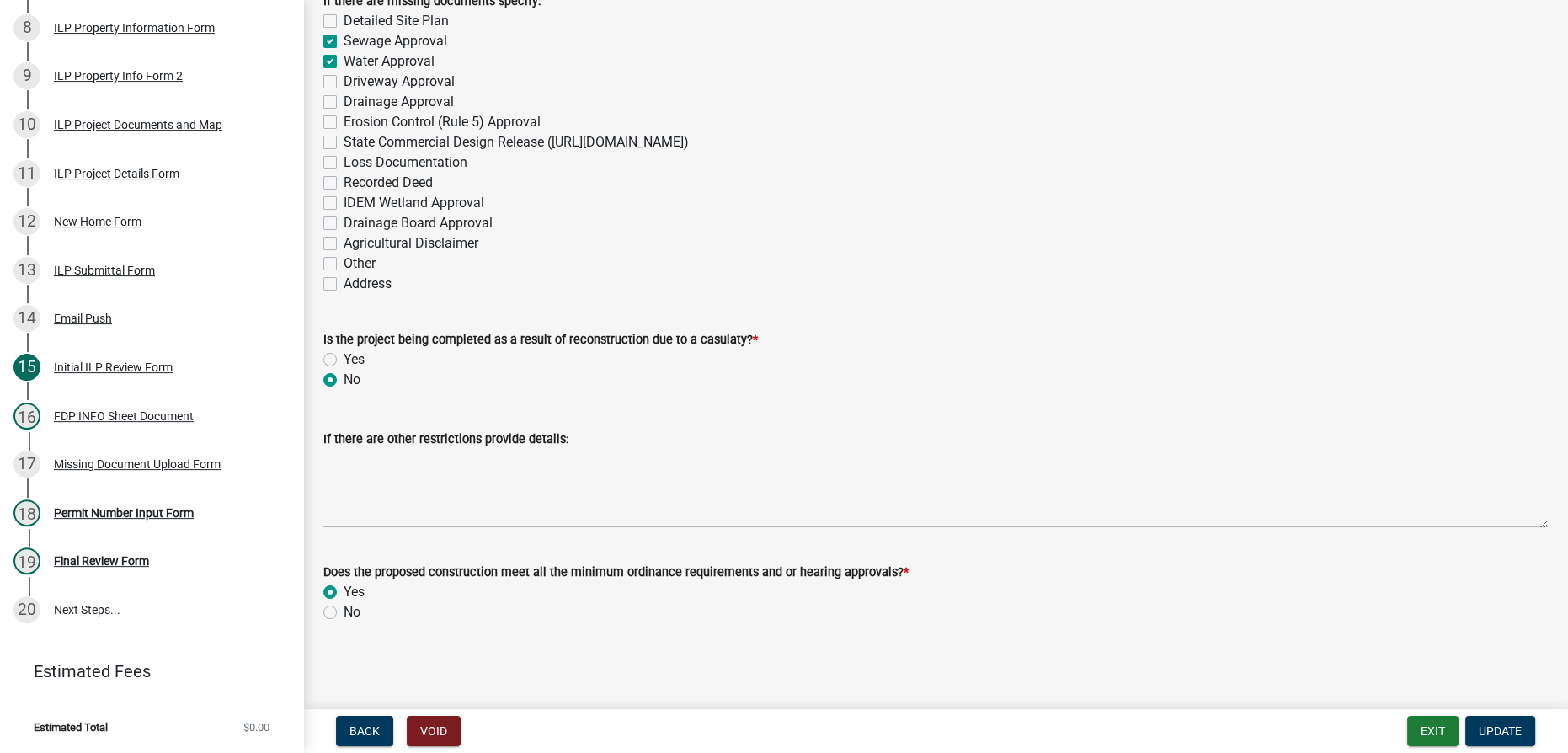 click on "Other" 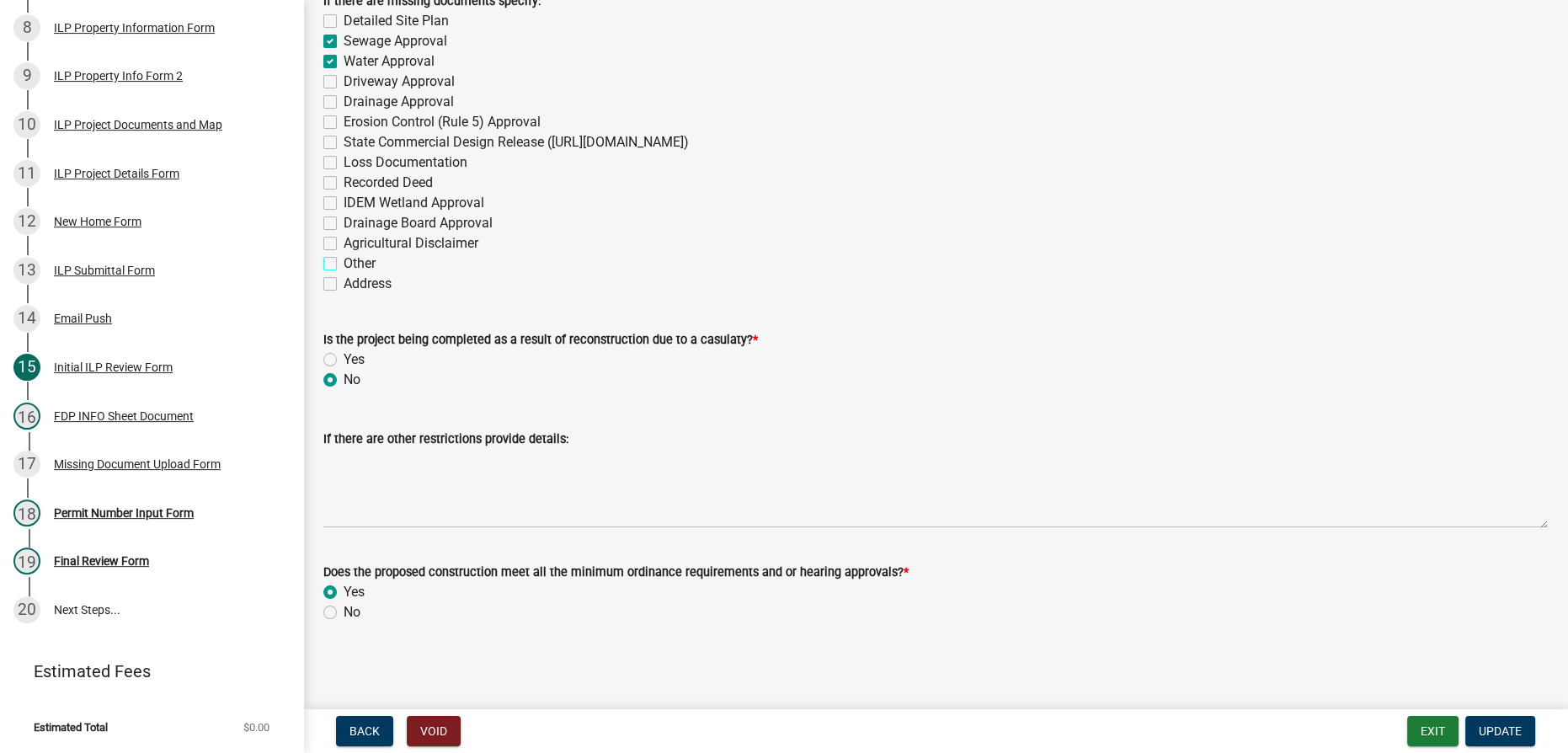 click on "Other" at bounding box center [349, 259] 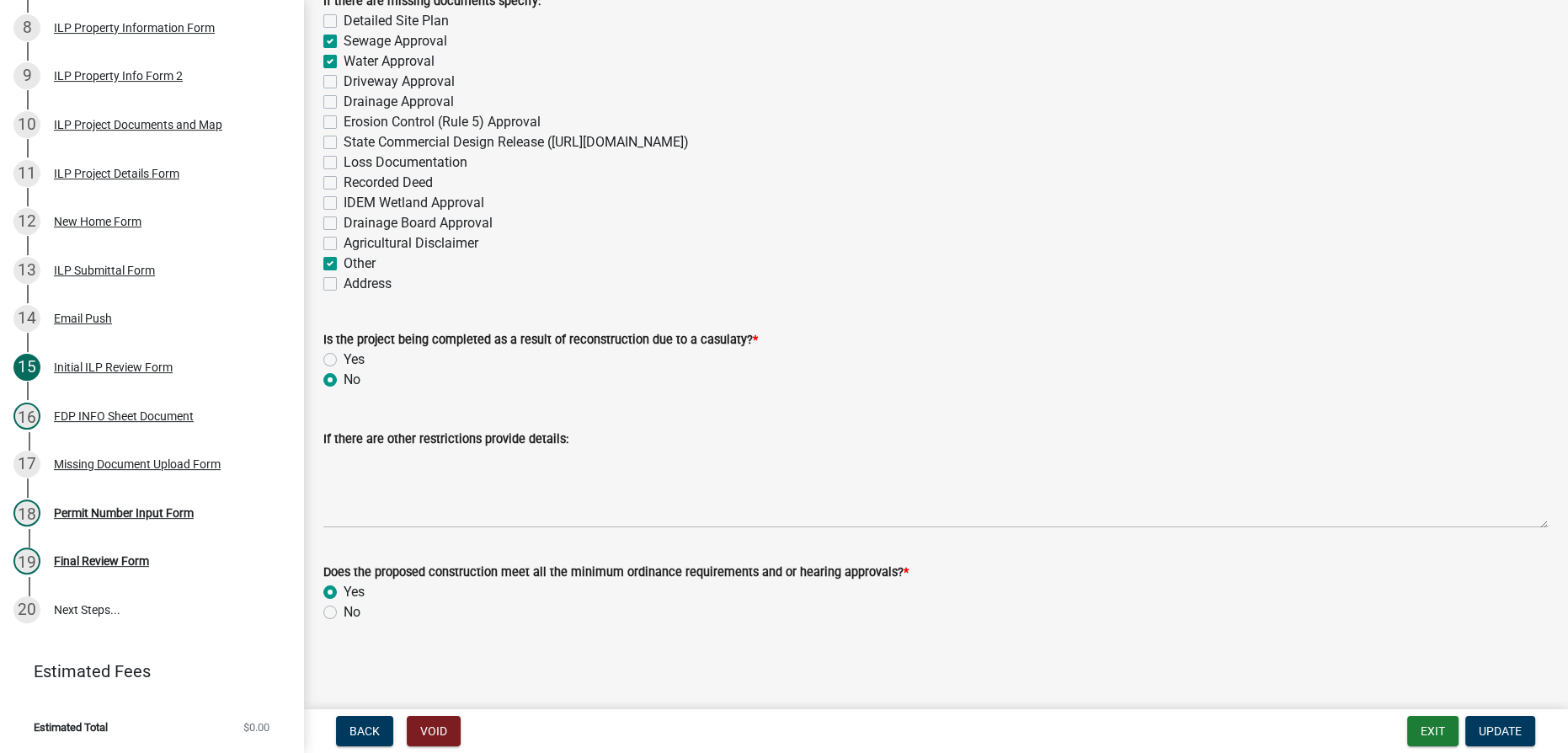 checkbox on "false" 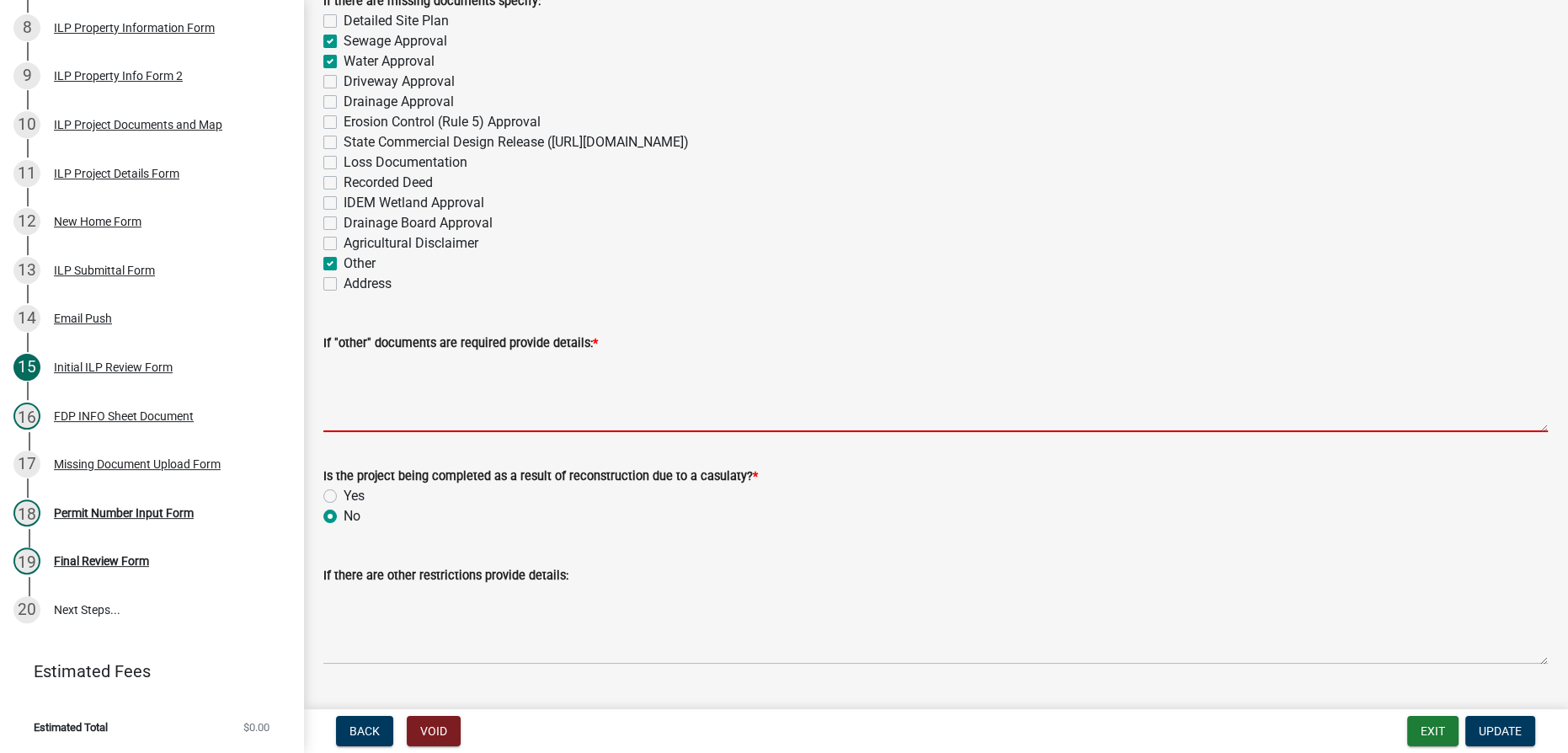 click on "If "other" documents are required provide details:  *" at bounding box center [936, 393] 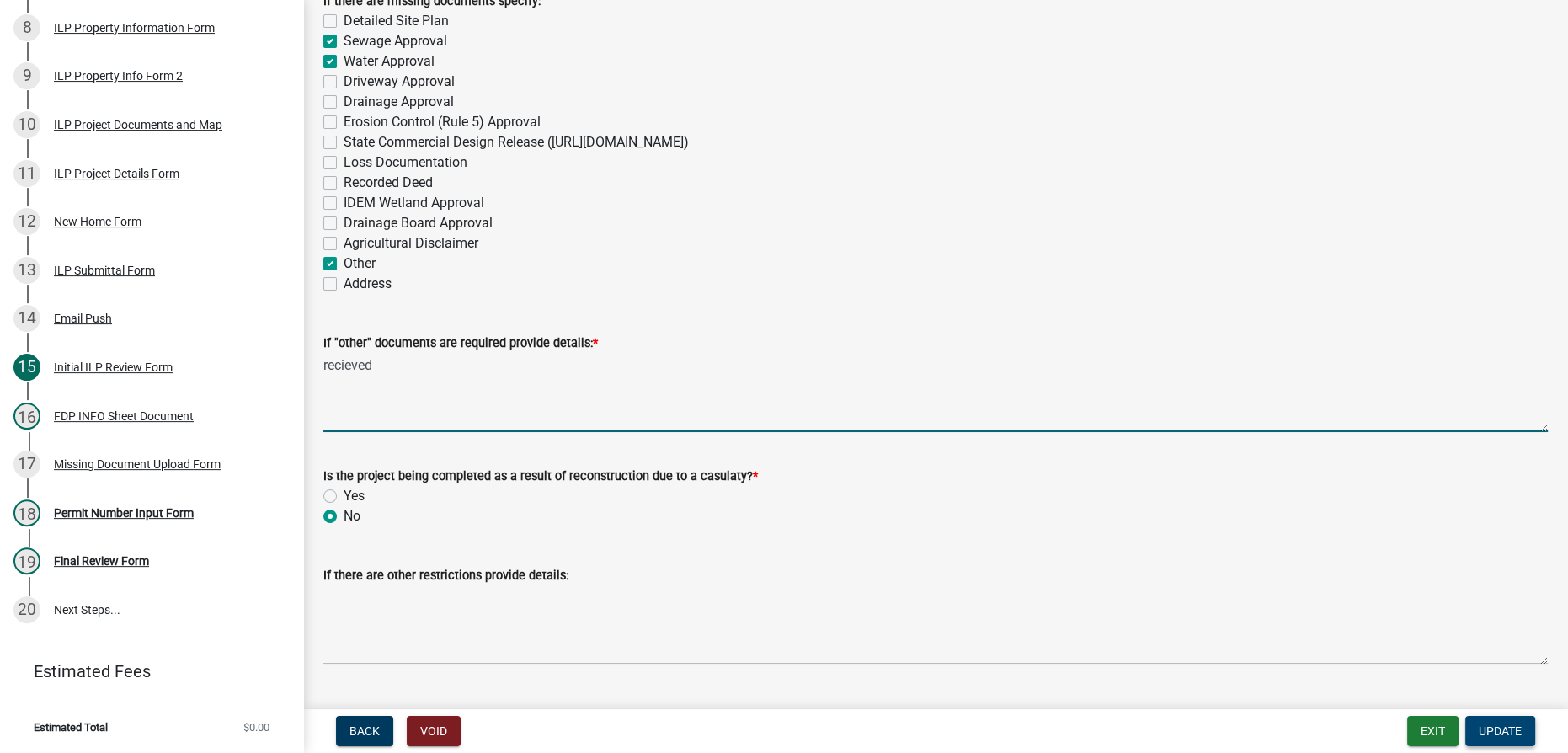type on "recieved" 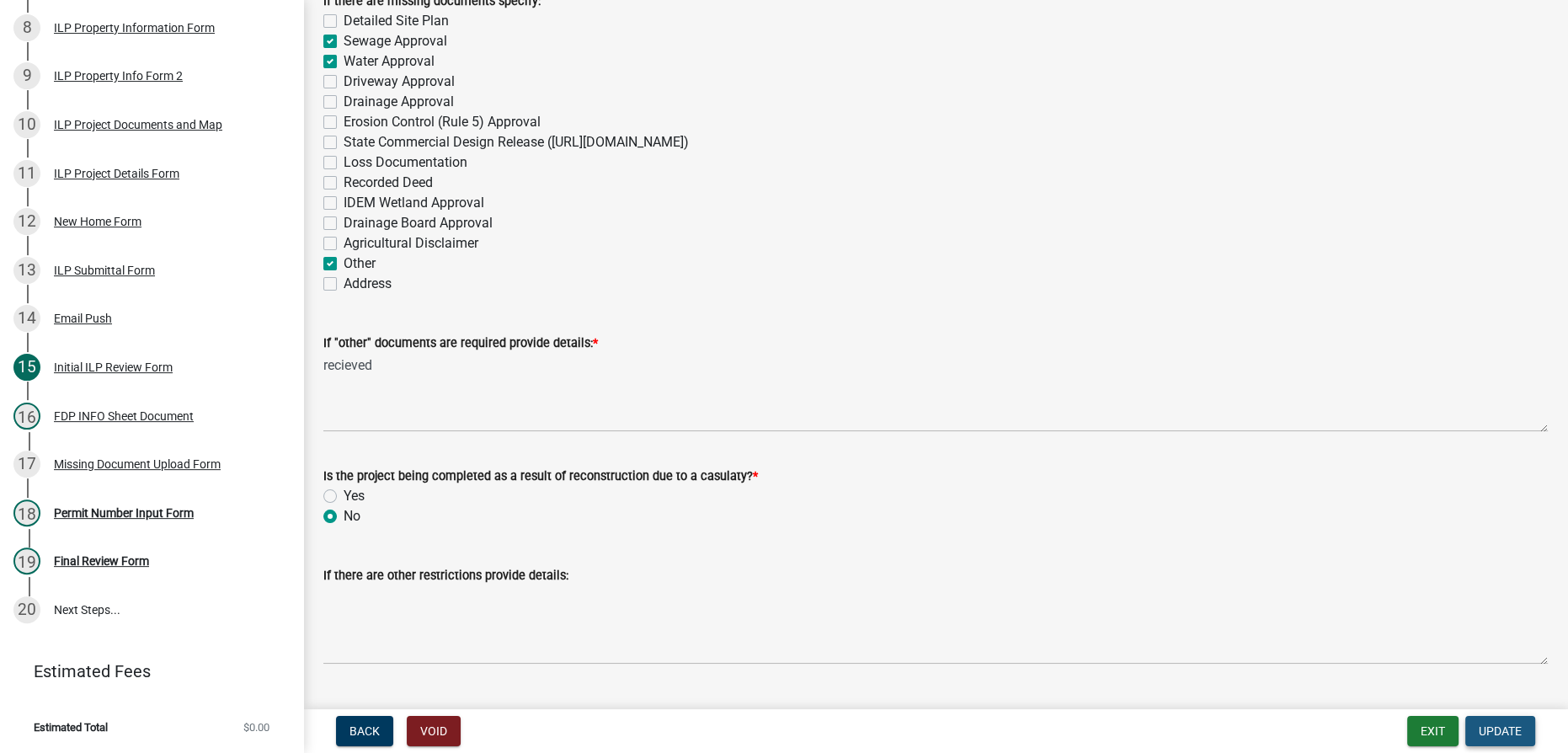 click on "Update" at bounding box center [1500, 731] 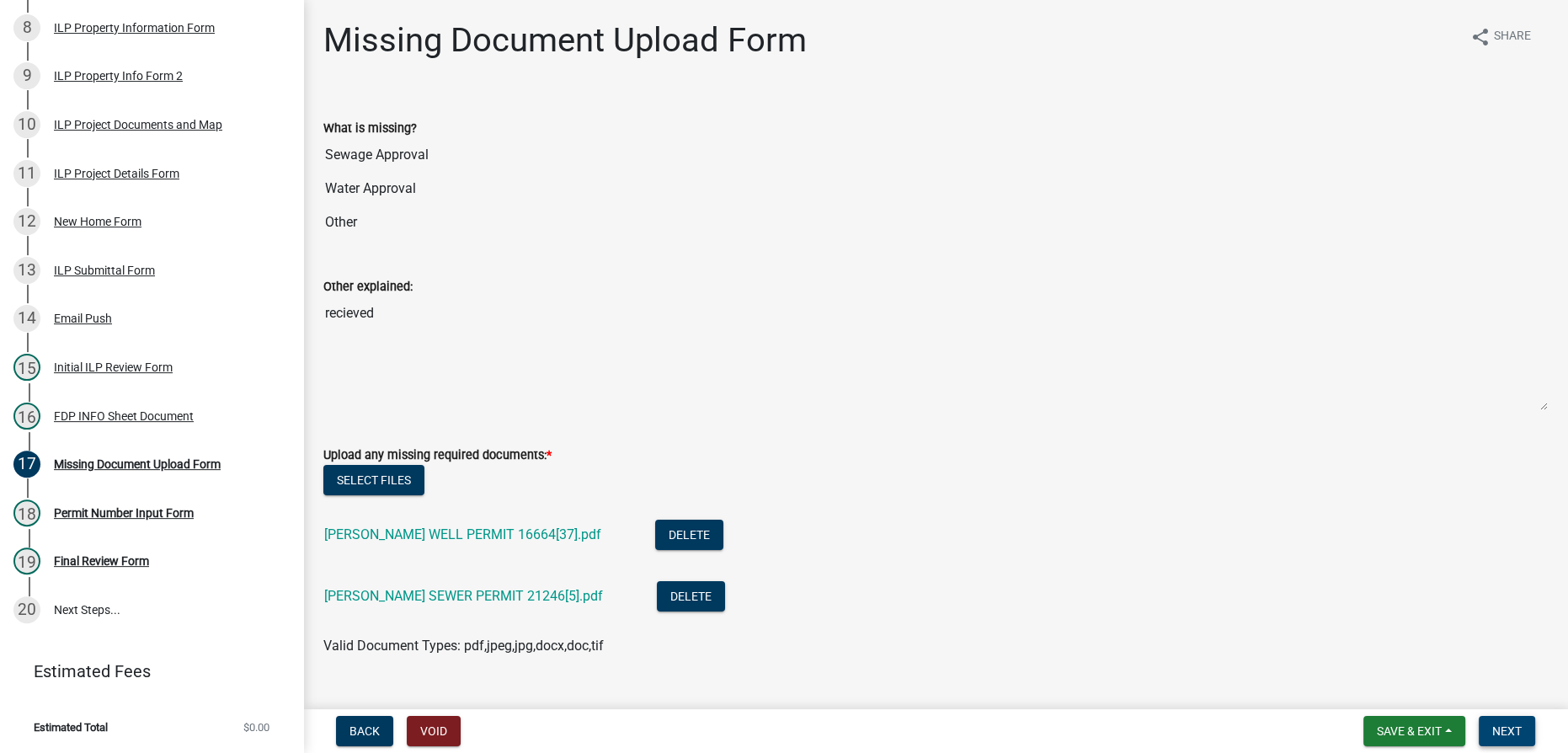 click on "Next" at bounding box center [1507, 731] 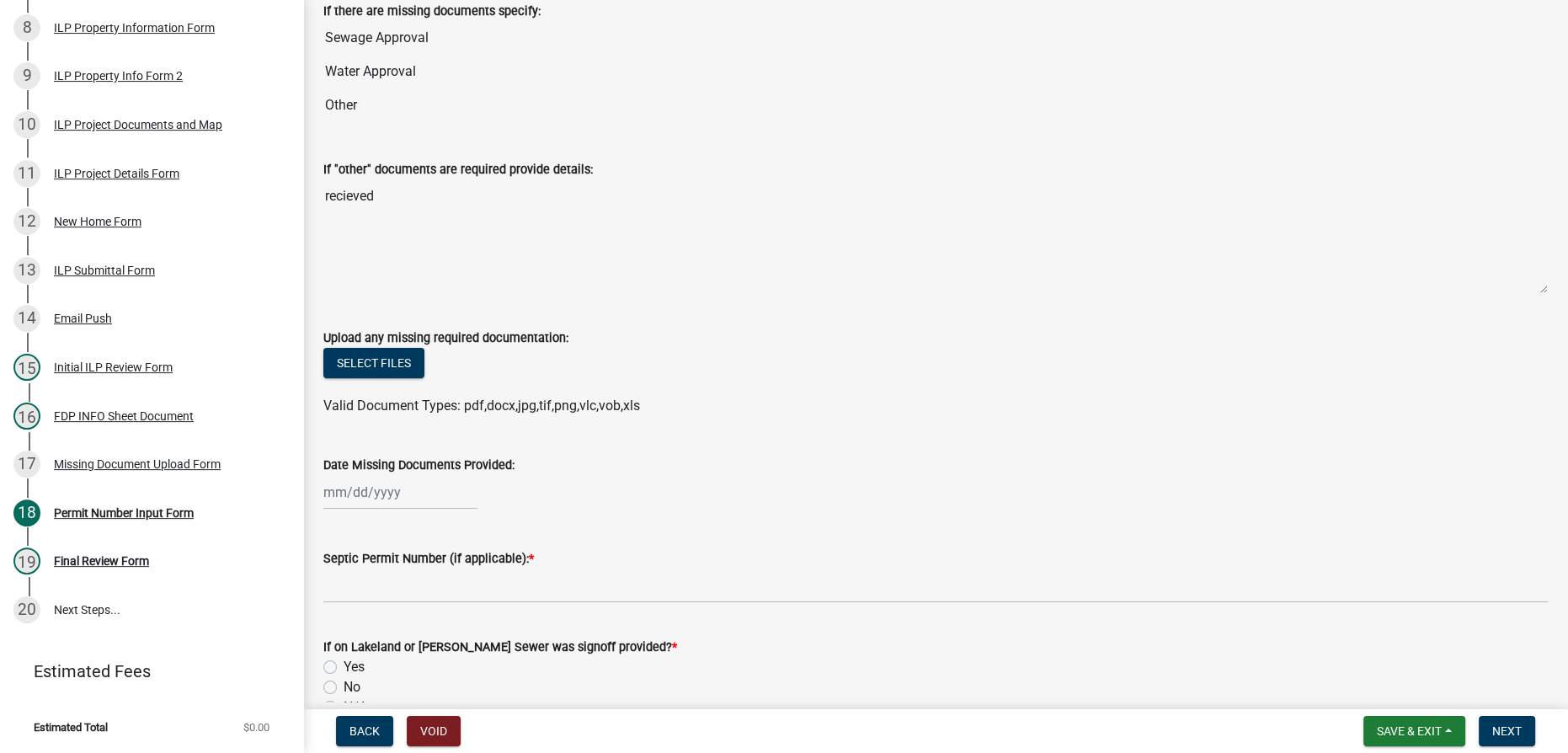 scroll, scrollTop: 306, scrollLeft: 0, axis: vertical 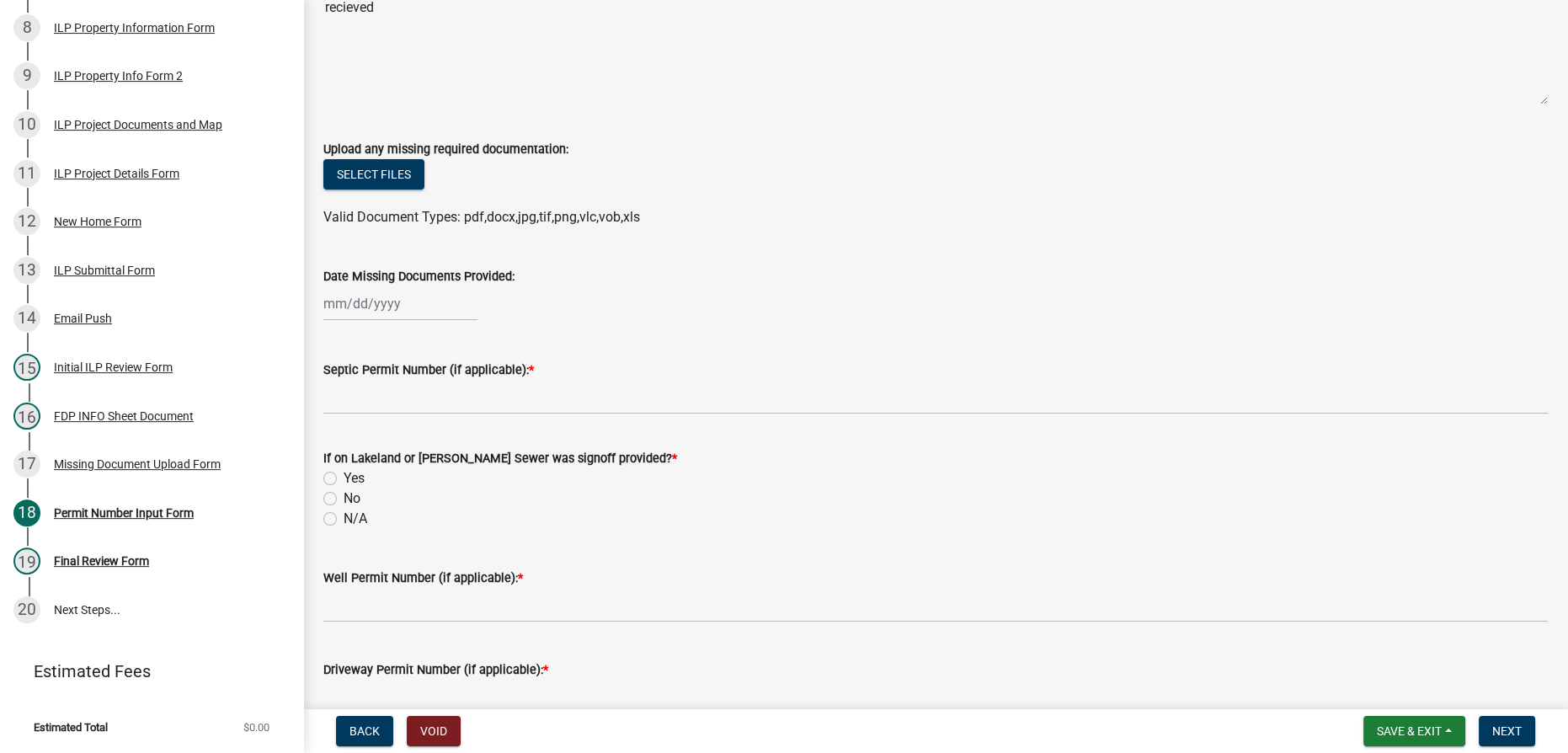 select on "7" 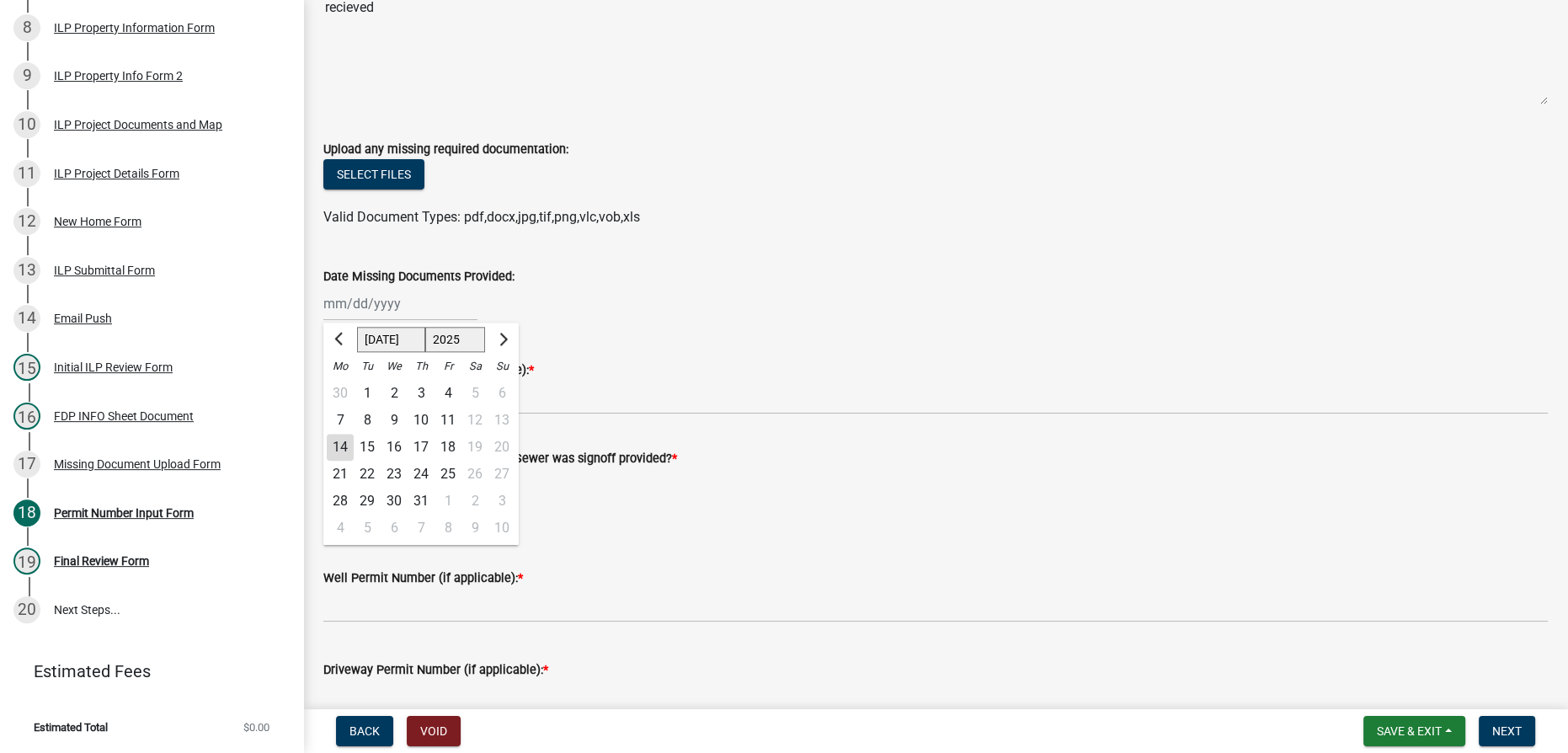 click on "[PERSON_NAME] Feb Mar Apr [PERSON_NAME][DATE] Oct Nov [DATE] 1526 1527 1528 1529 1530 1531 1532 1533 1534 1535 1536 1537 1538 1539 1540 1541 1542 1543 1544 1545 1546 1547 1548 1549 1550 1551 1552 1553 1554 1555 1556 1557 1558 1559 1560 1561 1562 1563 1564 1565 1566 1567 1568 1569 1570 1571 1572 1573 1574 1575 1576 1577 1578 1579 1580 1581 1582 1583 1584 1585 1586 1587 1588 1589 1590 1591 1592 1593 1594 1595 1596 1597 1598 1599 1600 1601 1602 1603 1604 1605 1606 1607 1608 1609 1610 1611 1612 1613 1614 1615 1616 1617 1618 1619 1620 1621 1622 1623 1624 1625 1626 1627 1628 1629 1630 1631 1632 1633 1634 1635 1636 1637 1638 1639 1640 1641 1642 1643 1644 1645 1646 1647 1648 1649 1650 1651 1652 1653 1654 1655 1656 1657 1658 1659 1660 1661 1662 1663 1664 1665 1666 1667 1668 1669 1670 1671 1672 1673 1674 1675 1676 1677 1678 1679 1680 1681 1682 1683 1684 1685 1686 1687 1688 1689 1690 1691 1692 1693 1694 1695 1696 1697 1698 1699 1700 1701 1702 1703 1704 1705 1706 1707 1708 1709 1710 1711 1712 1713 1714 1715 1716 1717 1718 1719 1" 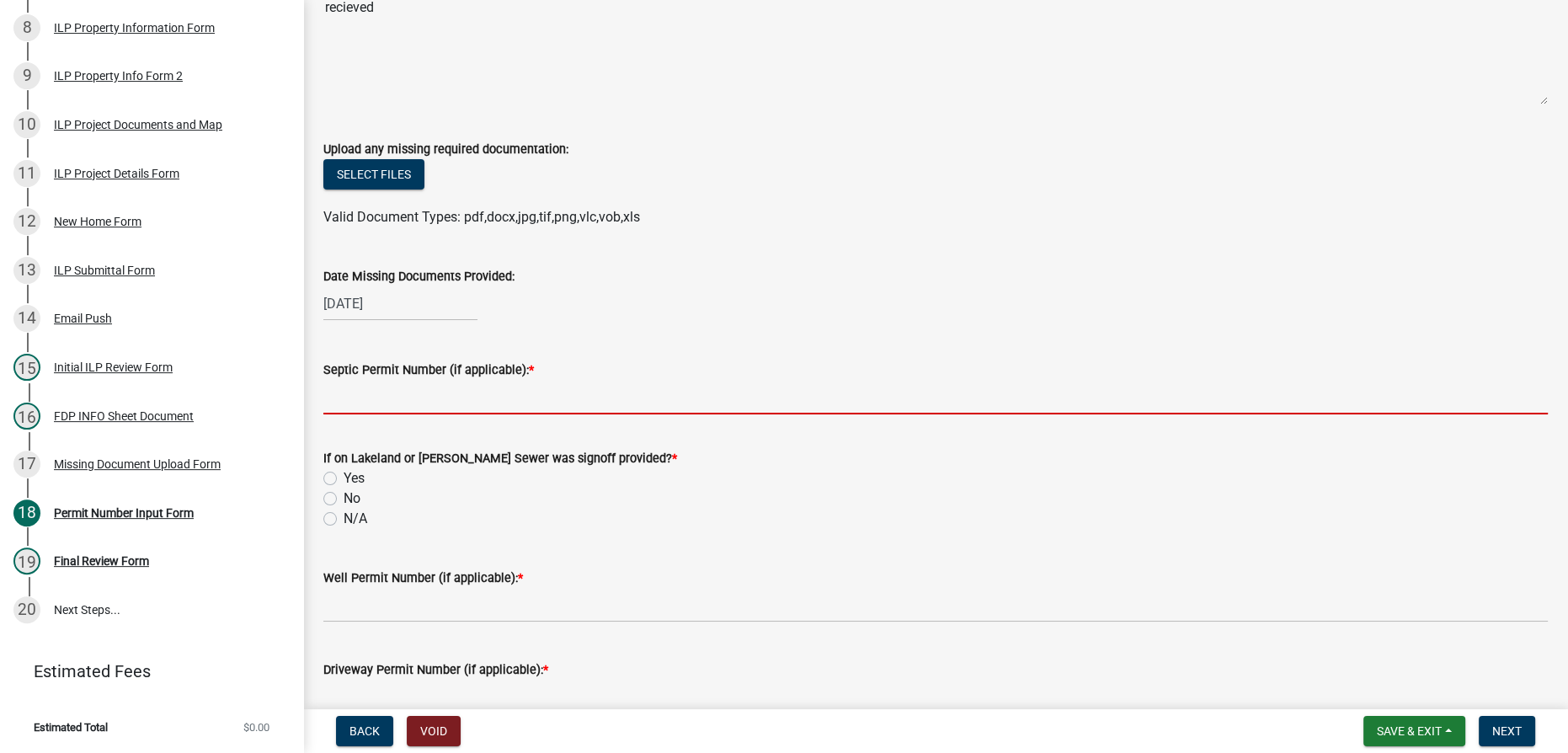 click on "Septic Permit Number (if applicable):  *" at bounding box center (936, 397) 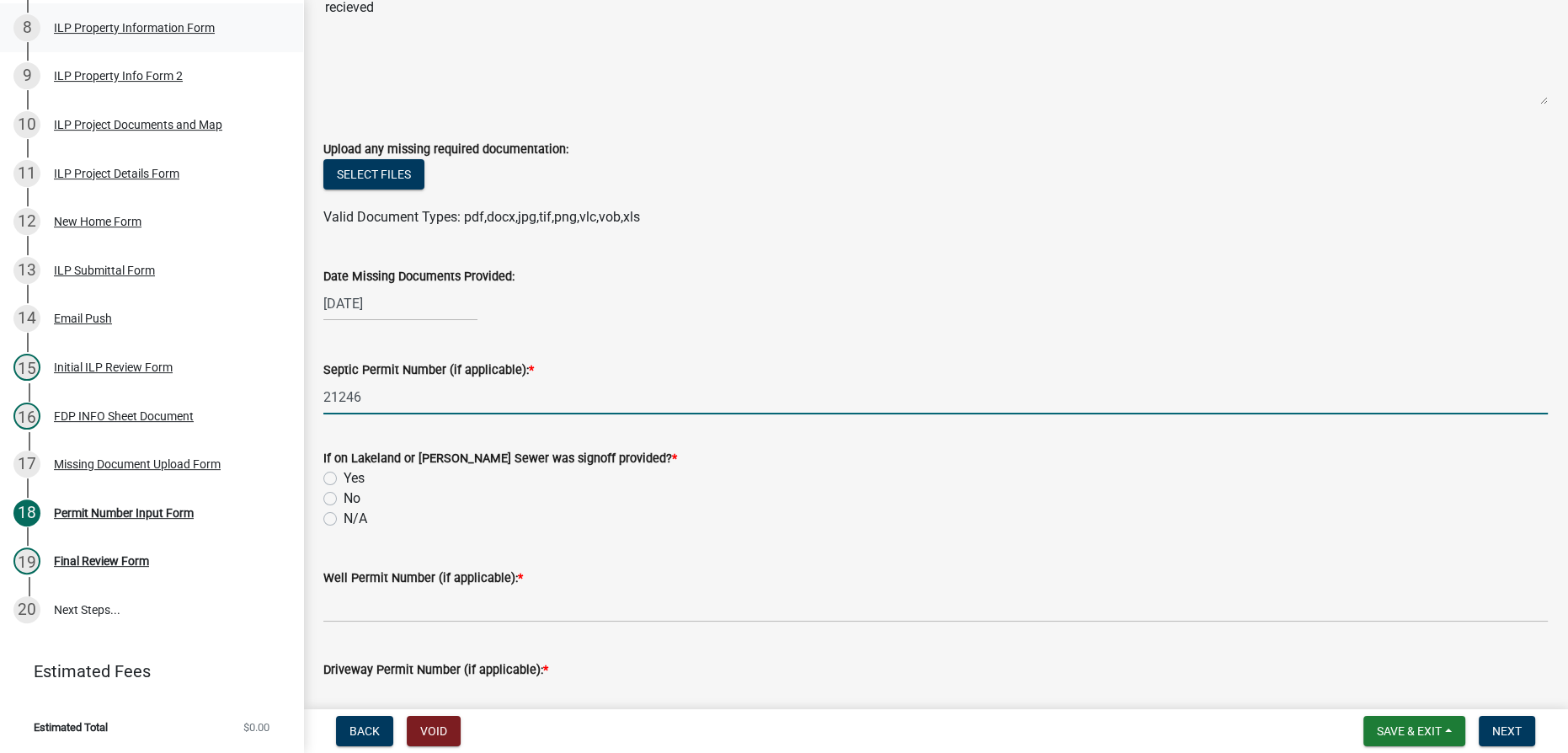 type on "21246" 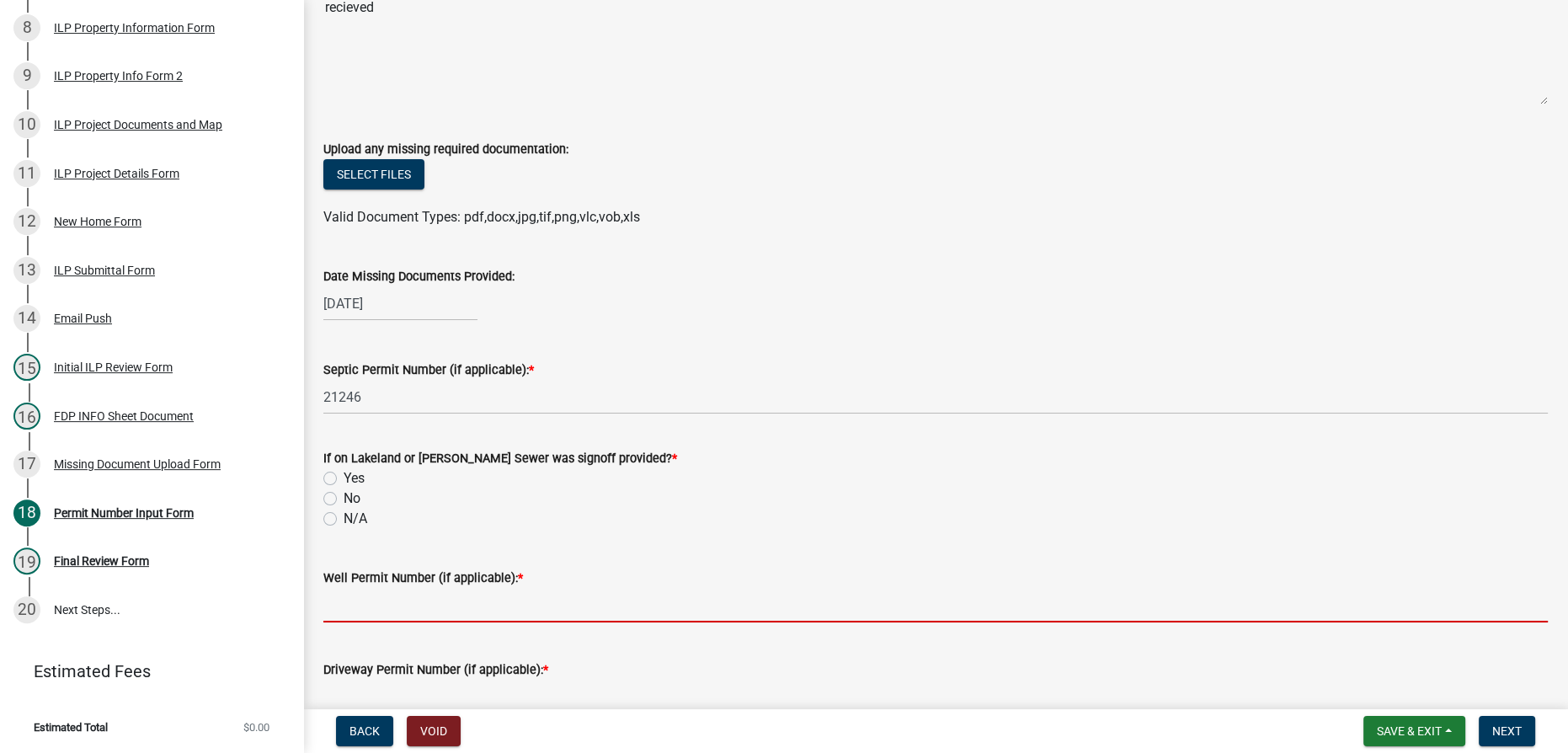 drag, startPoint x: 533, startPoint y: 600, endPoint x: 521, endPoint y: 589, distance: 16.278821 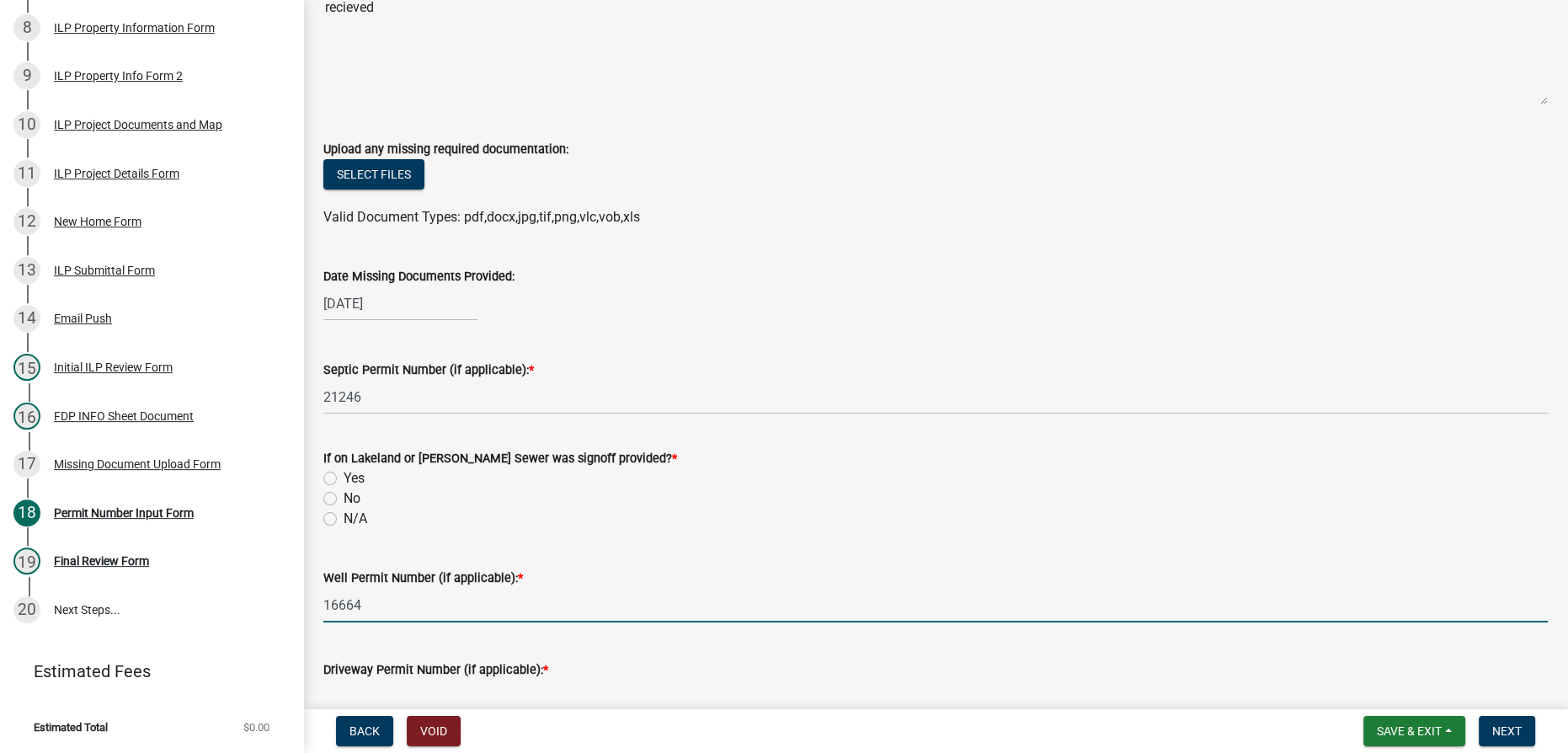 type on "16664" 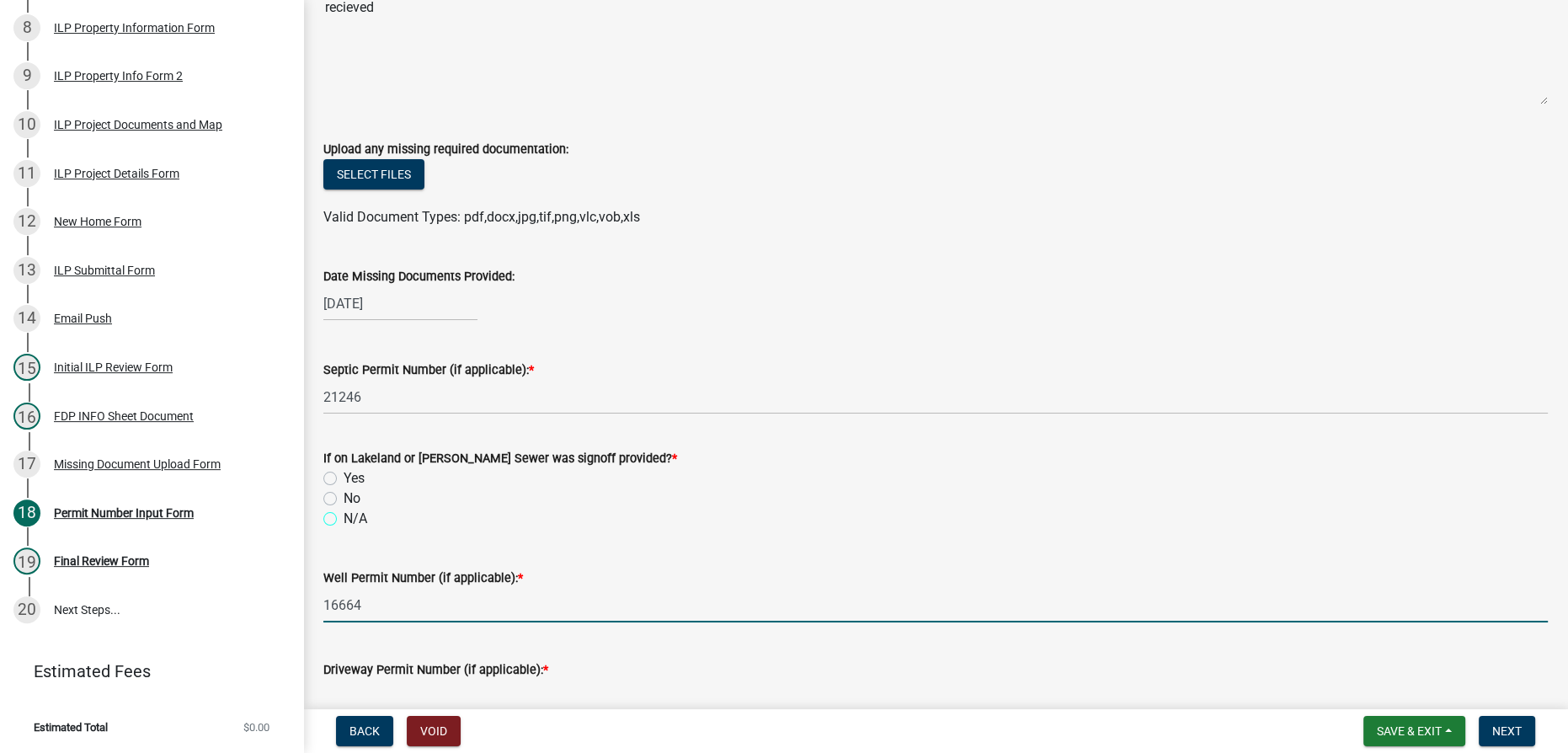 click on "N/A" at bounding box center [349, 514] 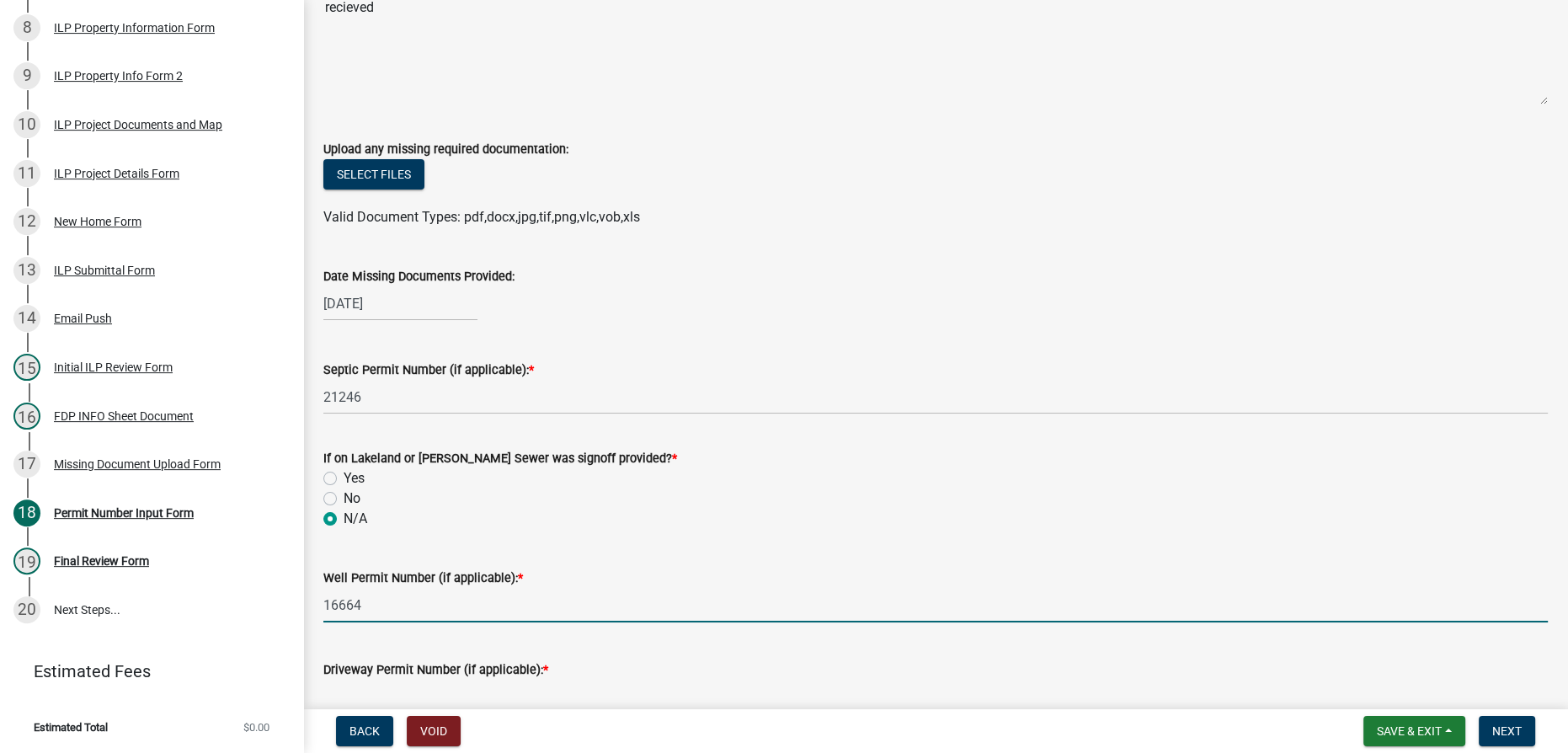 radio on "true" 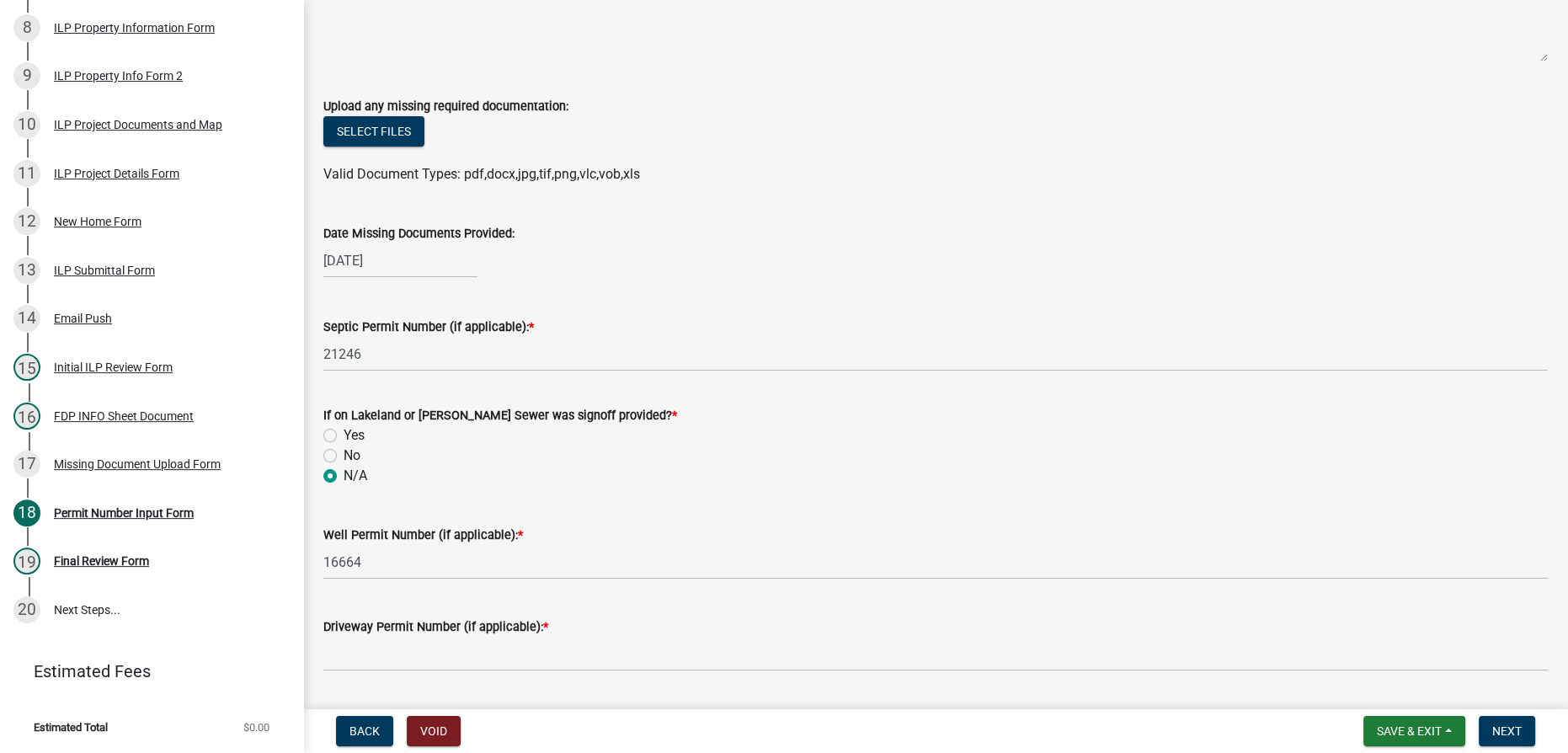 scroll, scrollTop: 612, scrollLeft: 0, axis: vertical 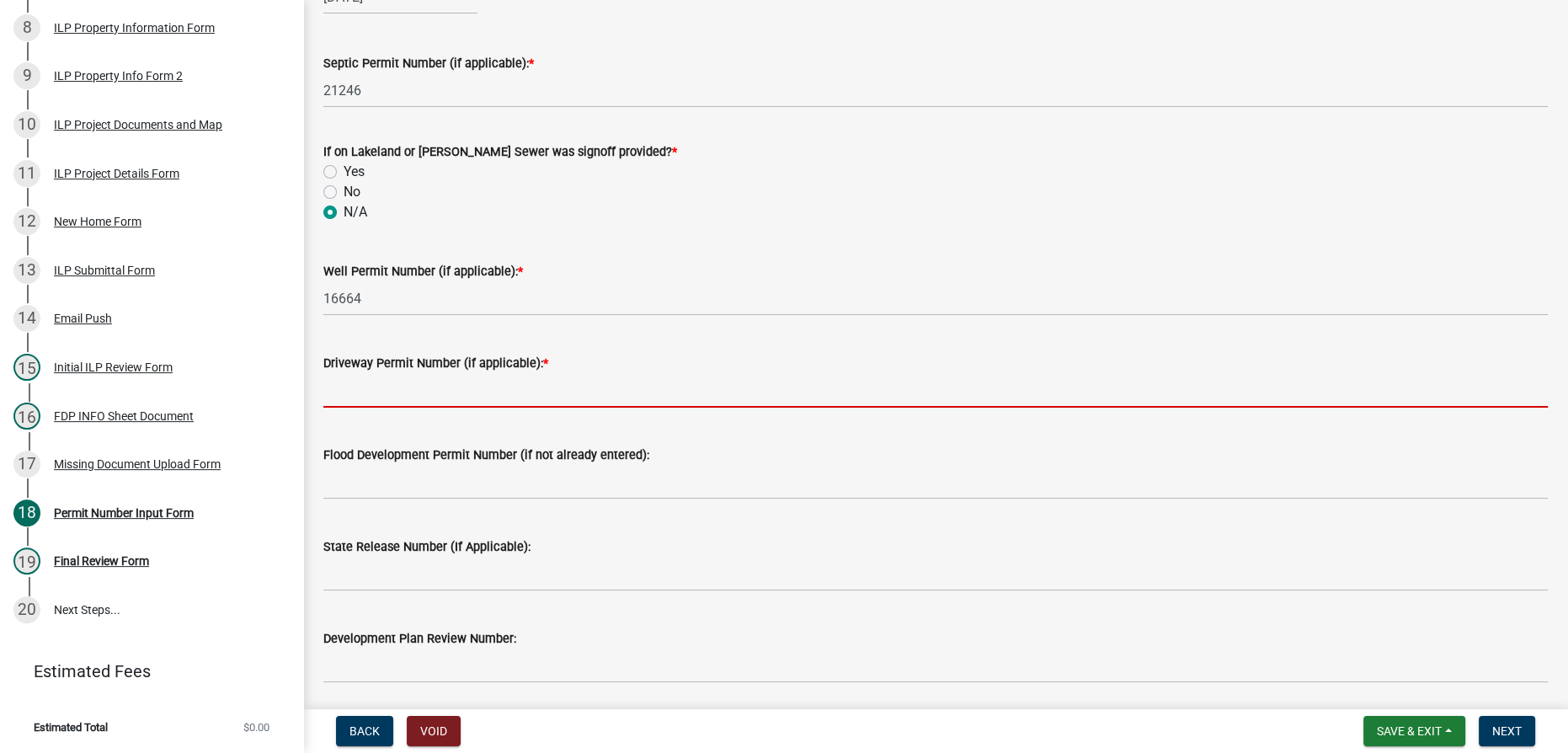 click on "Driveway Permit Number (if applicable):  *" at bounding box center [936, 390] 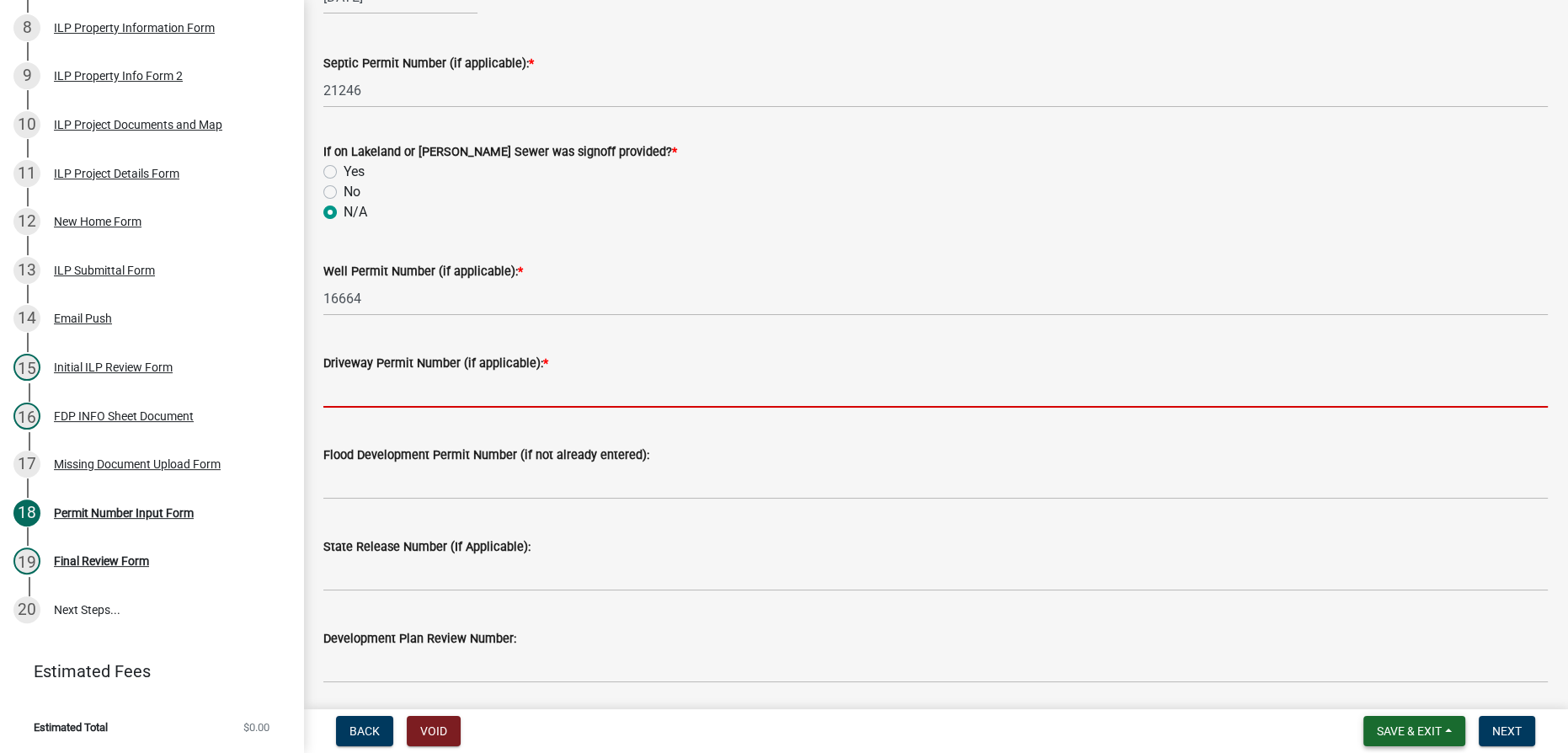 click on "Save & Exit" at bounding box center (1409, 731) 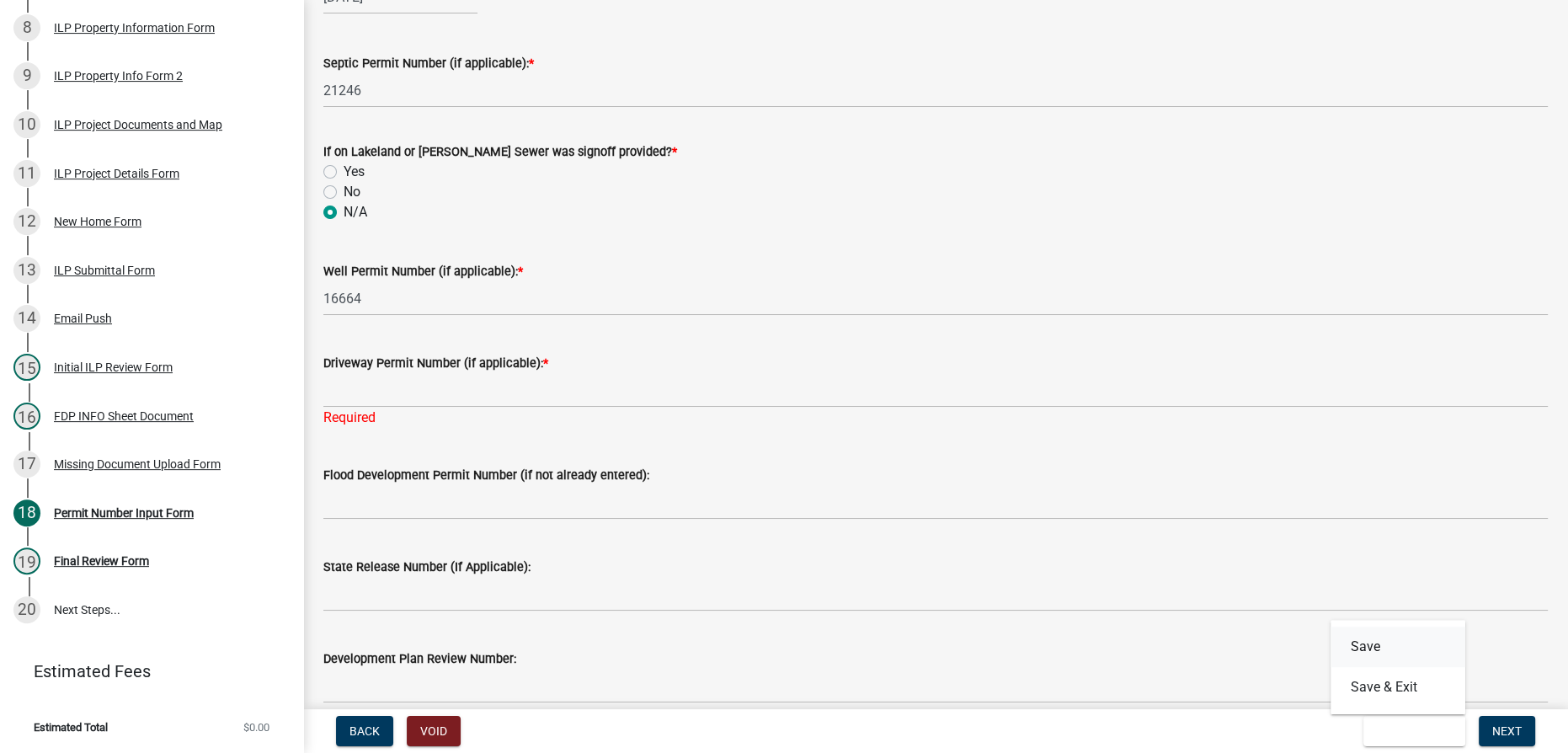 click on "Save" at bounding box center (1398, 647) 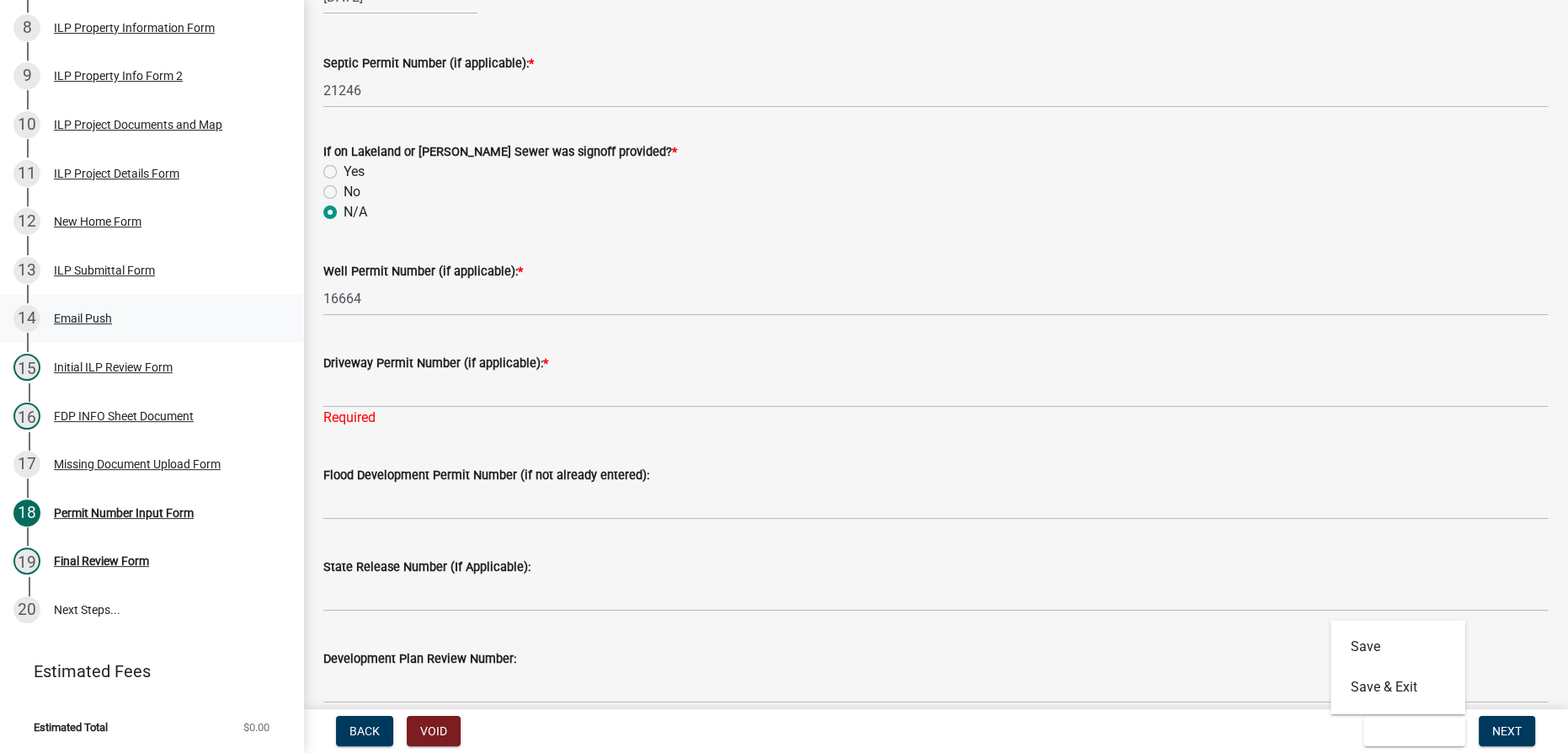 scroll, scrollTop: 0, scrollLeft: 0, axis: both 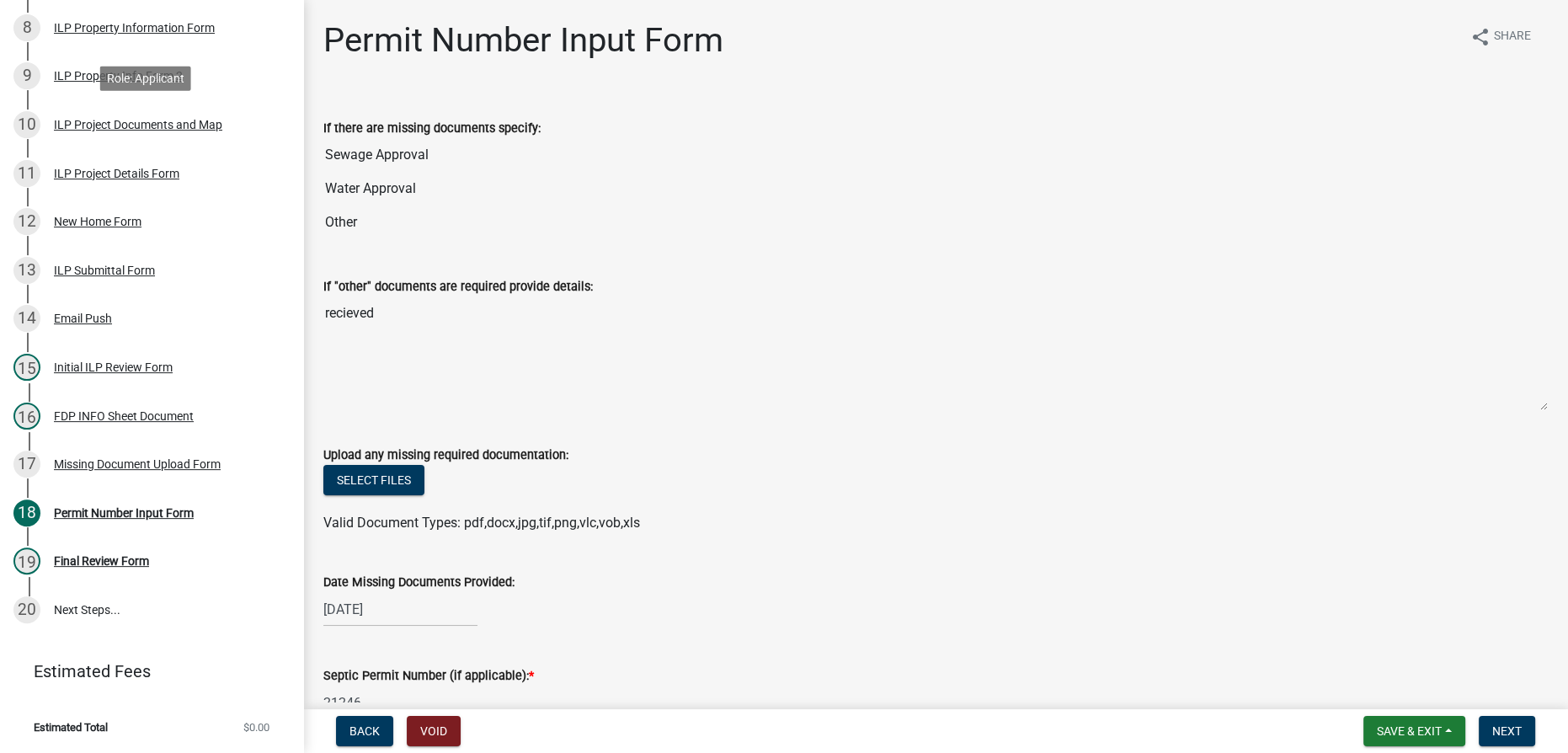 click on "ILP Project Documents and Map" at bounding box center [138, 125] 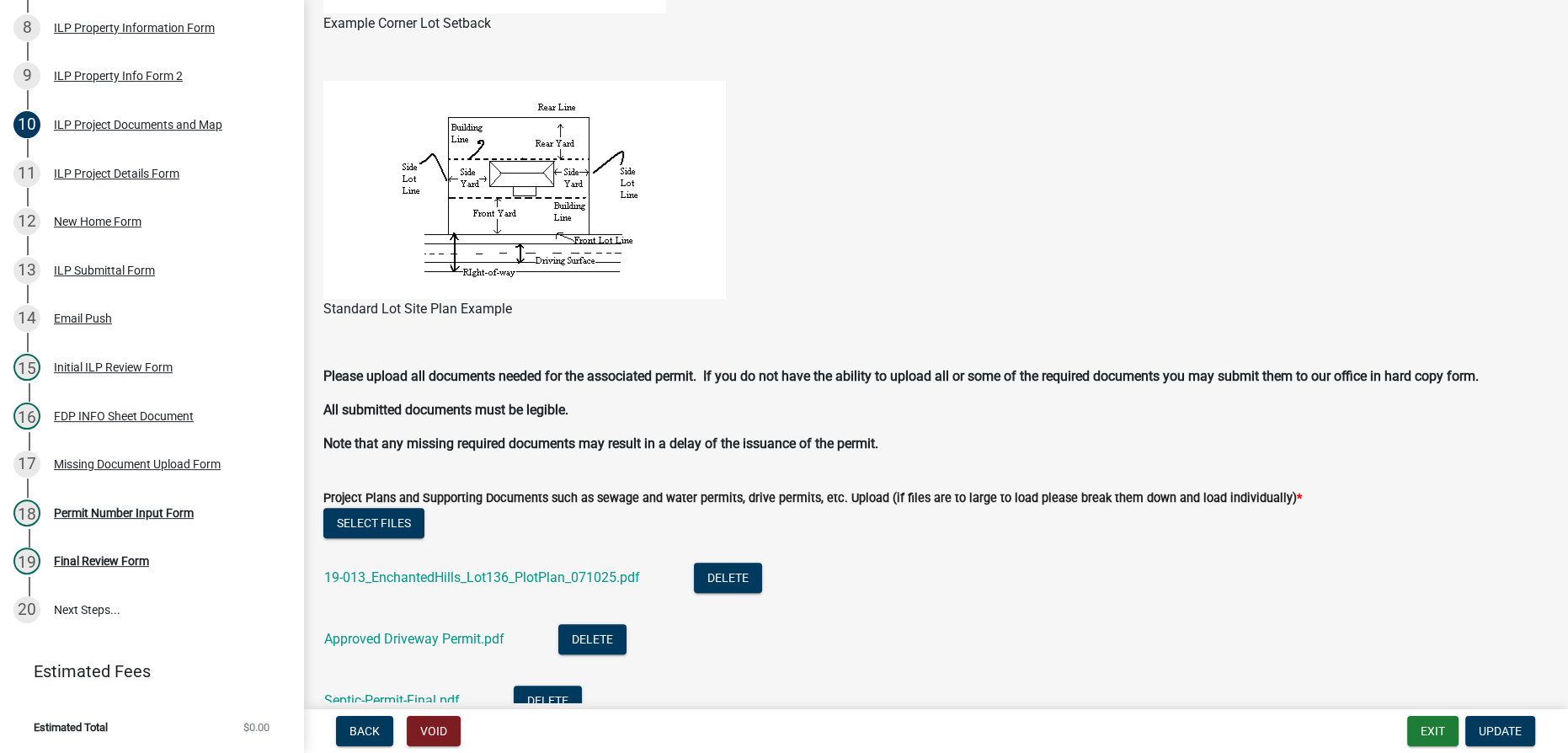 scroll, scrollTop: 1378, scrollLeft: 0, axis: vertical 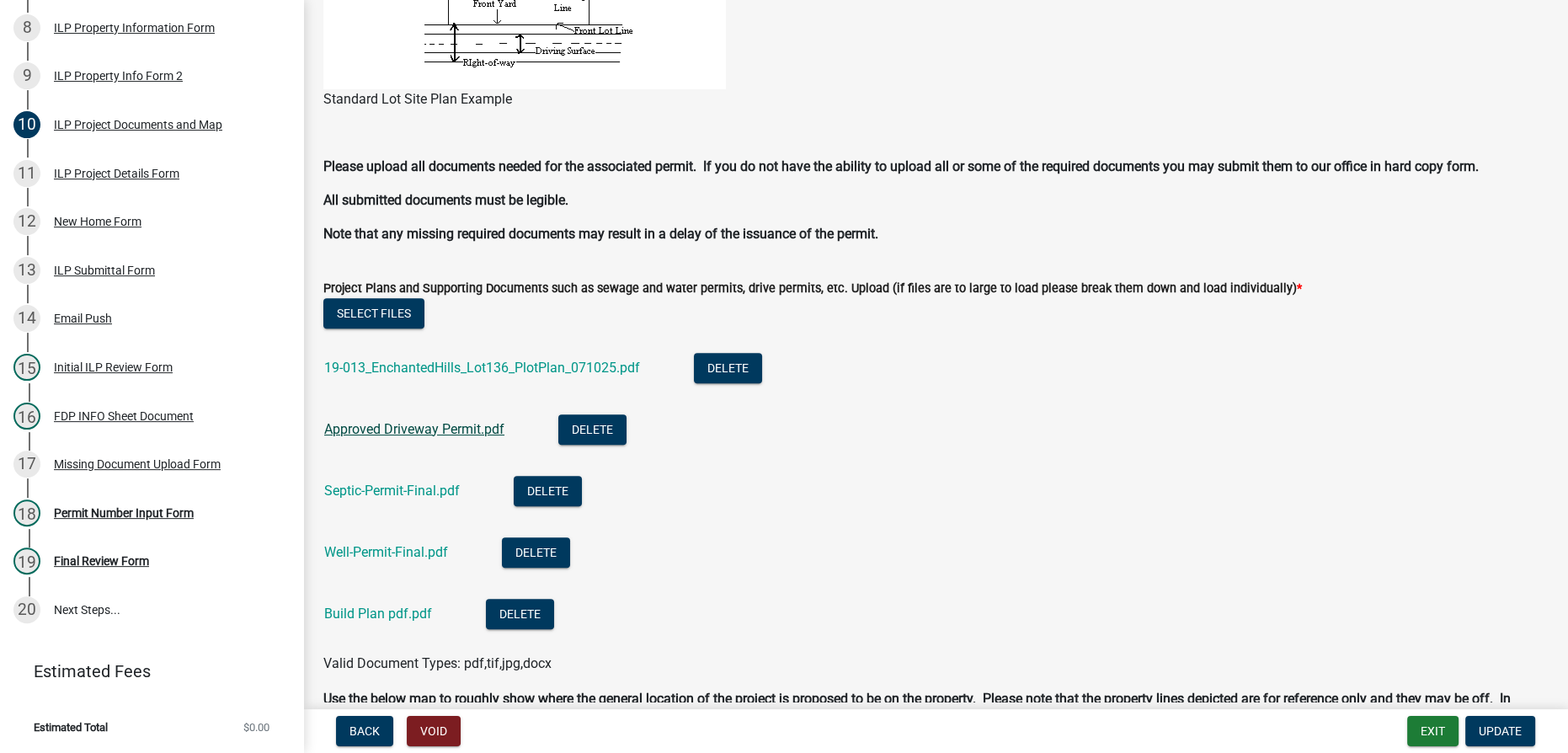 click on "Approved Driveway Permit.pdf" 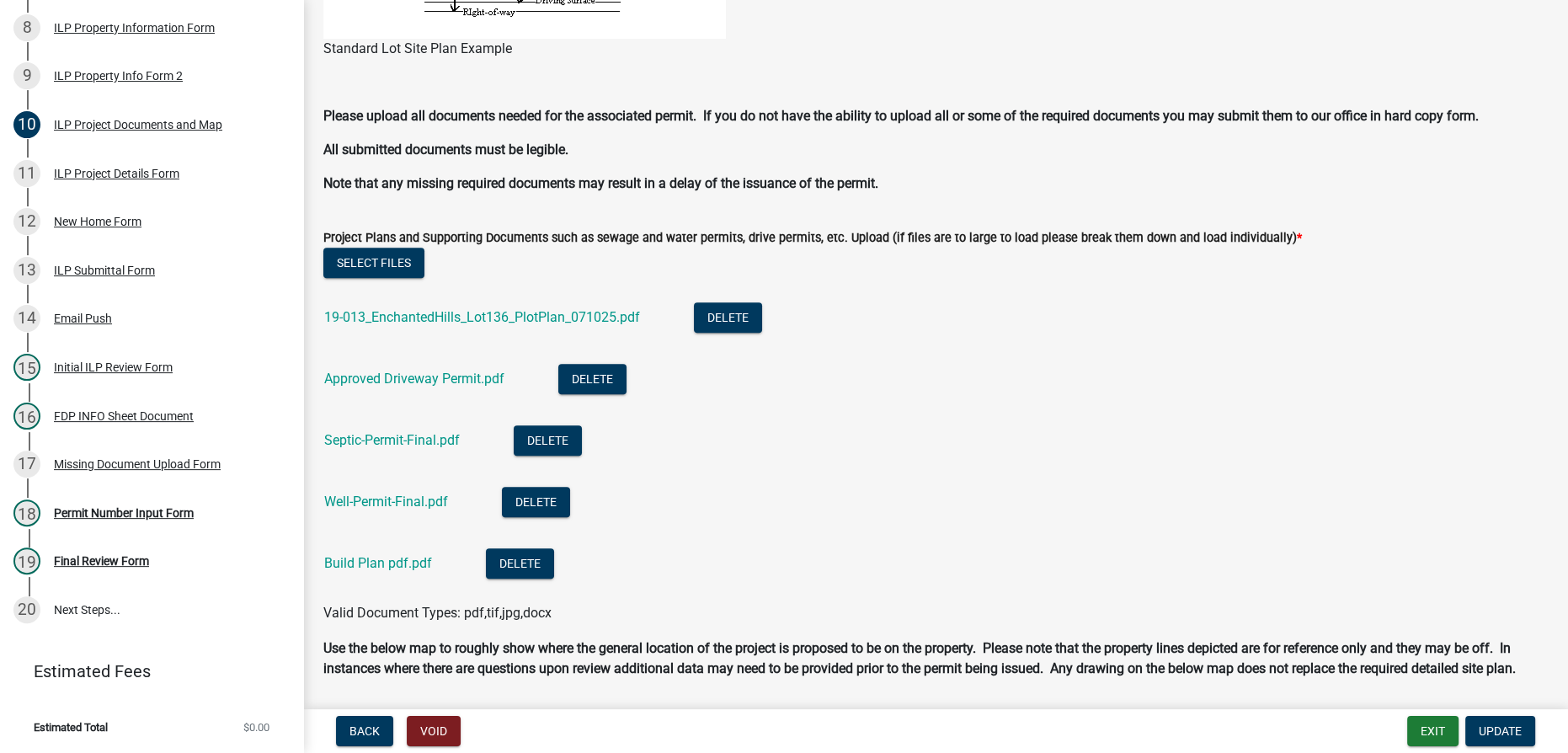 scroll, scrollTop: 1455, scrollLeft: 0, axis: vertical 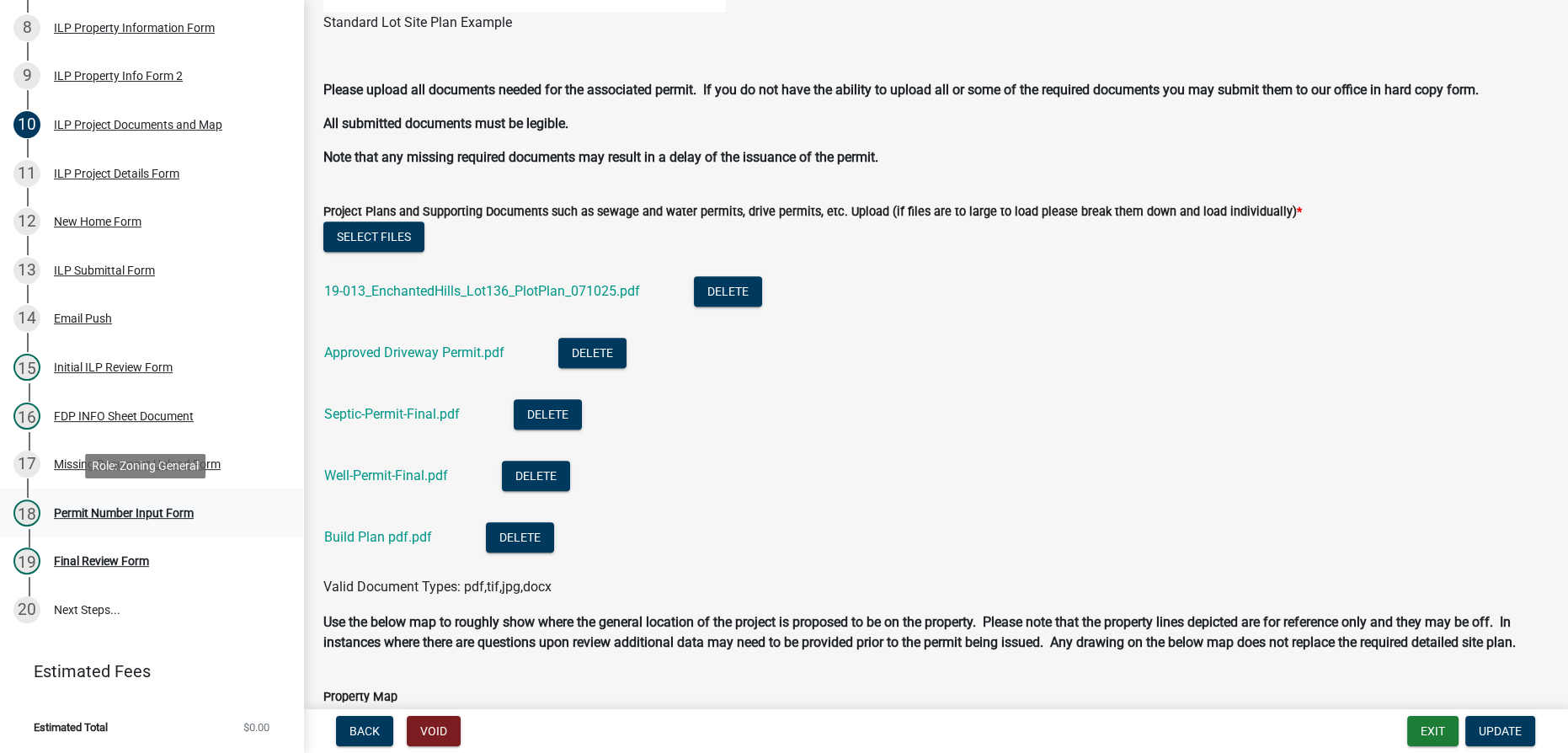 click on "Permit Number Input Form" at bounding box center [124, 513] 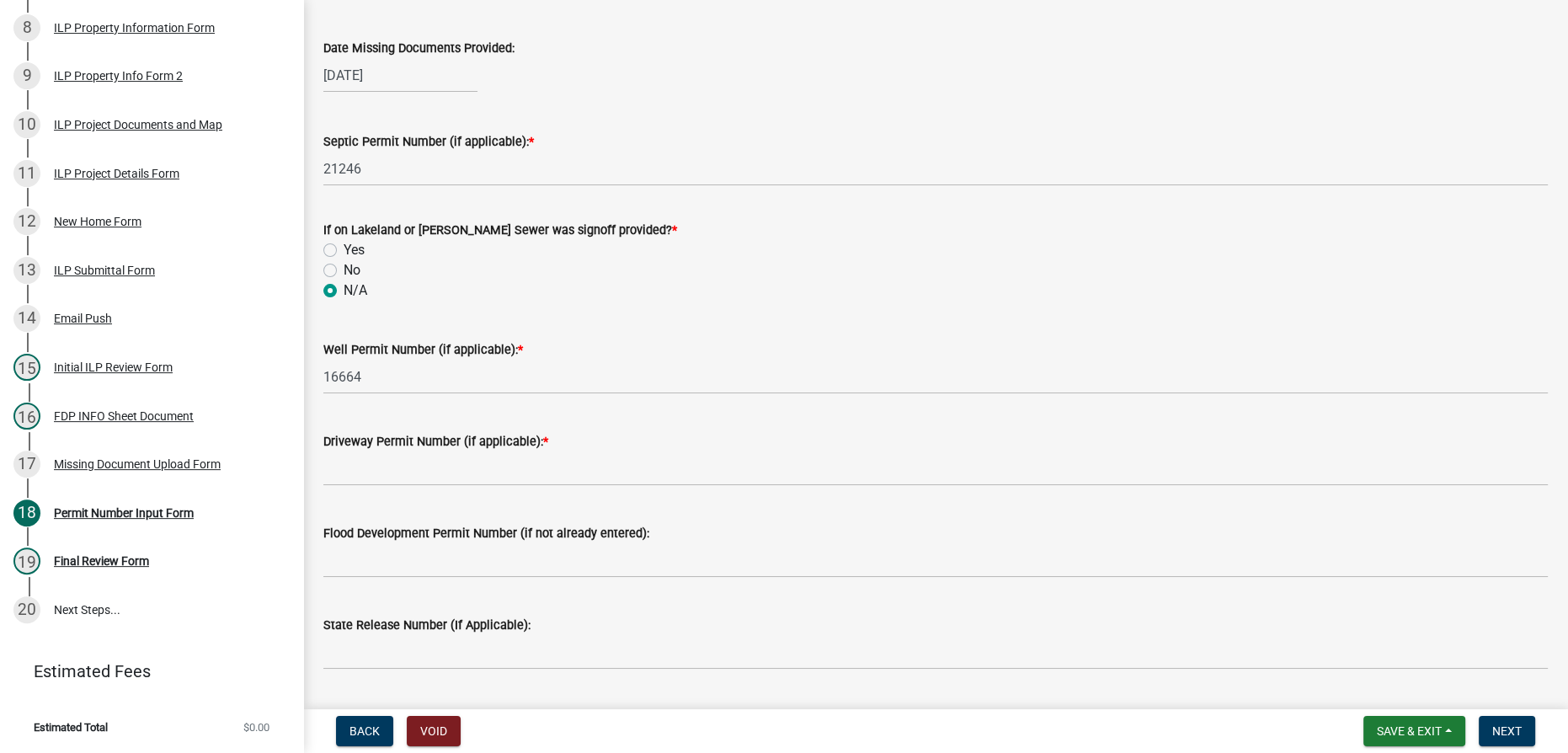scroll, scrollTop: 536, scrollLeft: 0, axis: vertical 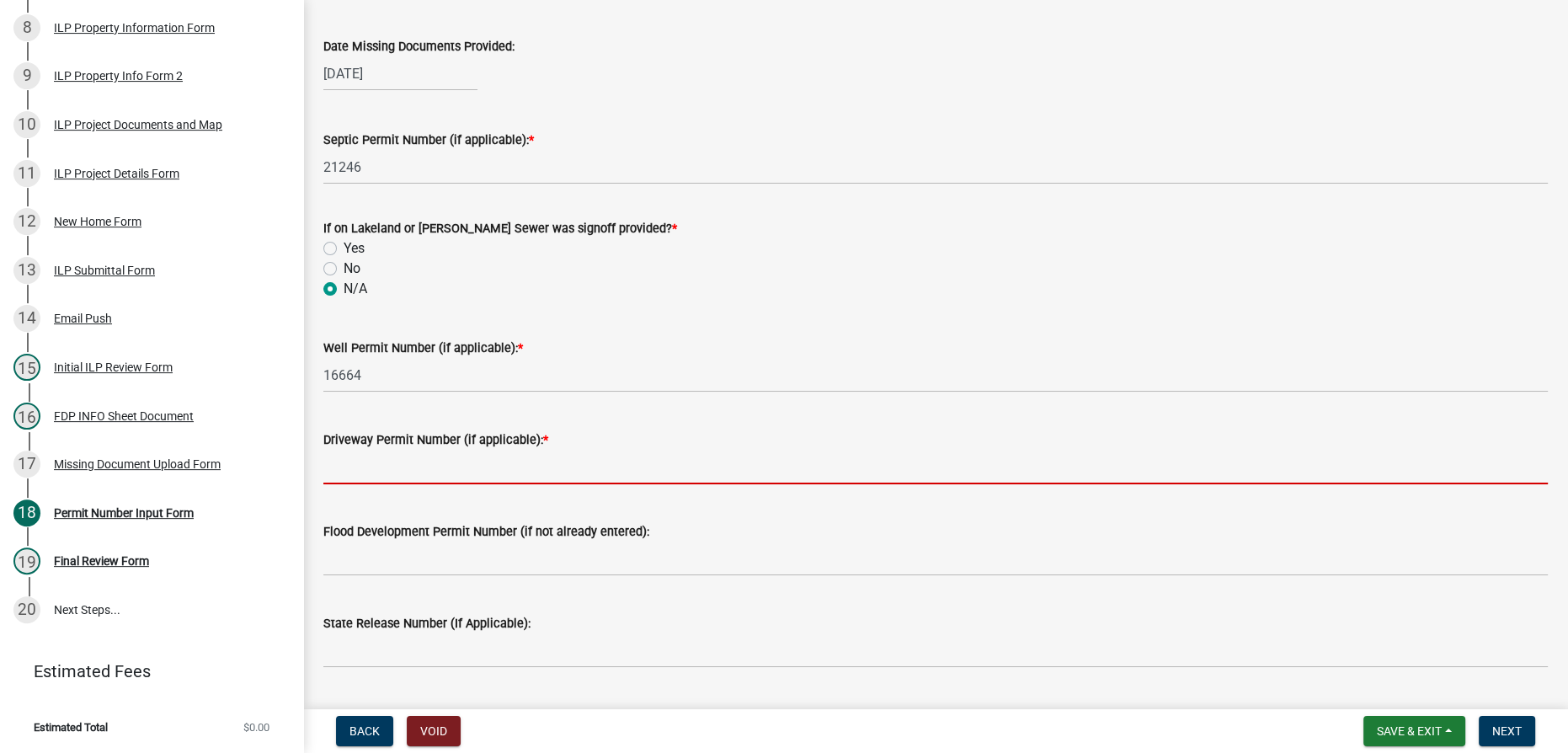 click on "Driveway Permit Number (if applicable):  *" at bounding box center [936, 467] 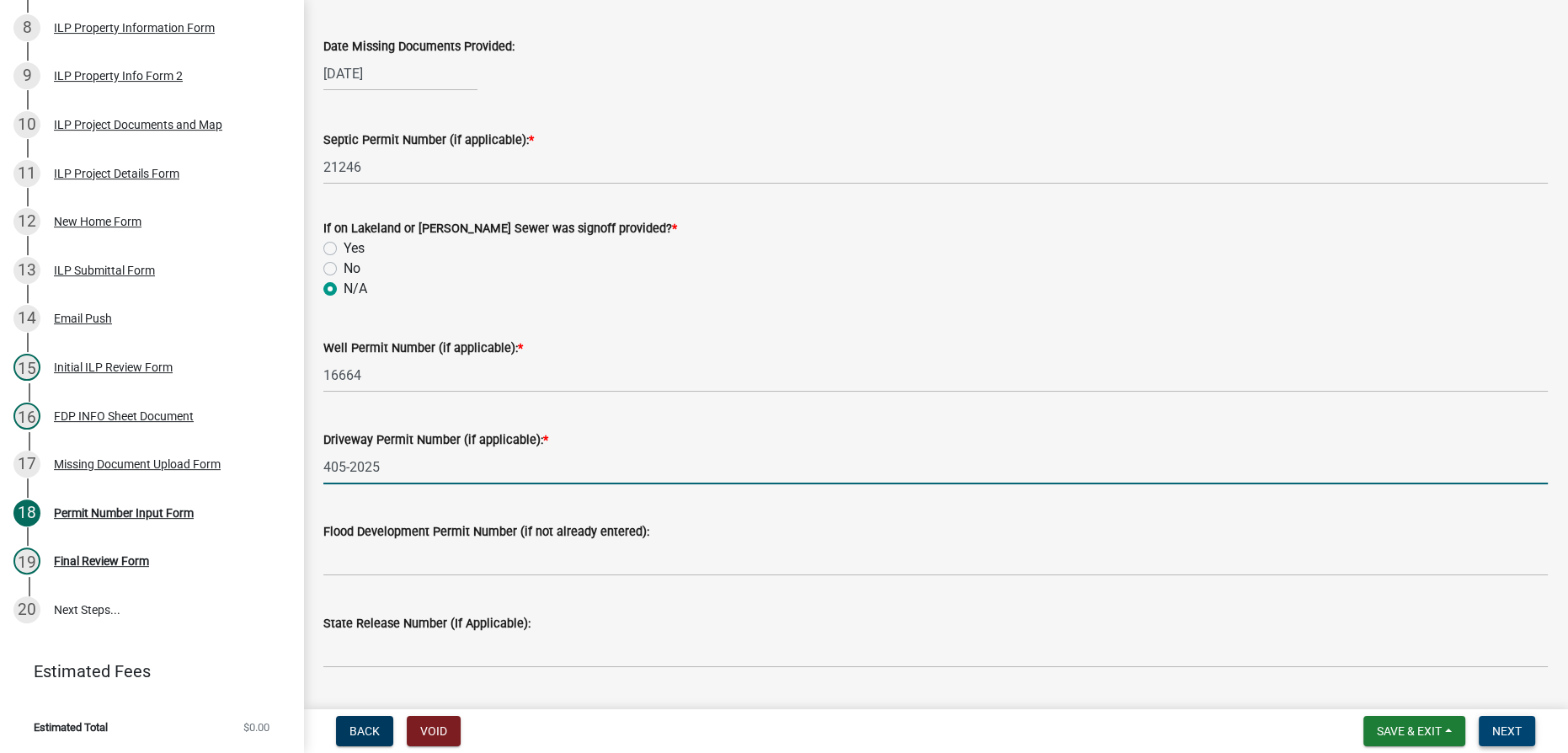 type on "405-2025" 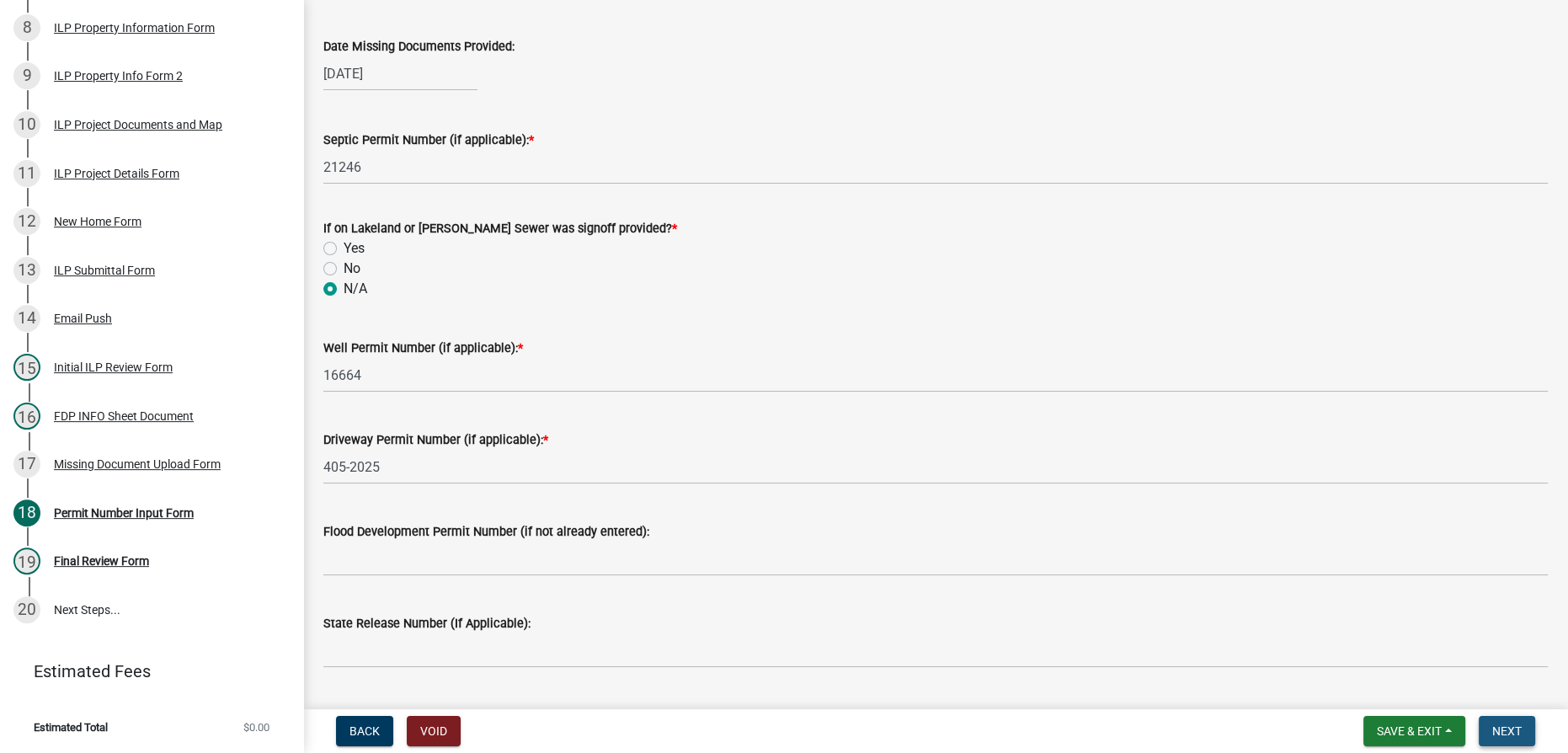 click on "Next" at bounding box center [1507, 731] 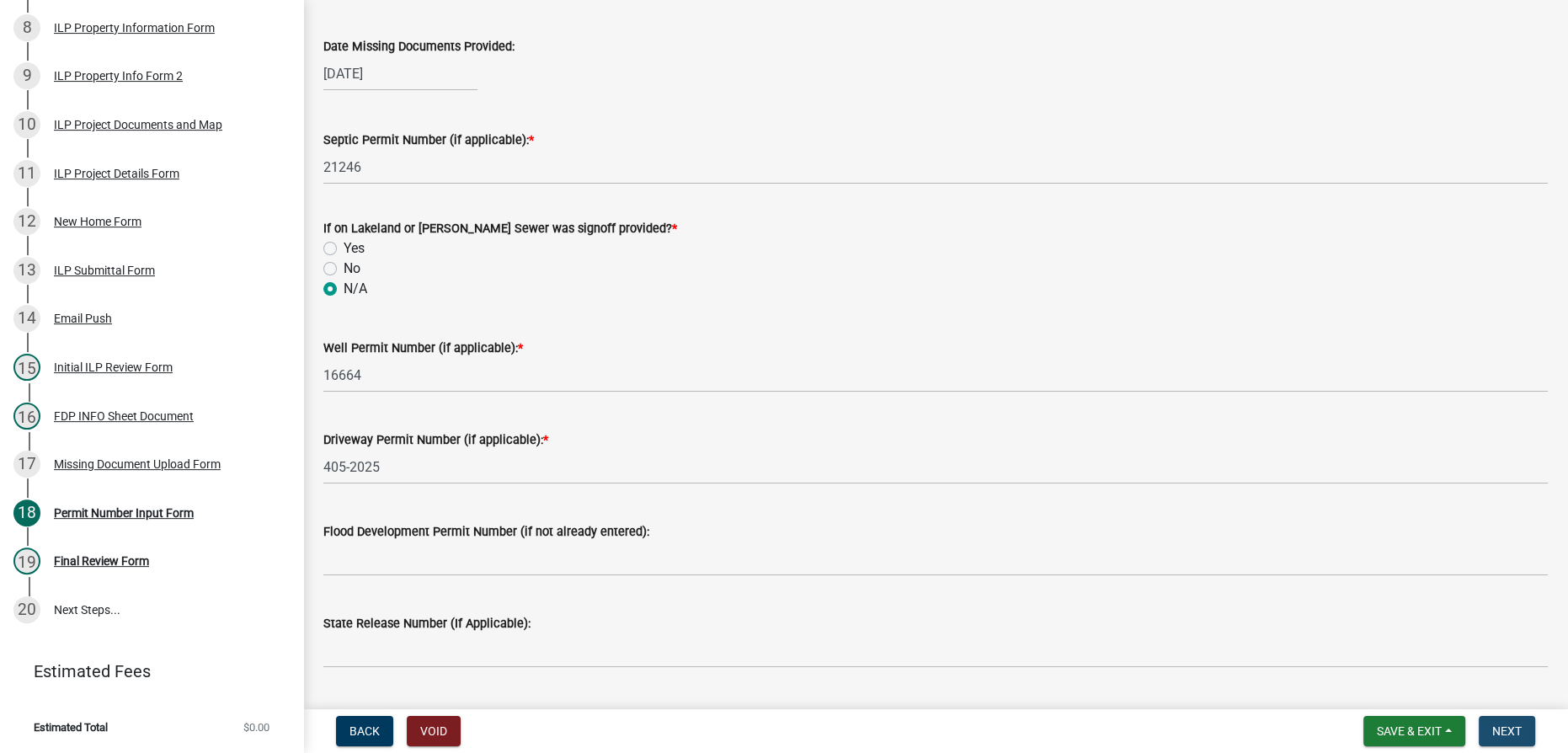 scroll, scrollTop: 0, scrollLeft: 0, axis: both 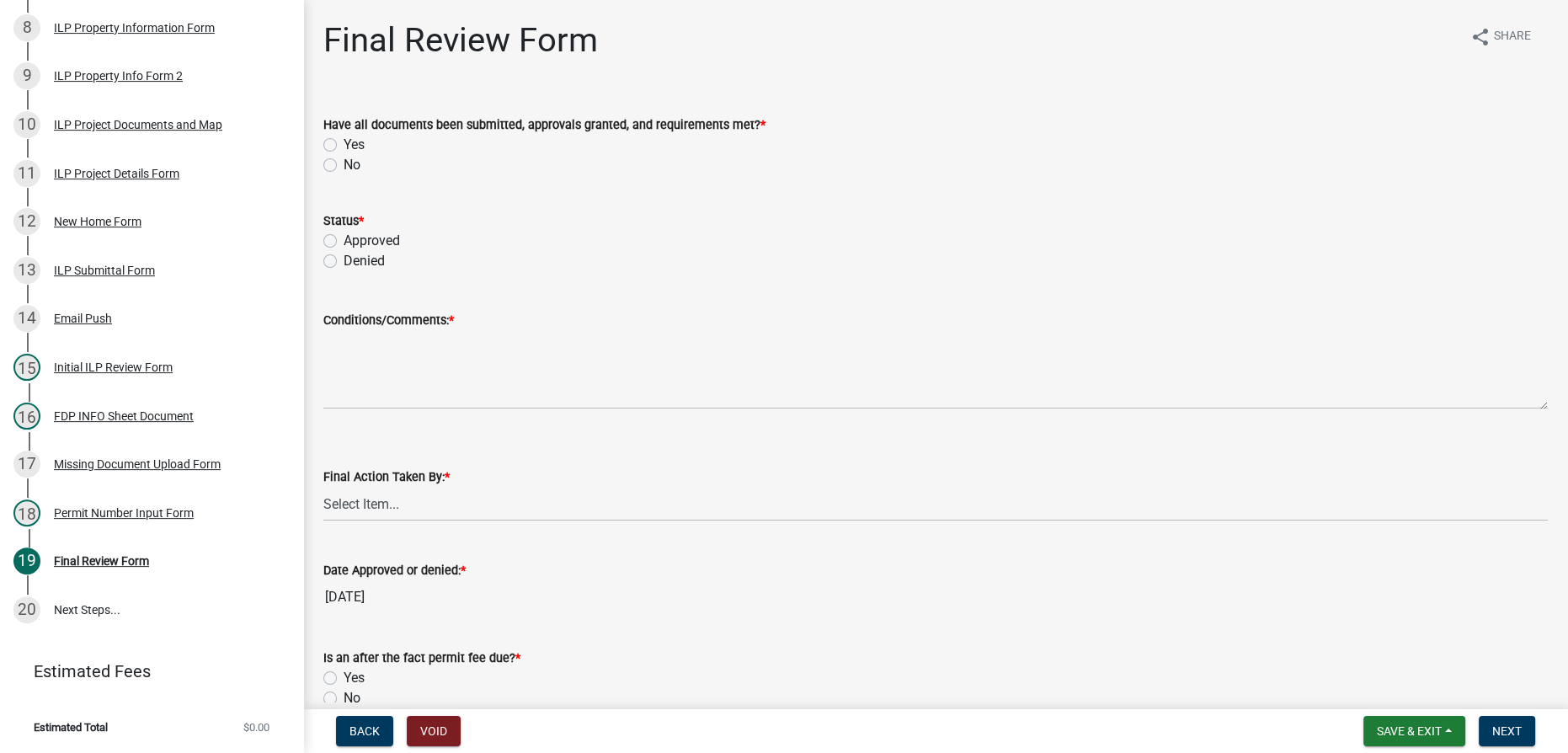 click on "Yes" 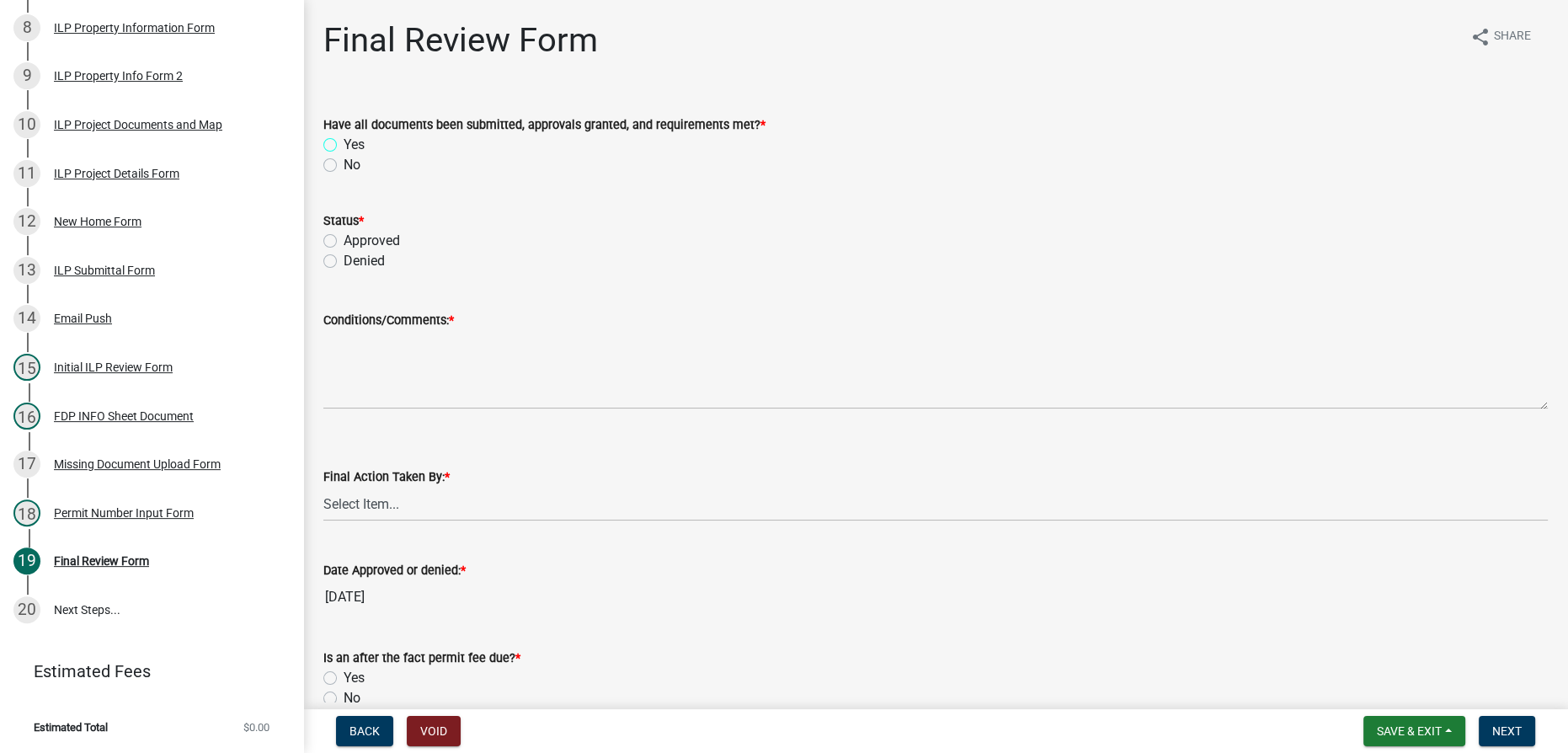 click on "Yes" at bounding box center (349, 140) 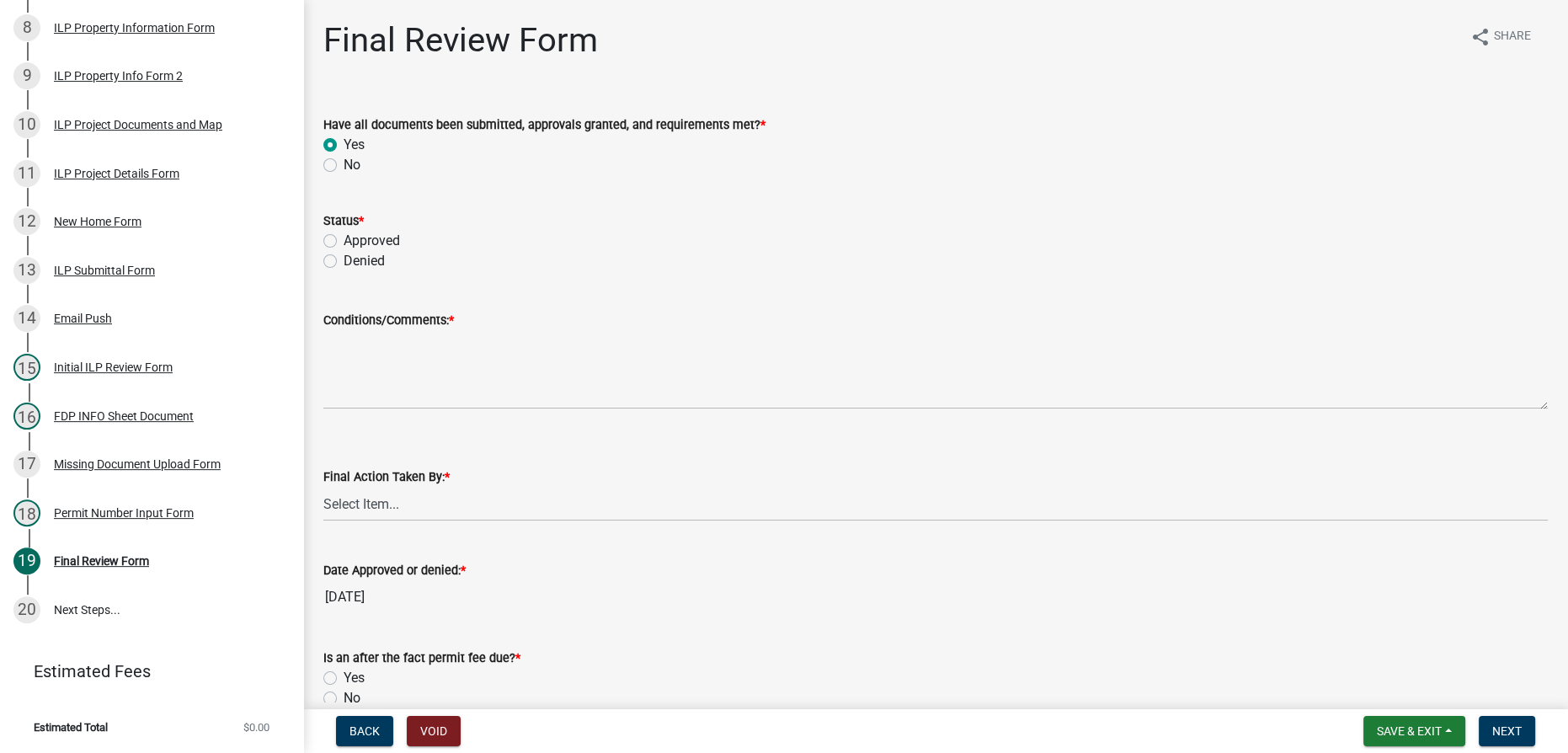 radio on "true" 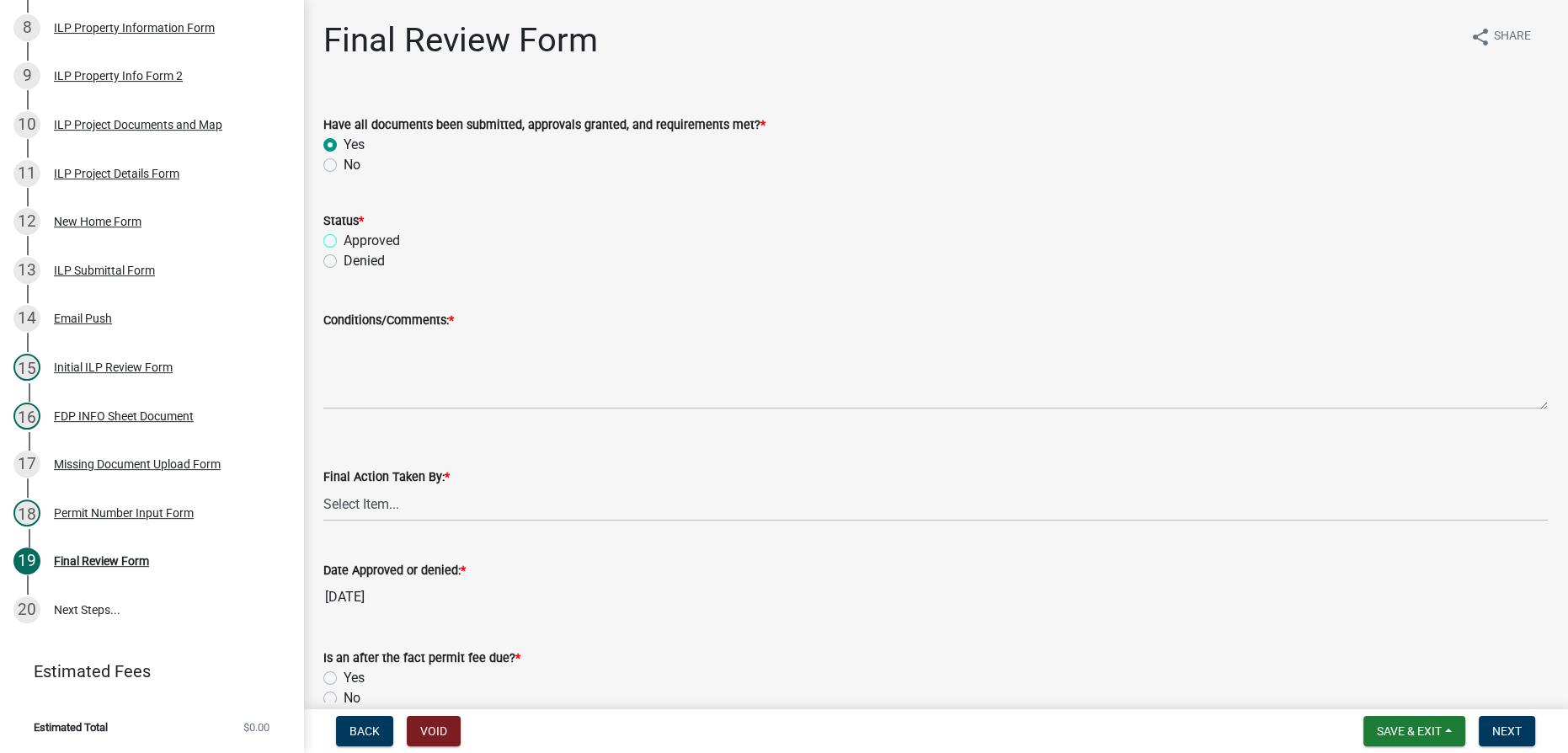 click on "Approved" at bounding box center [349, 236] 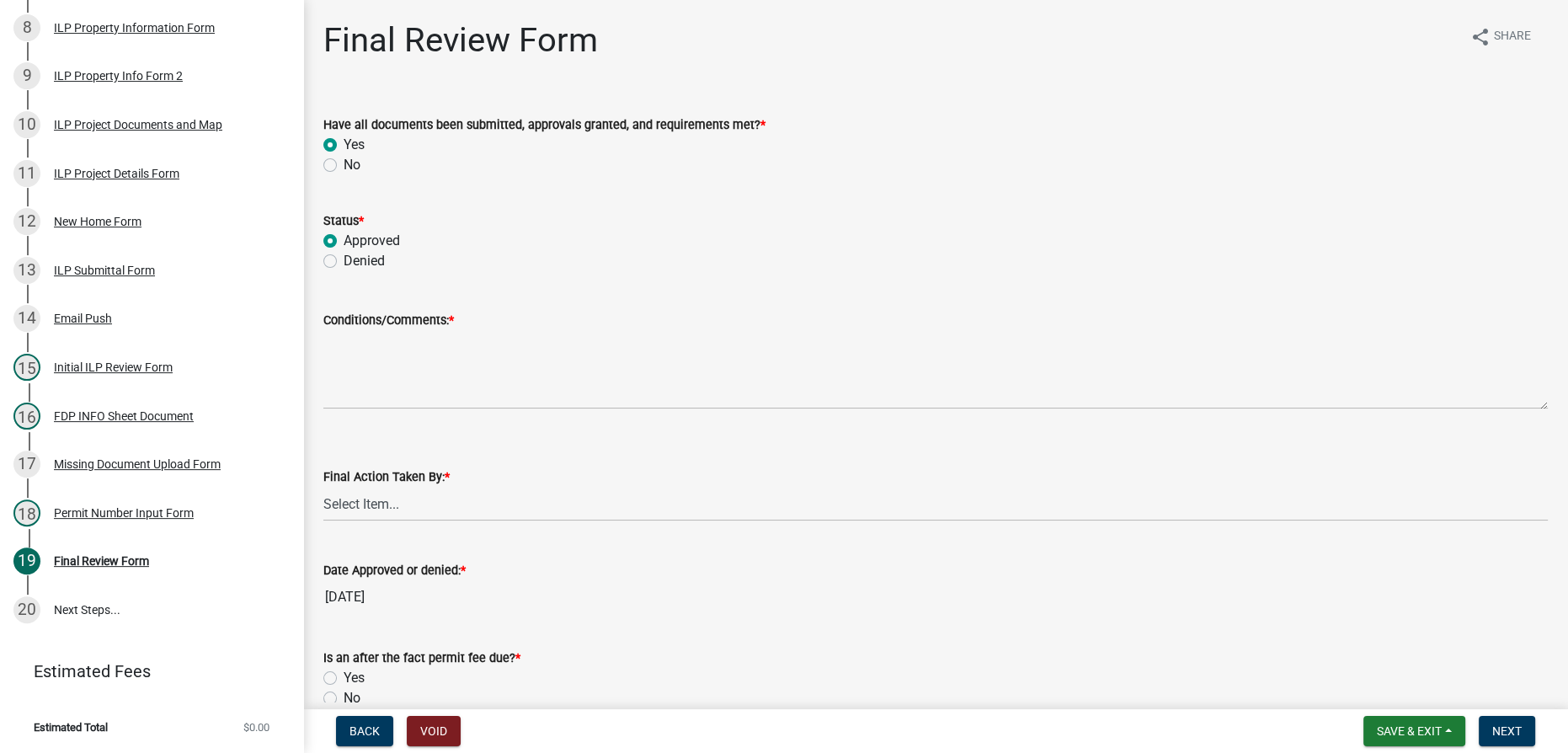radio on "true" 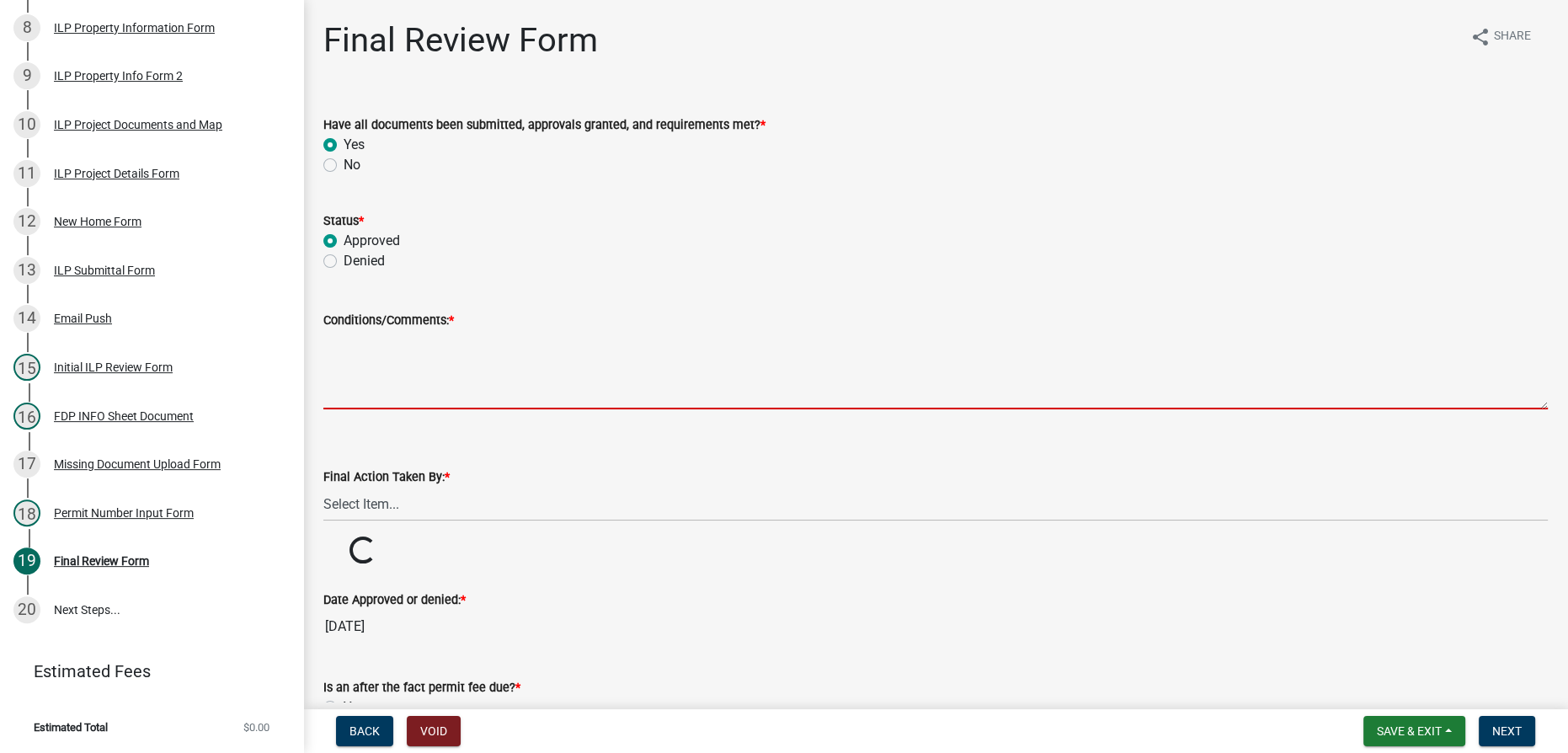 click on "Conditions/Comments:  *" at bounding box center (936, 370) 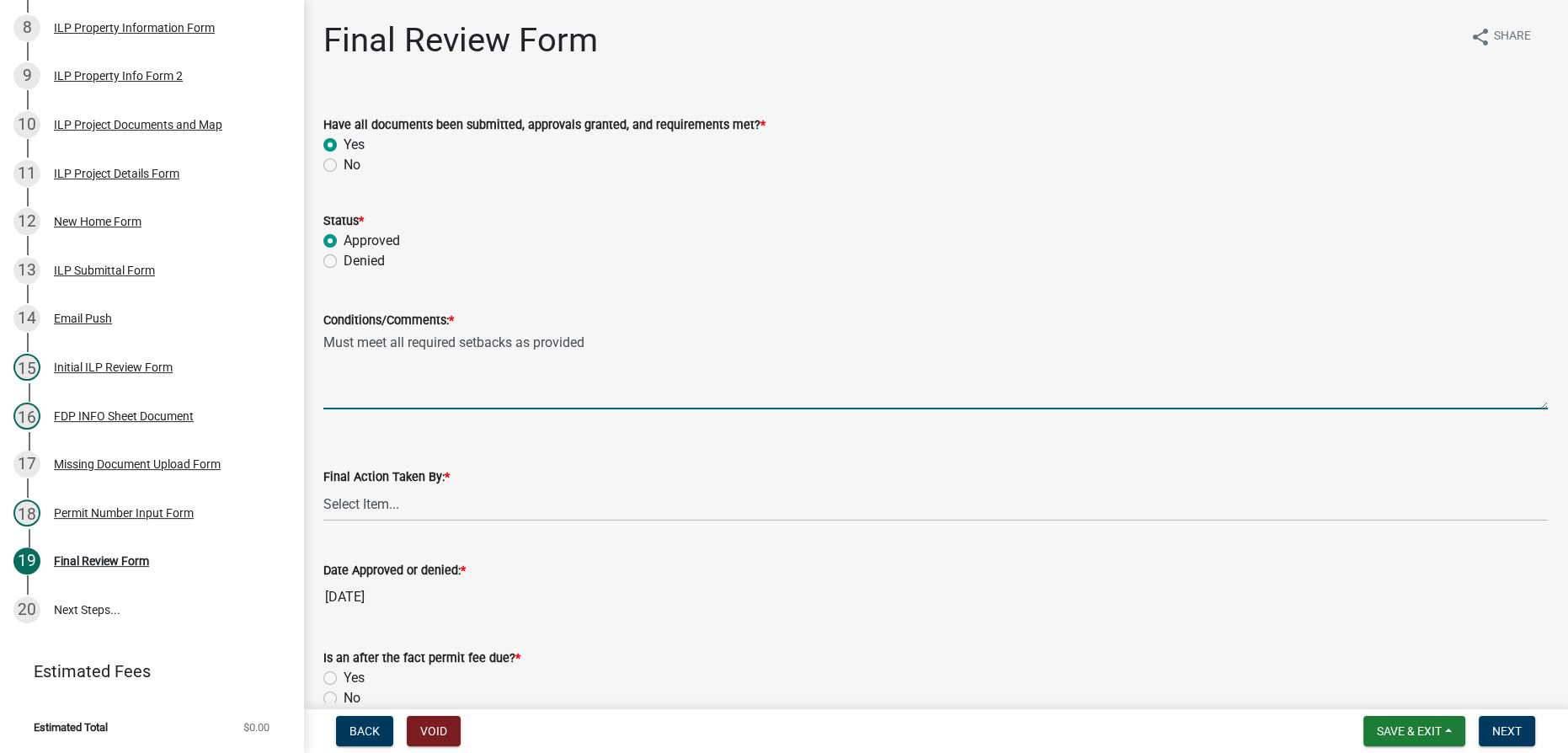 type on "Must meet all required setbacks as provided" 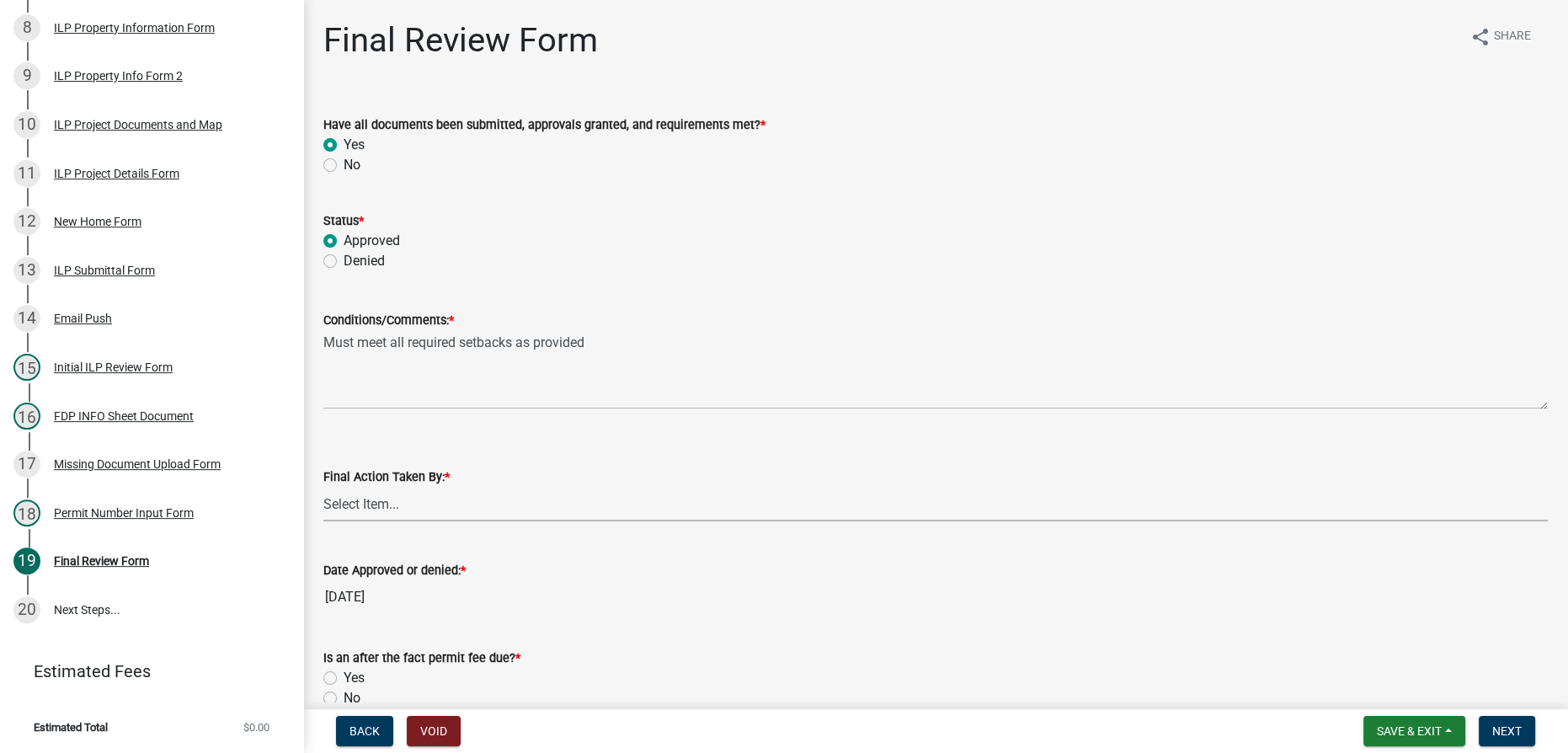 click on "Select Item...   MMS   LT   AT   CS   AH   Vacant" at bounding box center (936, 504) 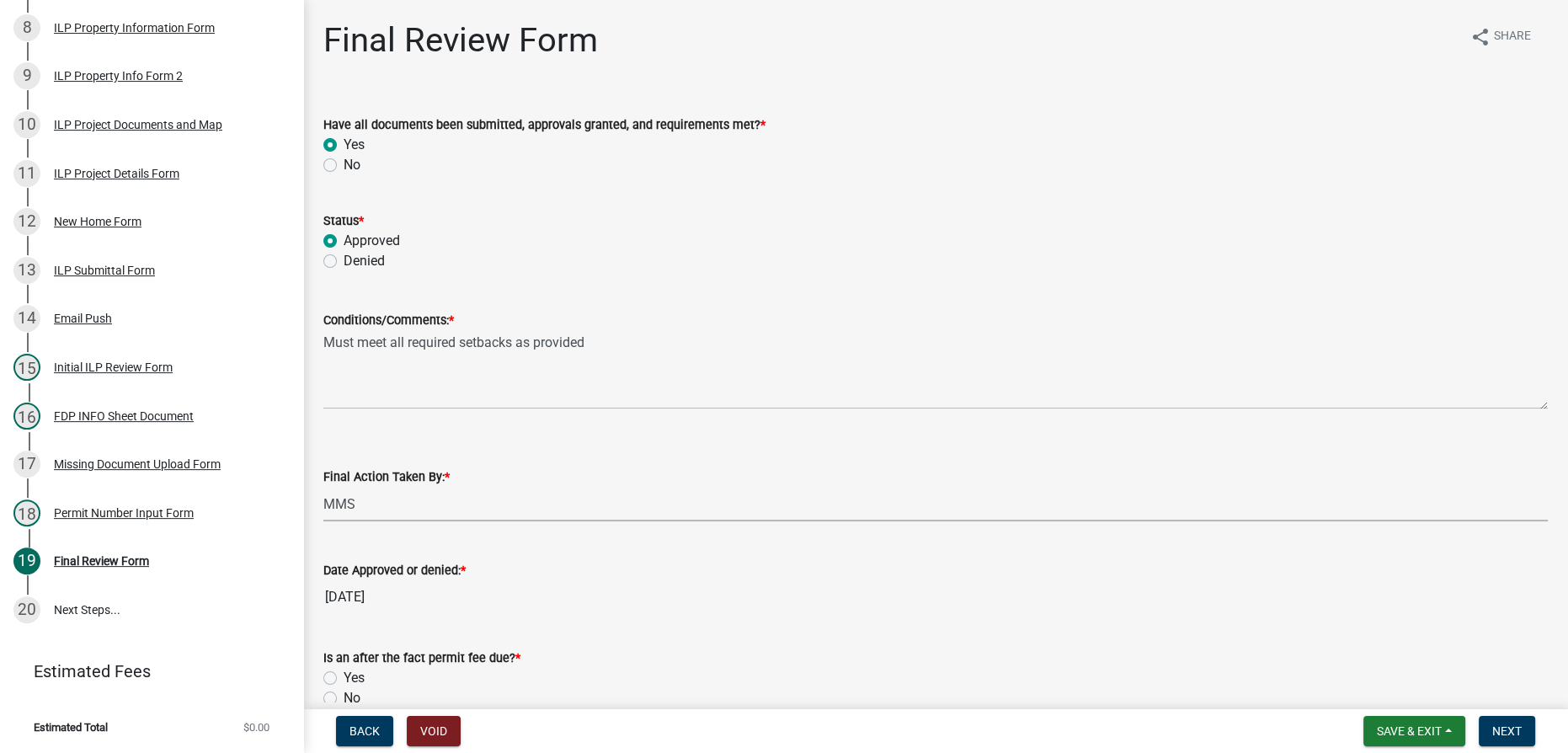 click on "Select Item...   MMS   LT   AT   CS   AH   Vacant" at bounding box center [936, 504] 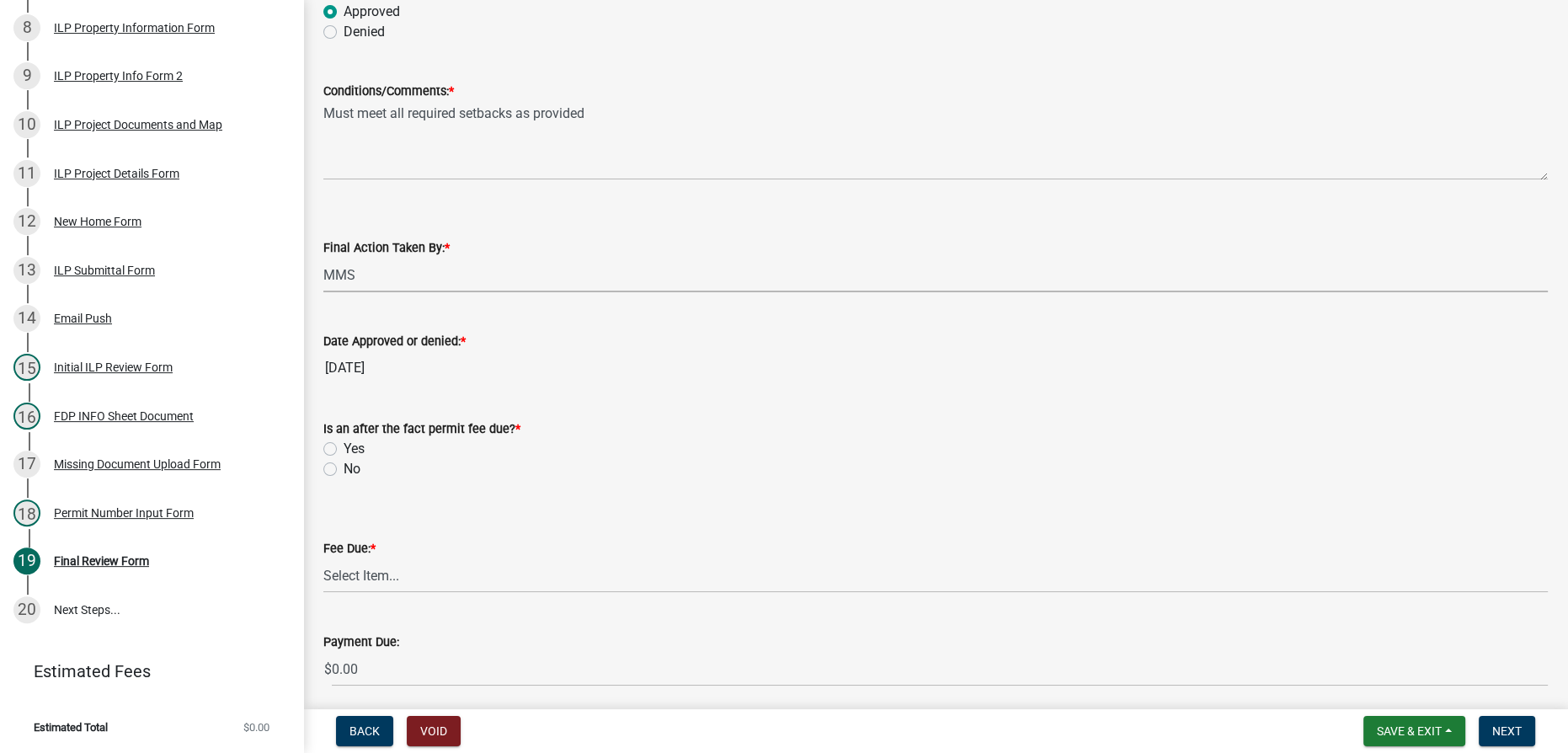 click on "No" 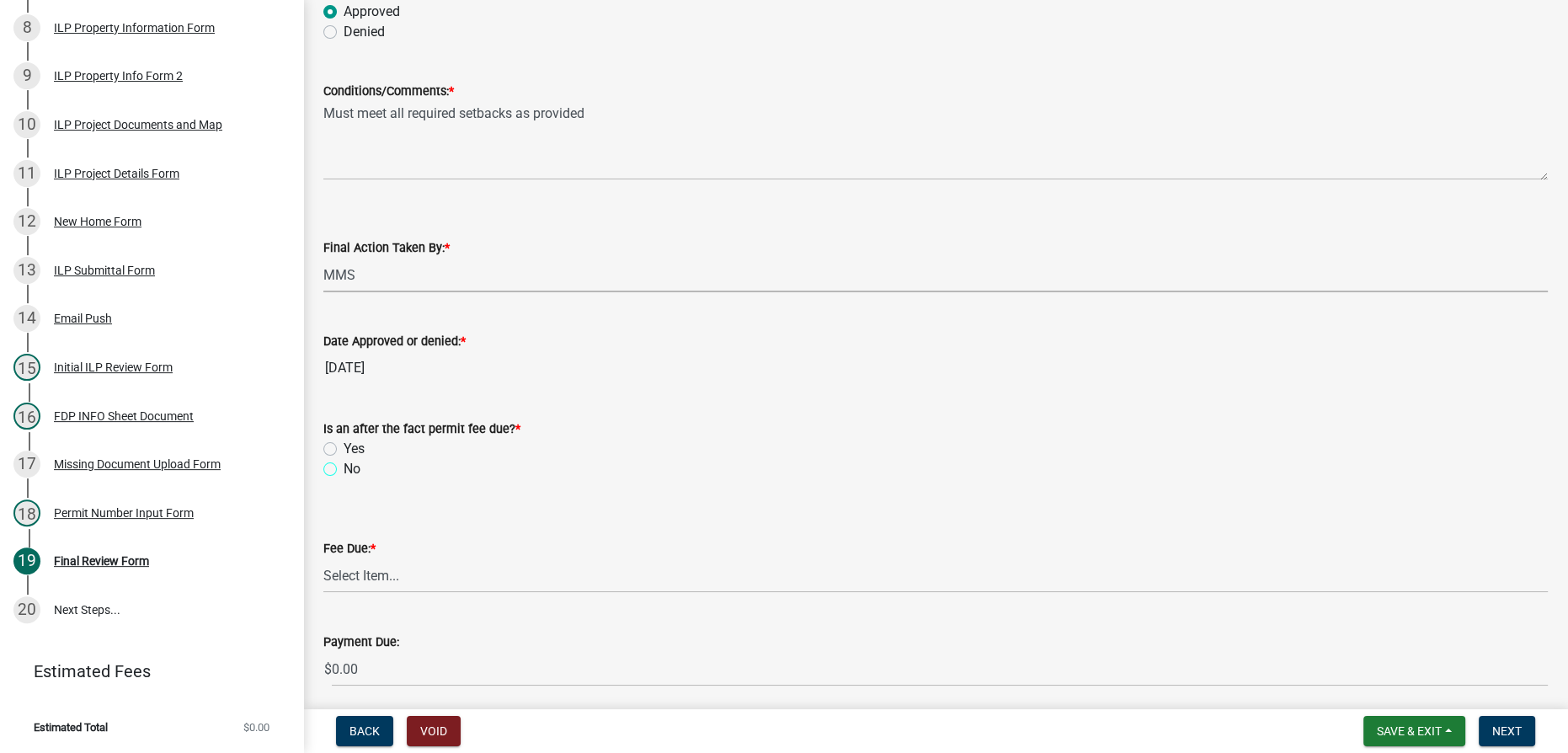 click on "No" at bounding box center (349, 464) 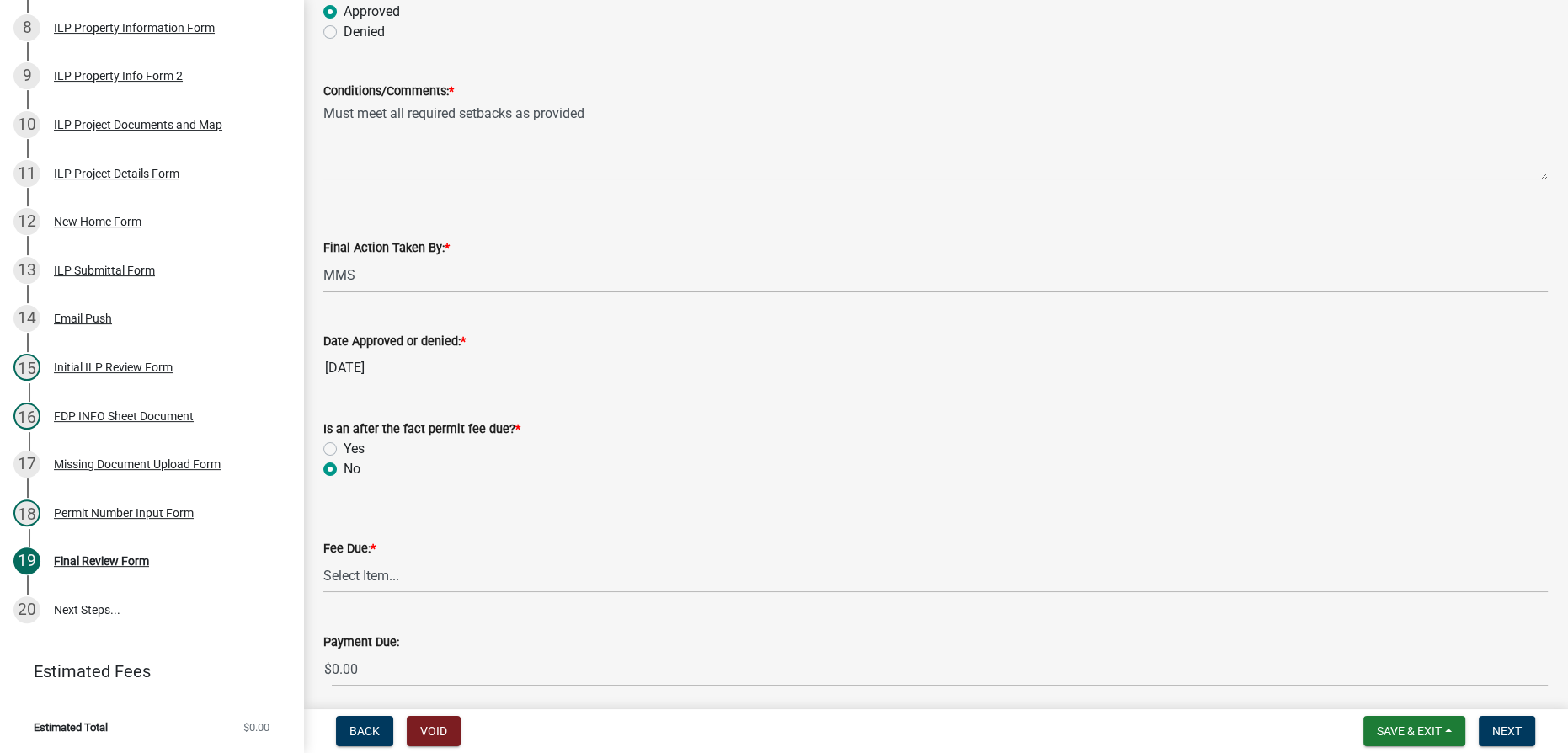 radio on "true" 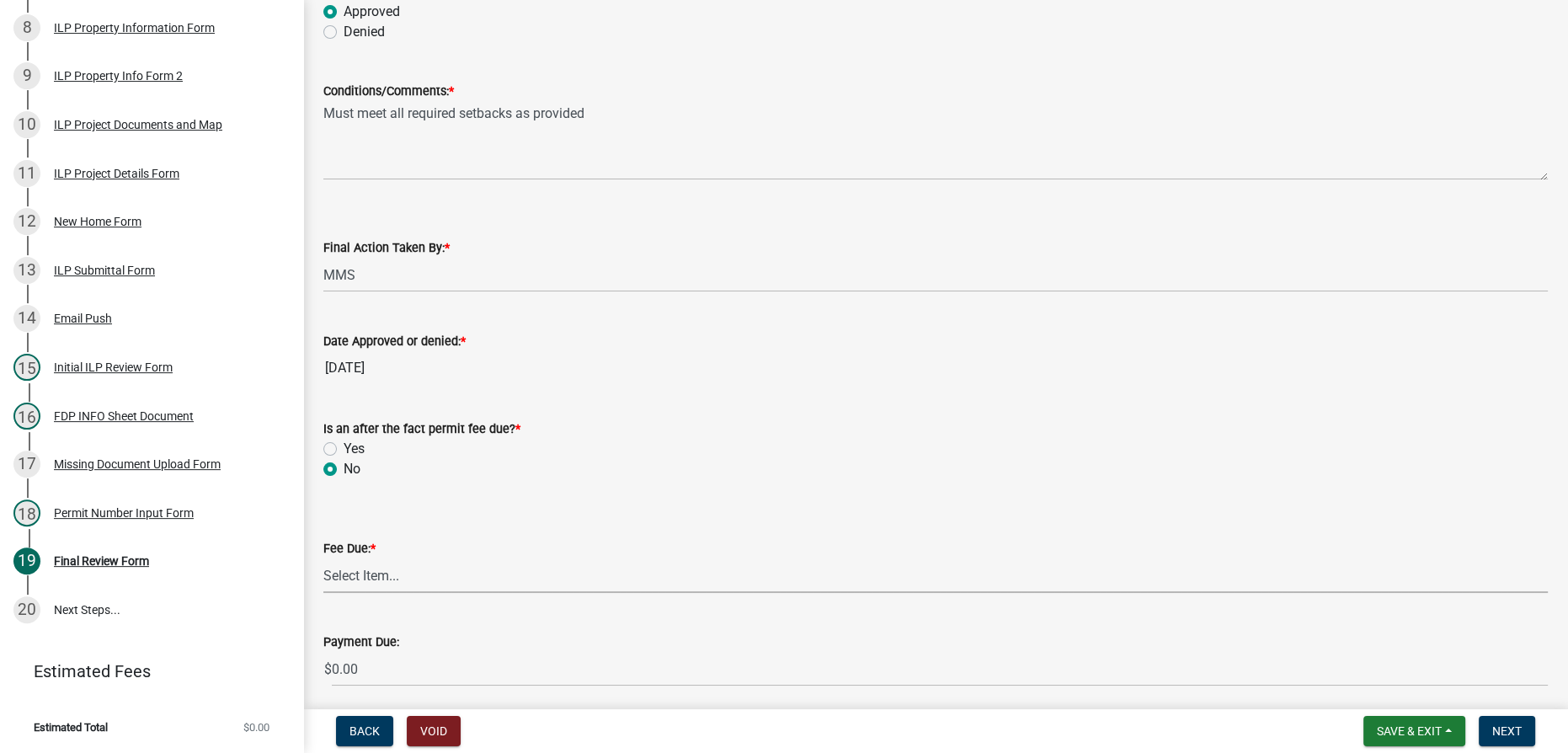 click on "Select Item...   N/A   $10.00   $25.00   $125.00   $250   $500   $500 + $10.00 for every 10 sq. ft. over 5000   $1000" at bounding box center (936, 575) 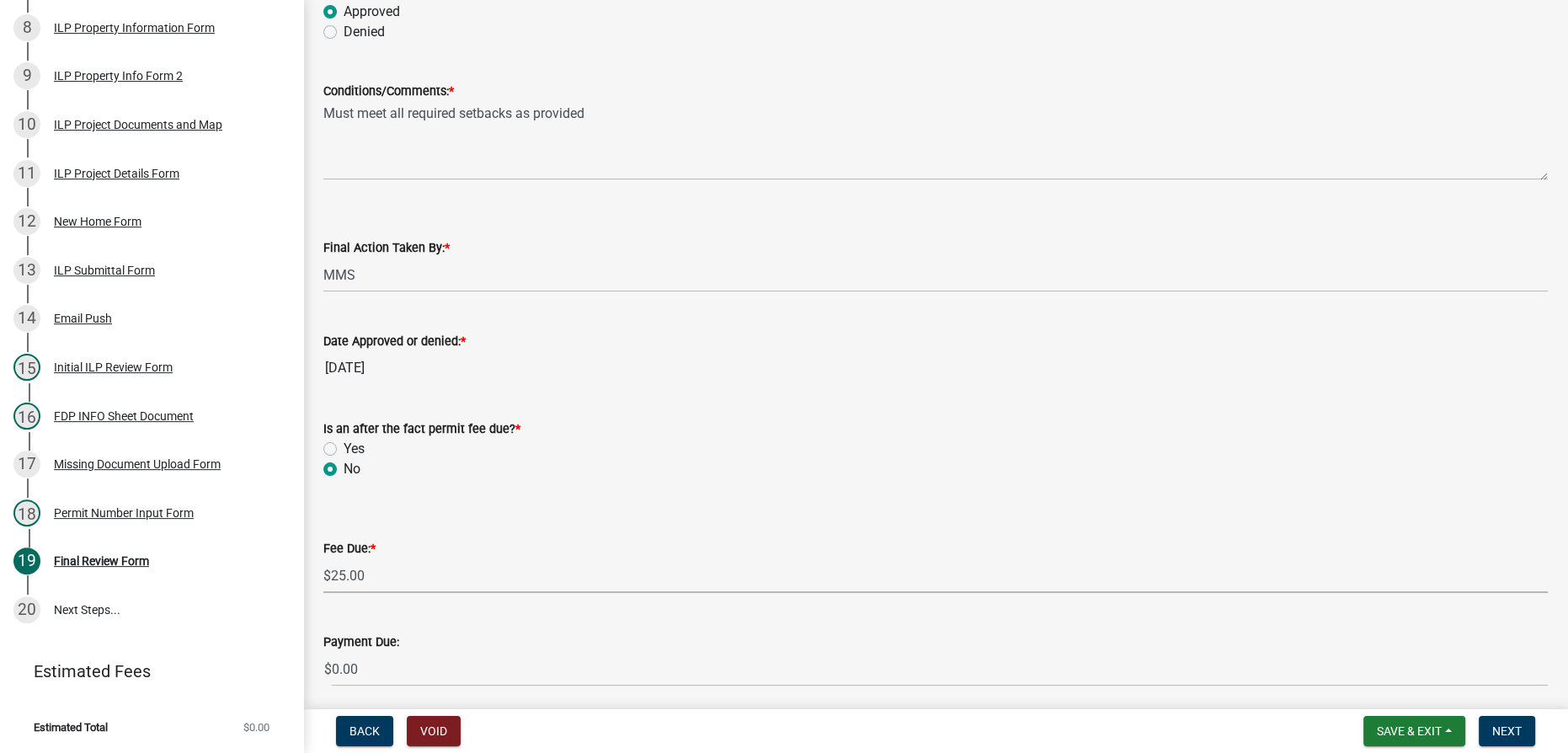 click on "Select Item...   N/A   $10.00   $25.00   $125.00   $250   $500   $500 + $10.00 for every 10 sq. ft. over 5000   $1000" at bounding box center (936, 575) 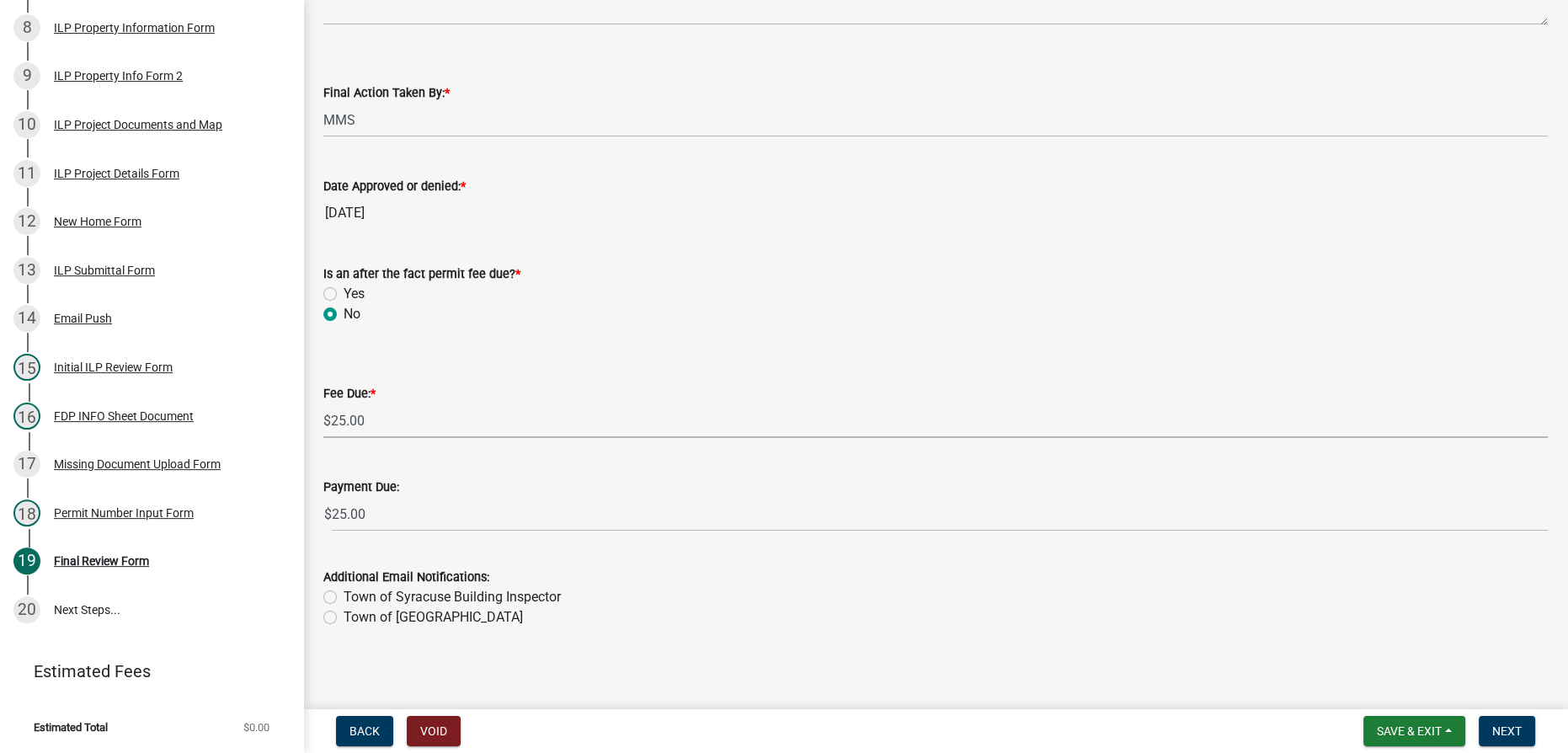 scroll, scrollTop: 389, scrollLeft: 0, axis: vertical 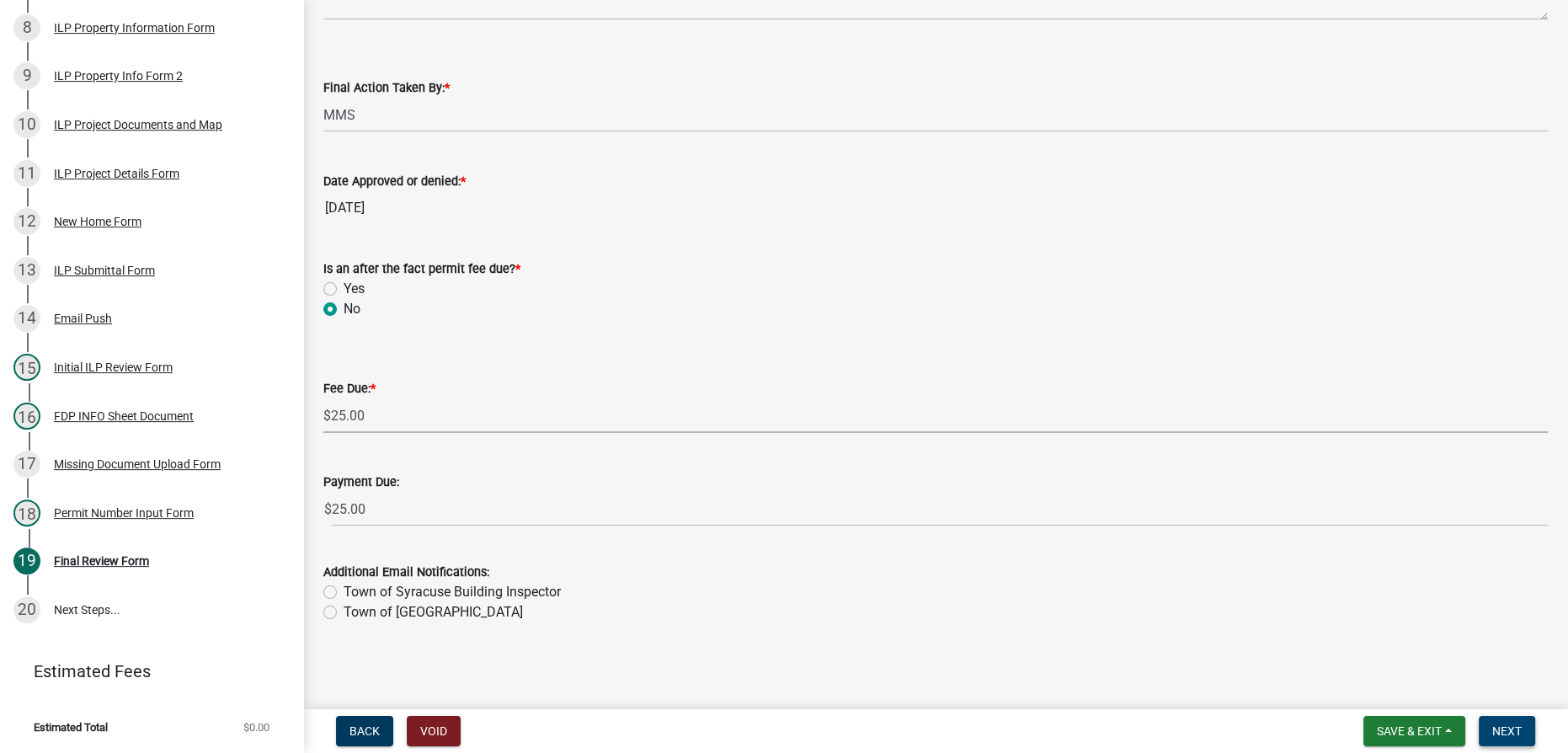 click on "Next" at bounding box center [1507, 731] 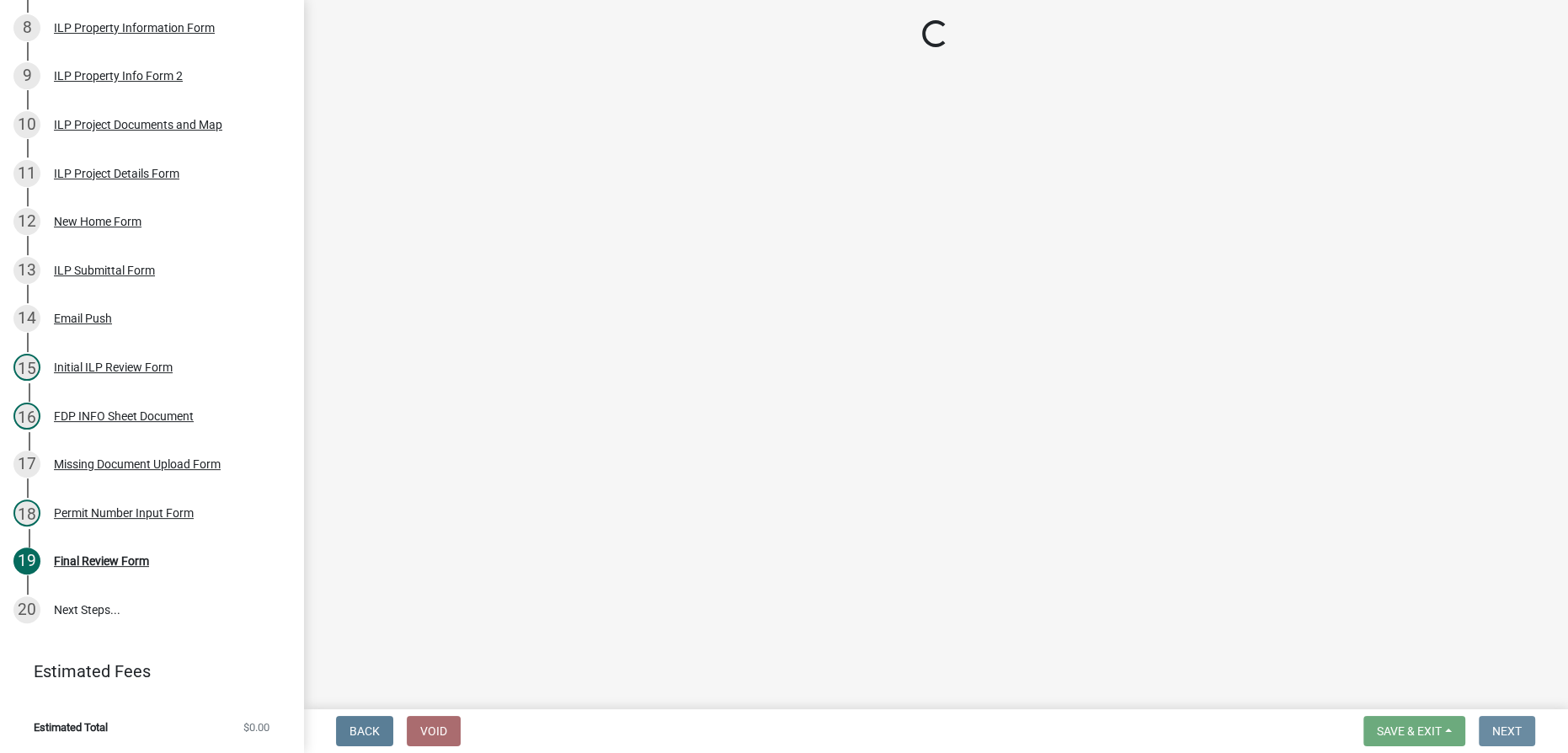 scroll, scrollTop: 0, scrollLeft: 0, axis: both 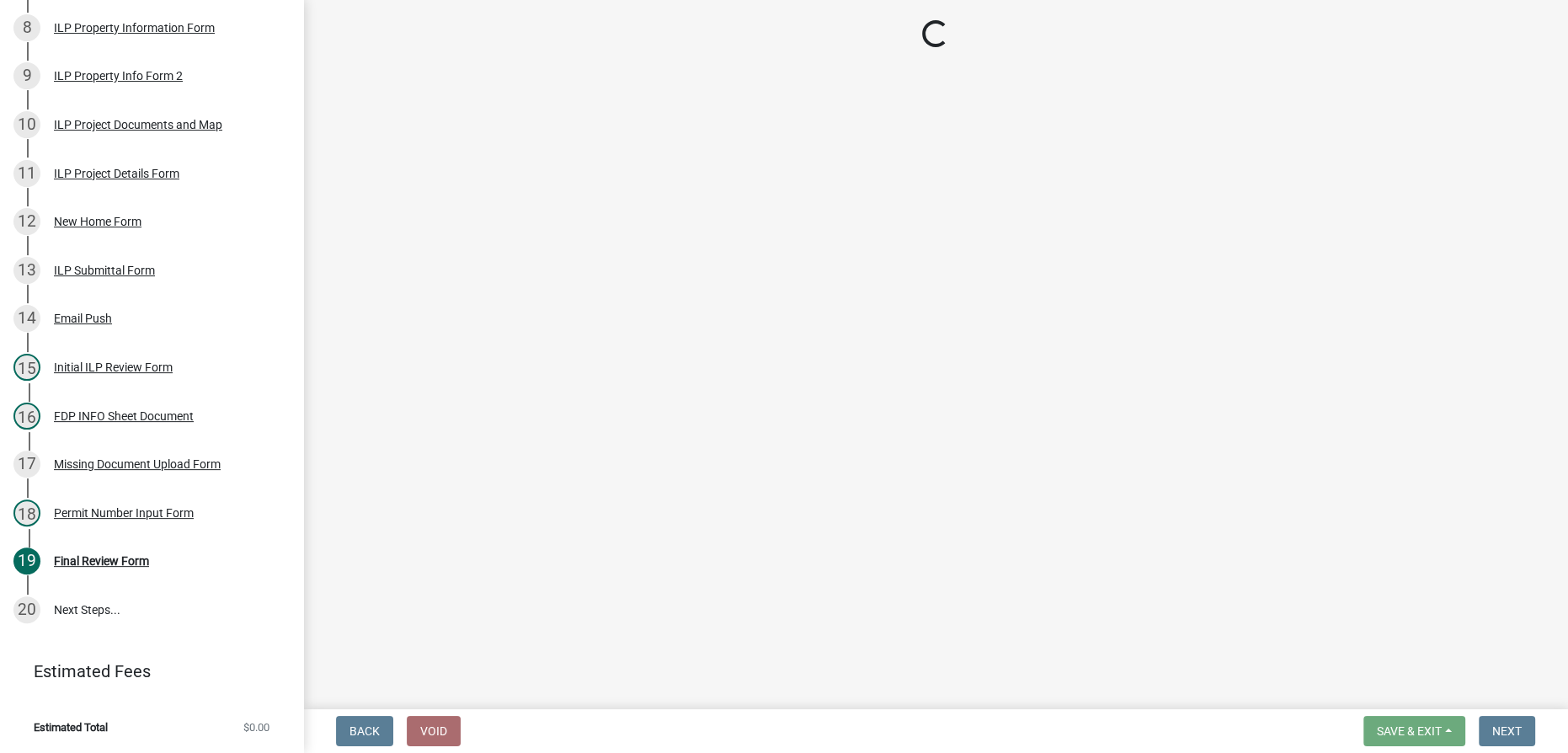 select on "3: 3" 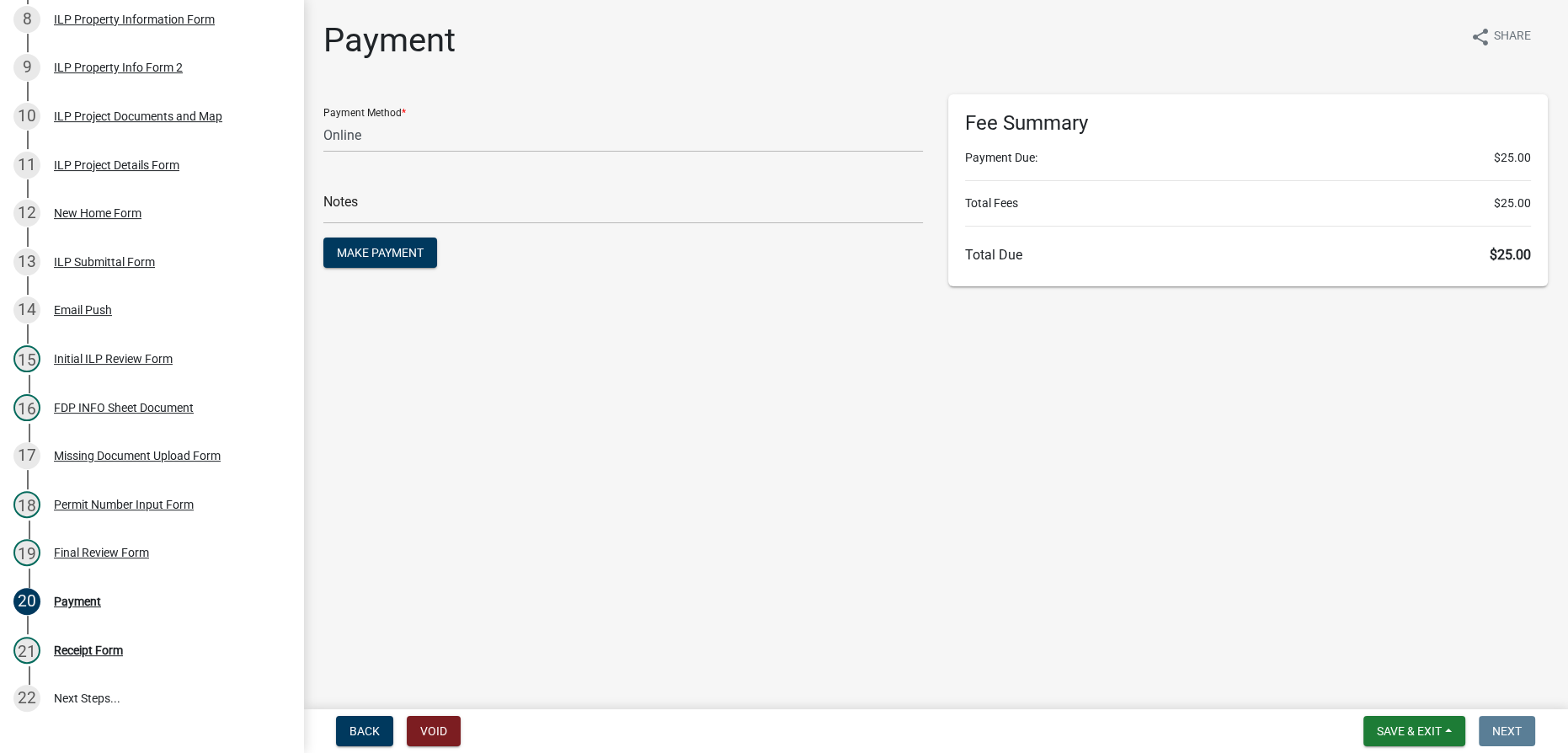 scroll, scrollTop: 737, scrollLeft: 0, axis: vertical 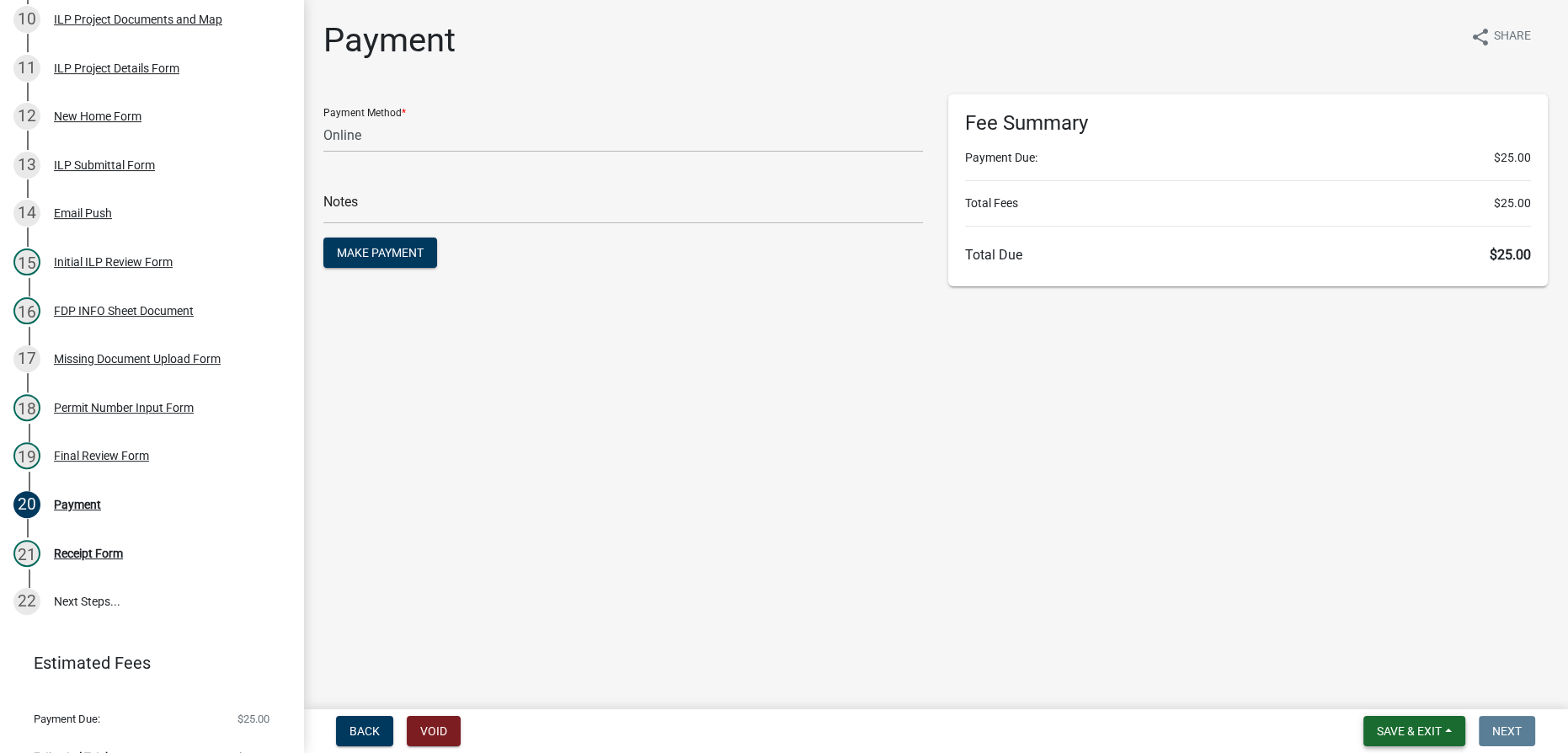 click on "Save & Exit" at bounding box center (1409, 731) 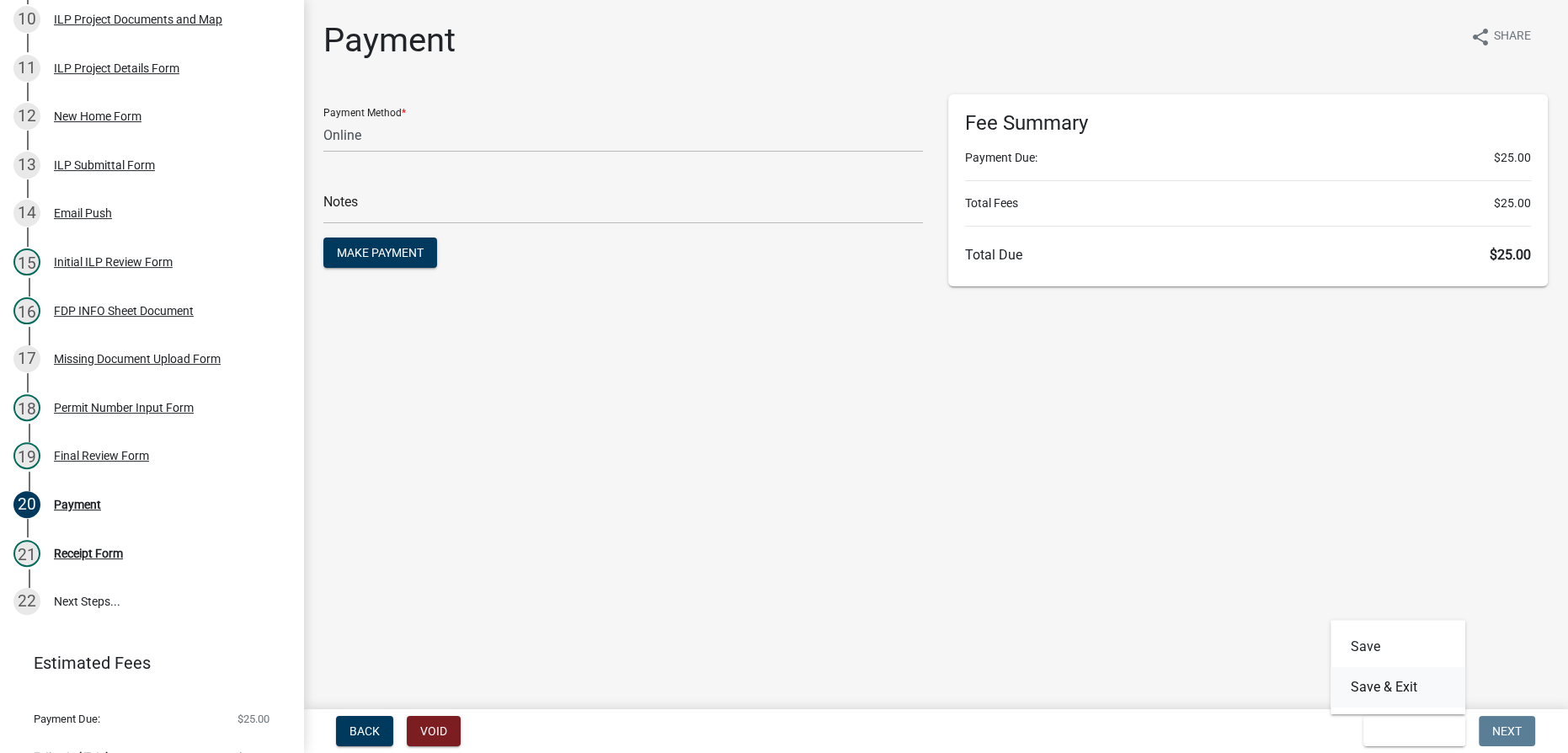 click on "Save & Exit" at bounding box center [1398, 687] 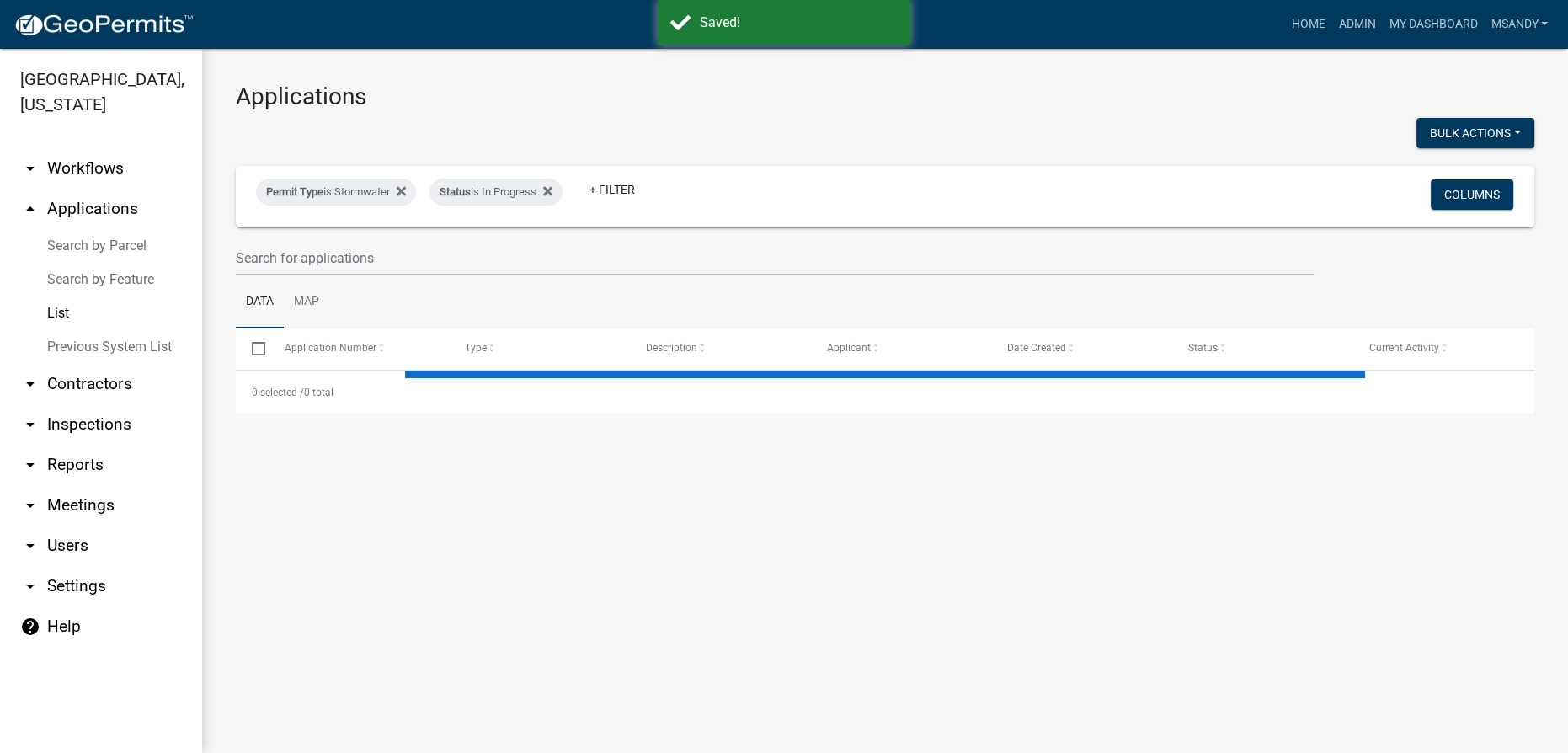 select on "3: 100" 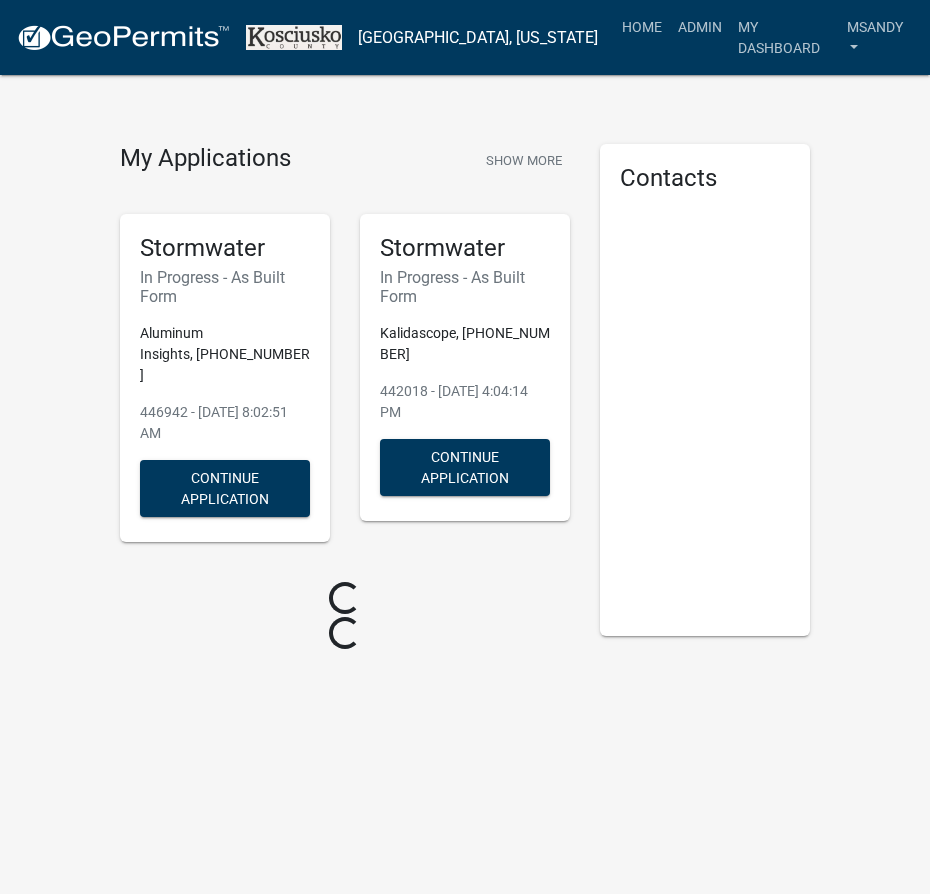 scroll, scrollTop: 0, scrollLeft: 0, axis: both 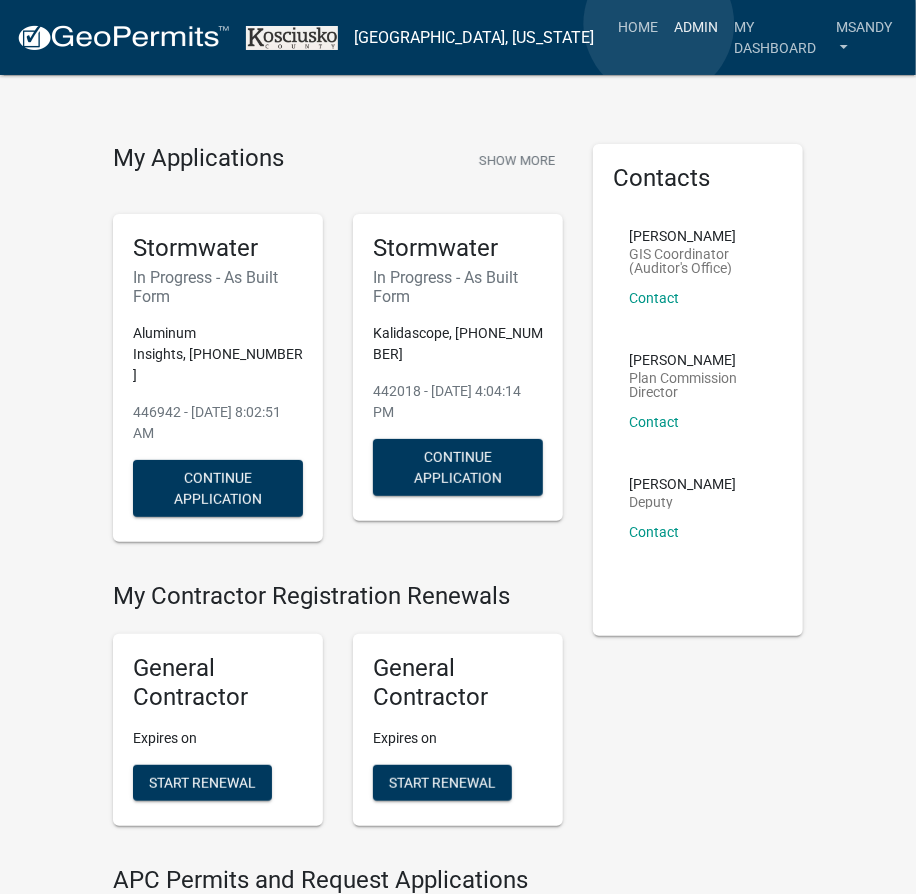 click on "Admin" at bounding box center (696, 27) 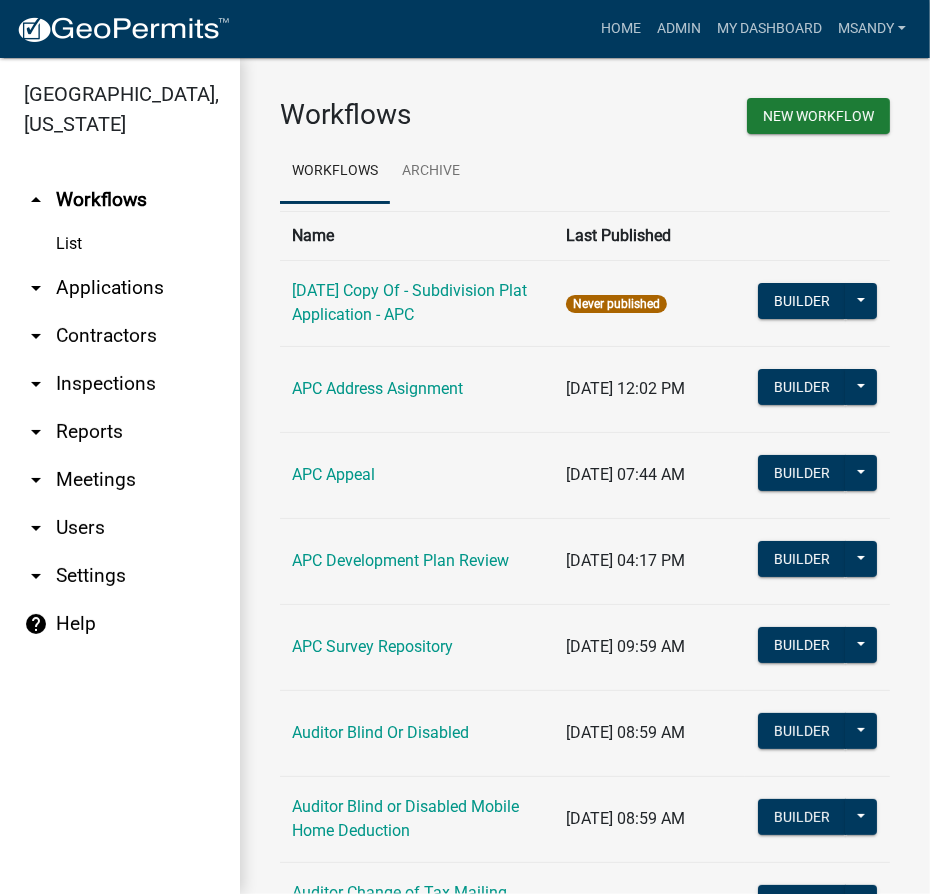 click on "arrow_drop_down   Applications" at bounding box center (120, 288) 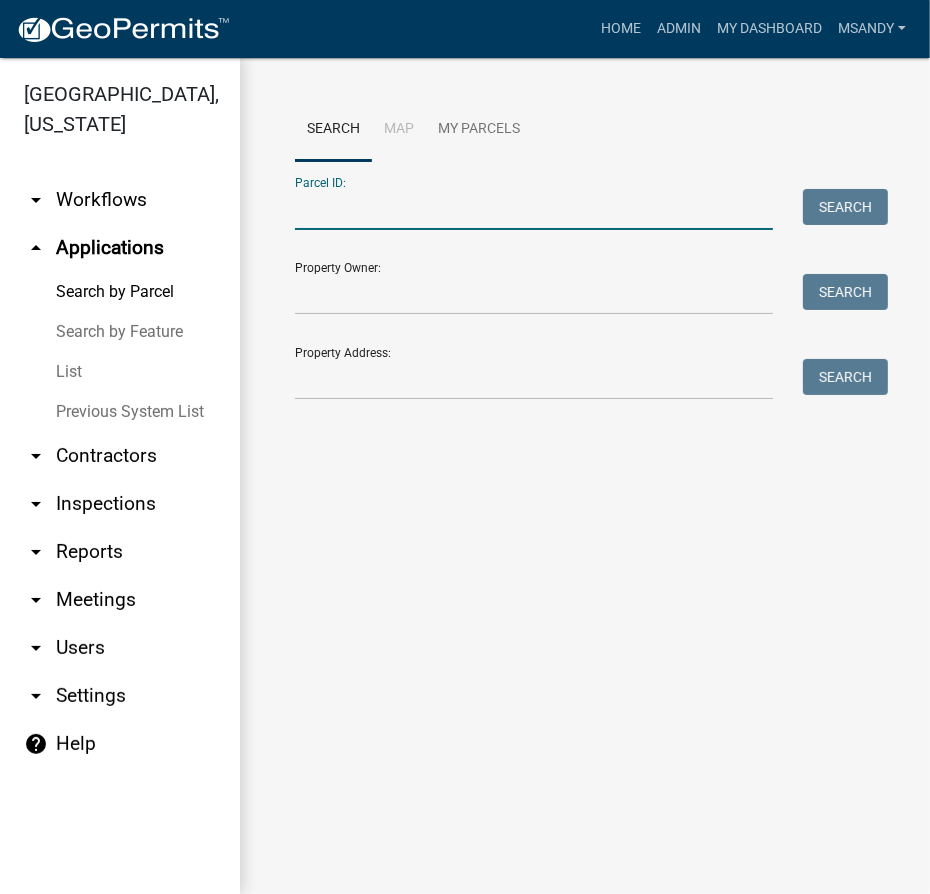 click on "Parcel ID:" at bounding box center [534, 209] 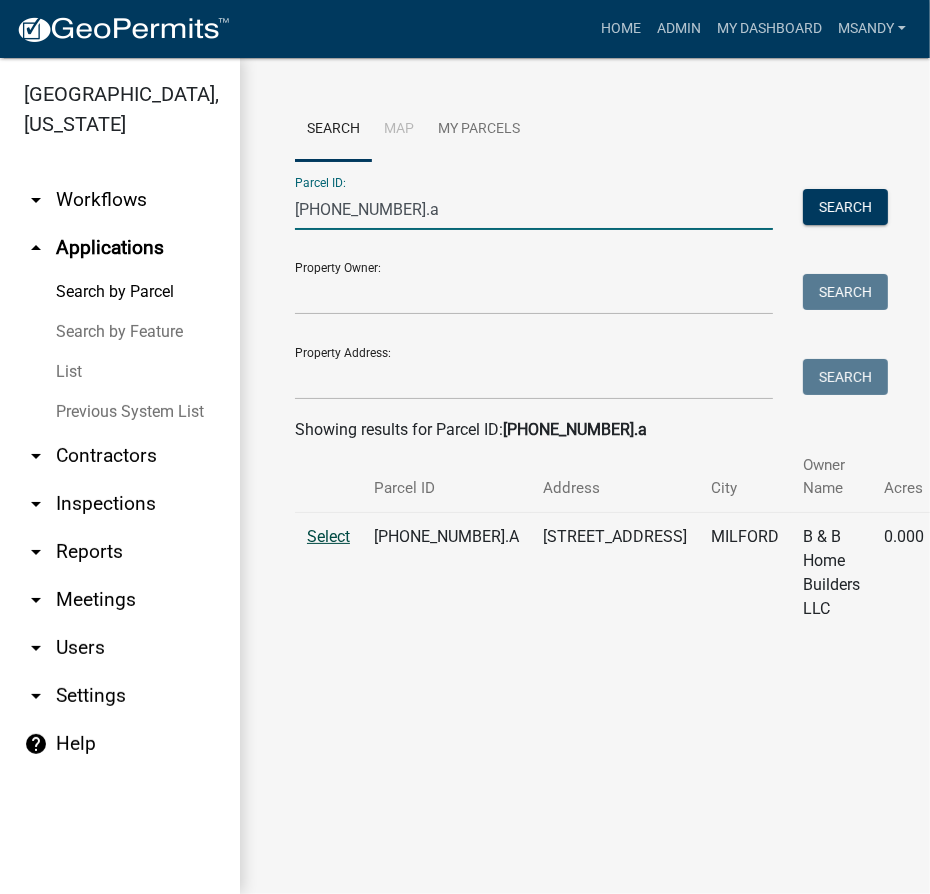 type on "020-035-095.a" 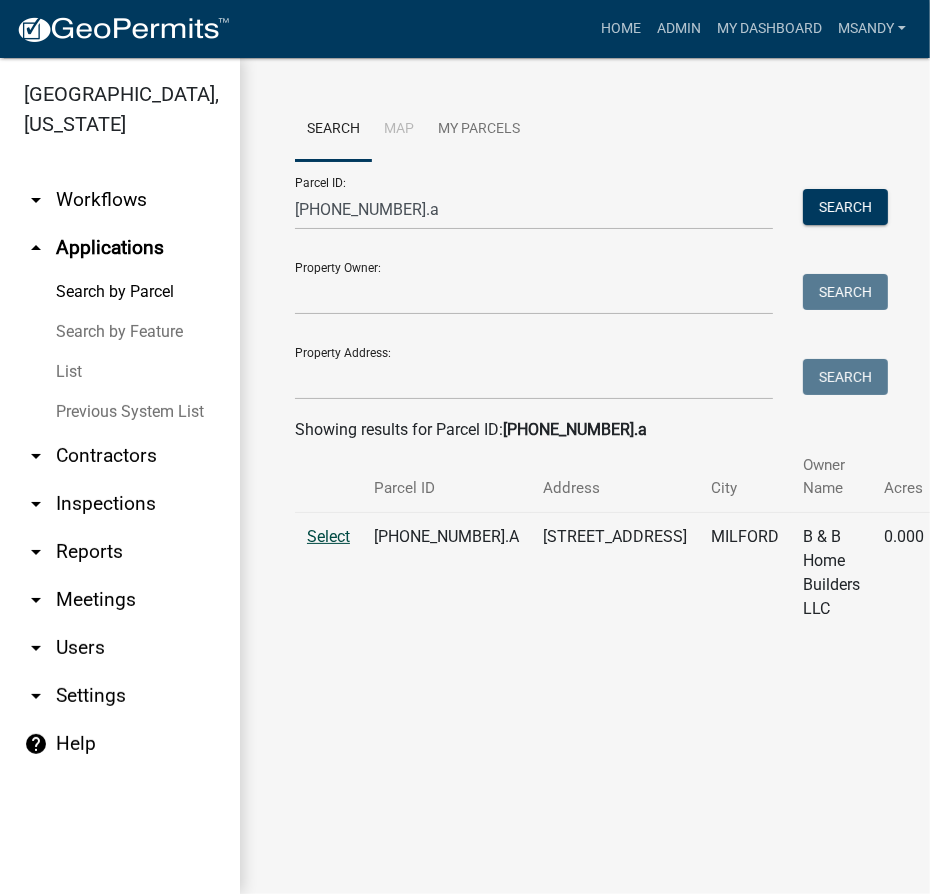 click on "Select" at bounding box center [328, 536] 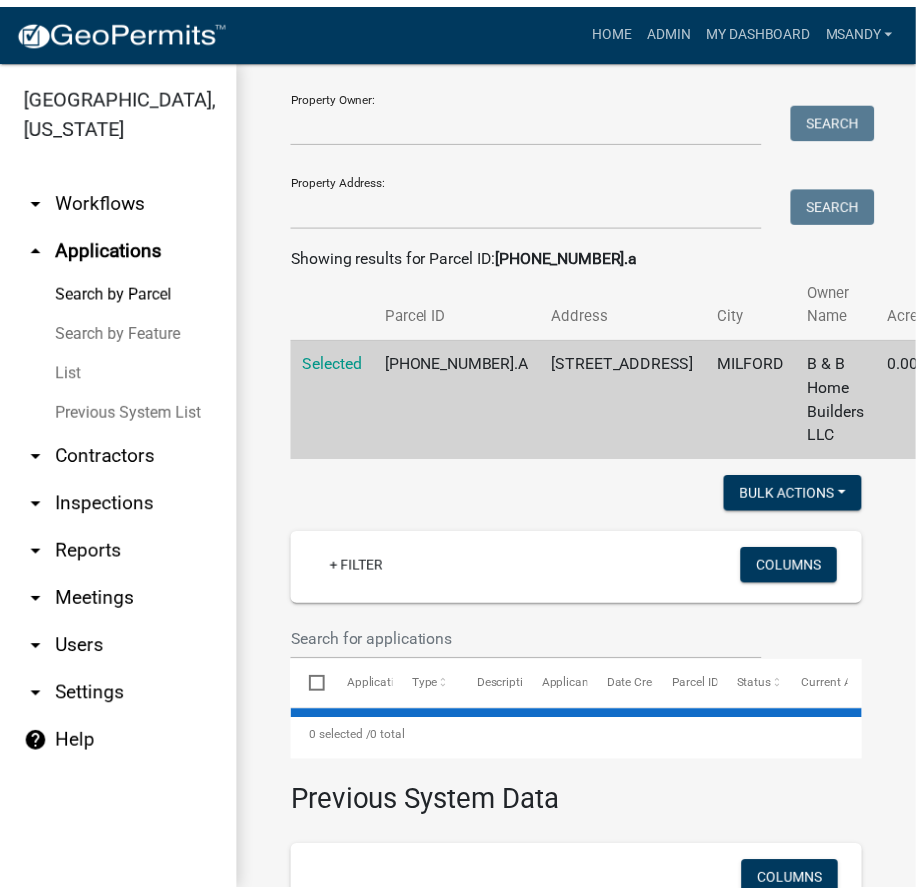 scroll, scrollTop: 363, scrollLeft: 0, axis: vertical 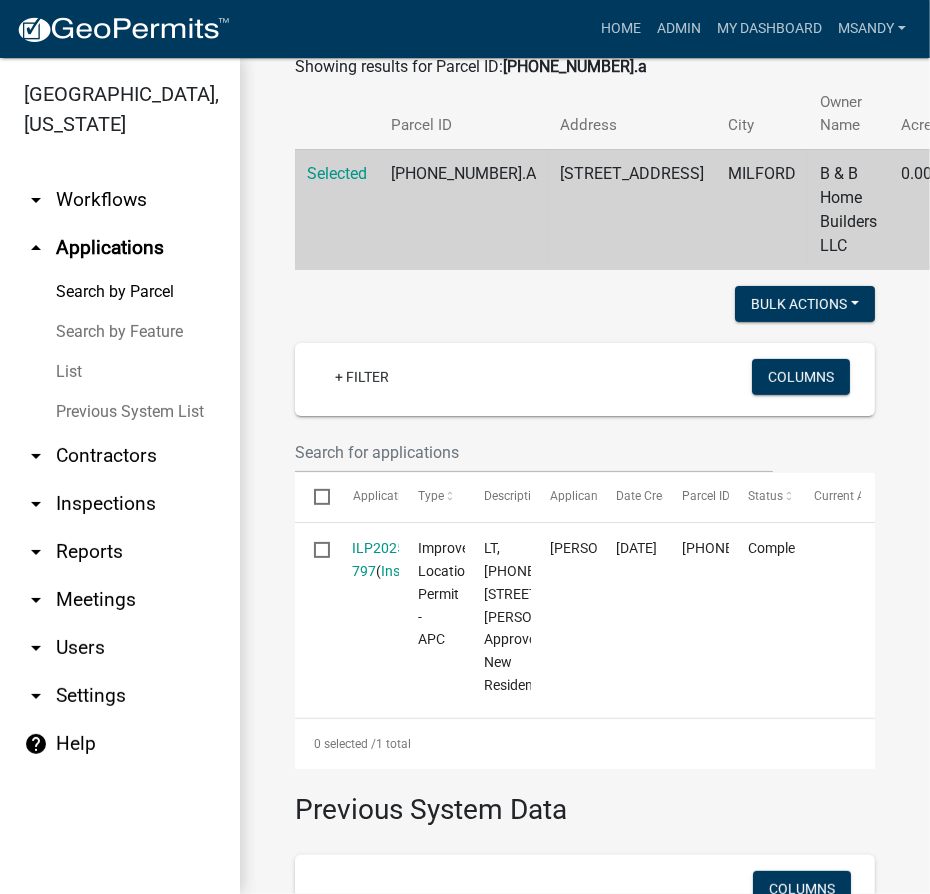 click on "ILP2025-797" 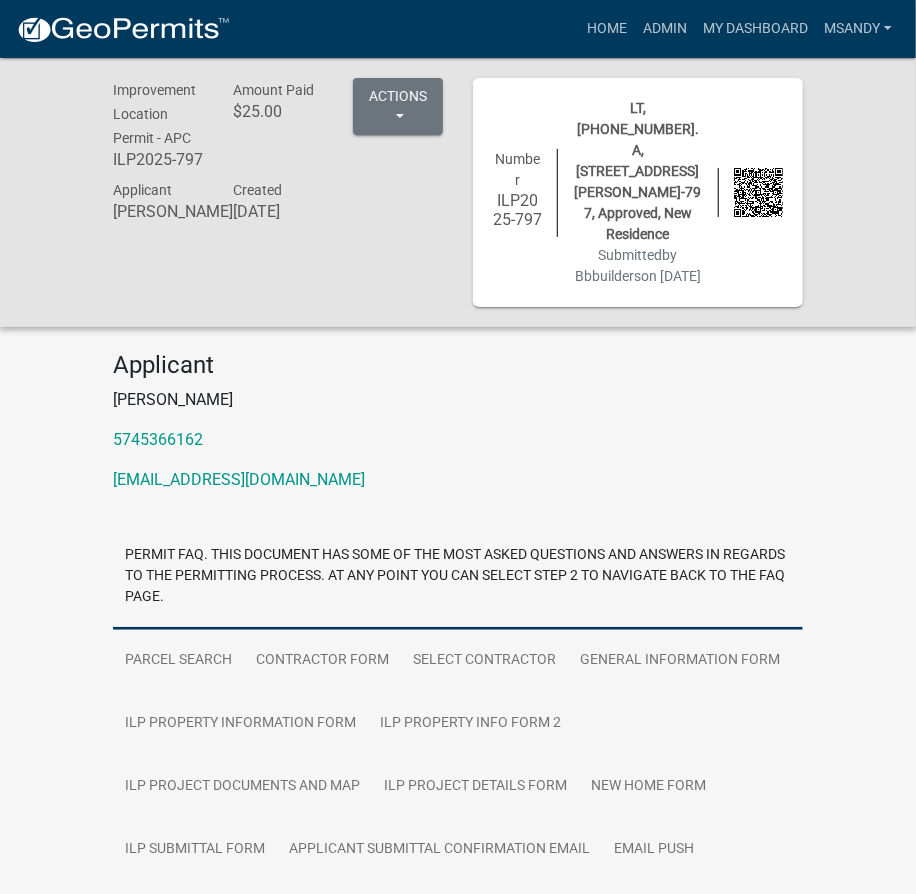 scroll, scrollTop: 349, scrollLeft: 0, axis: vertical 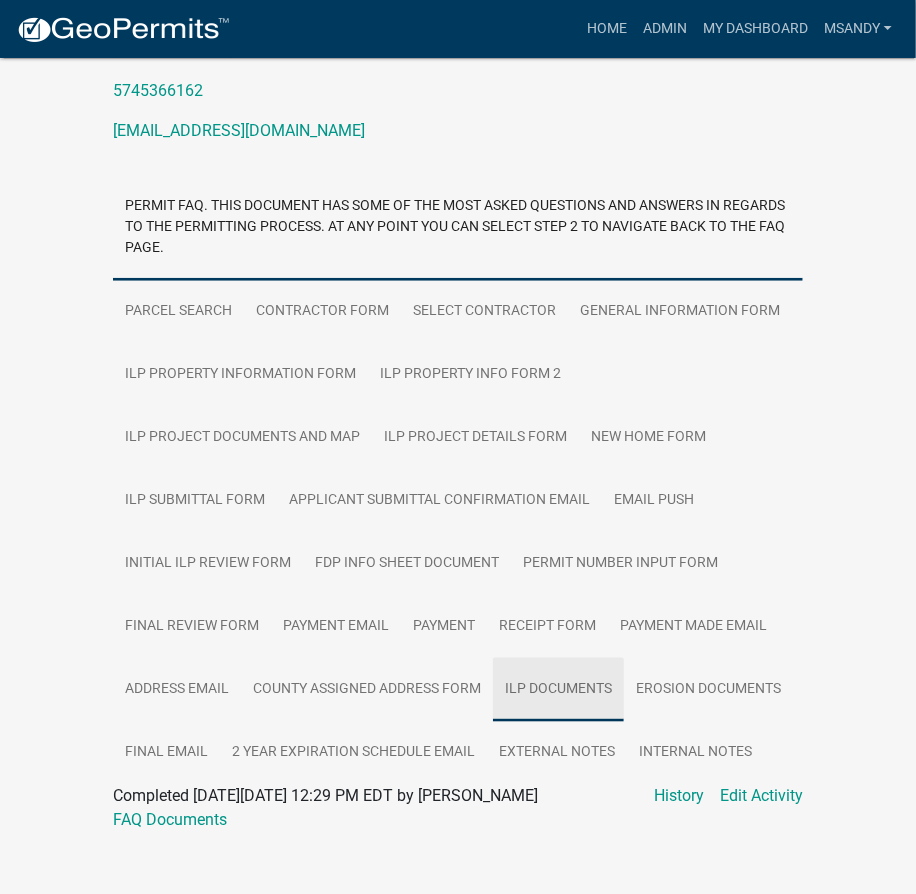 click on "ILP Documents" at bounding box center (558, 690) 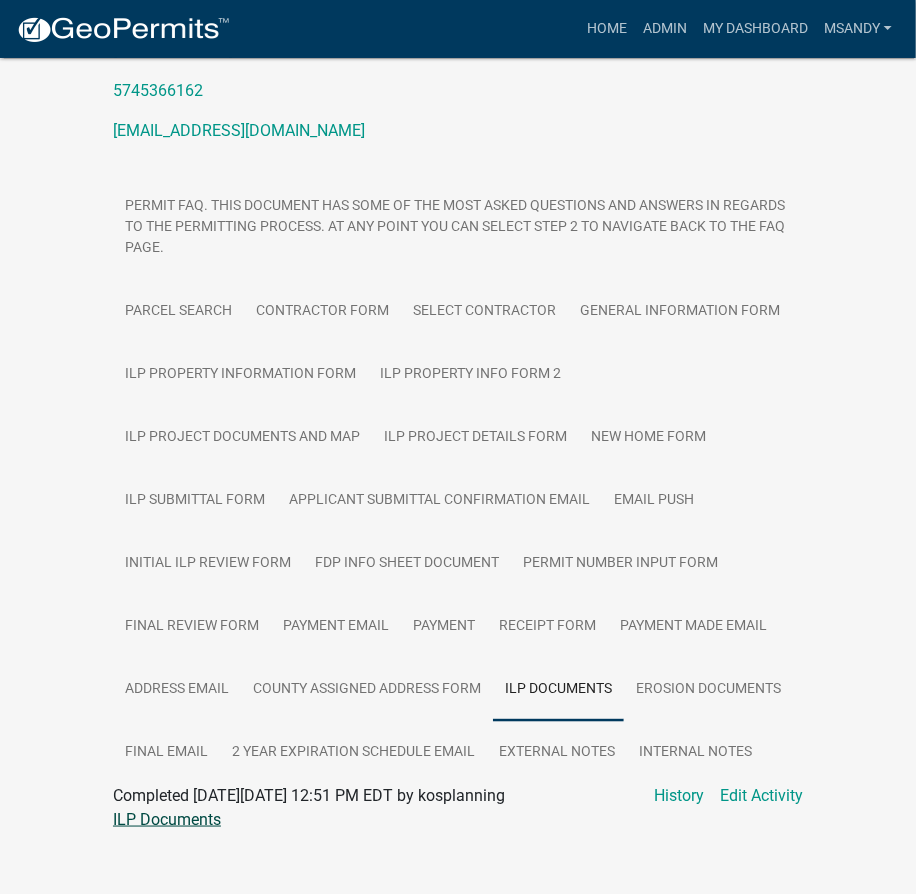 click on "ILP Documents" 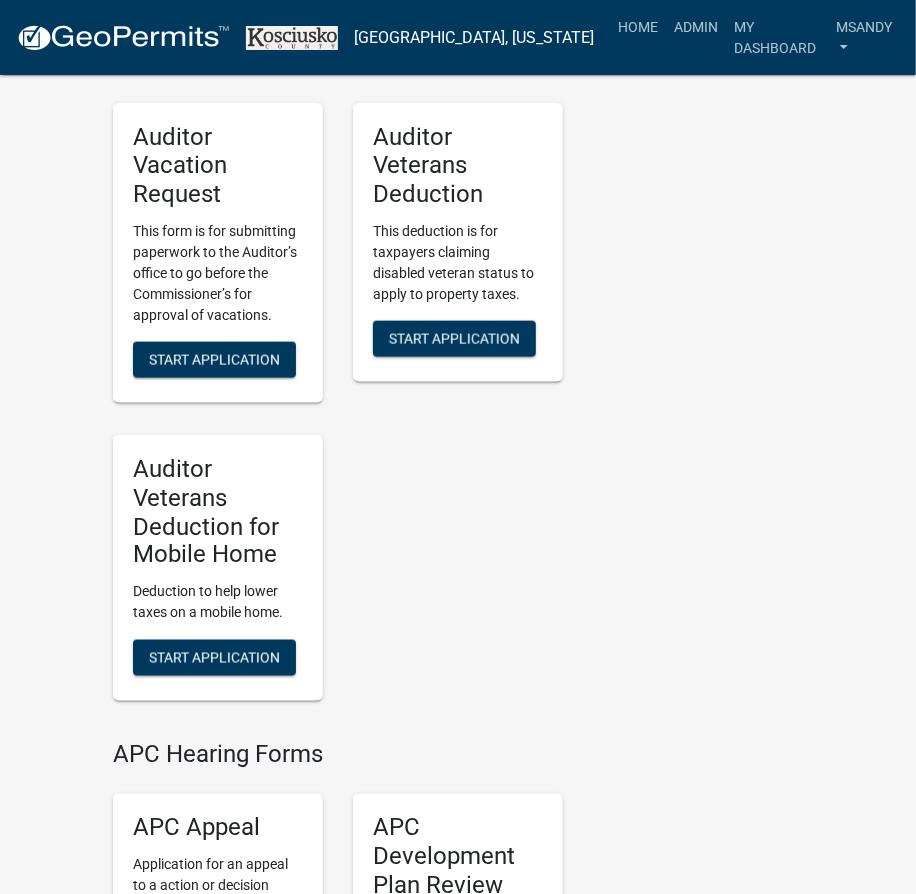scroll, scrollTop: 3218, scrollLeft: 0, axis: vertical 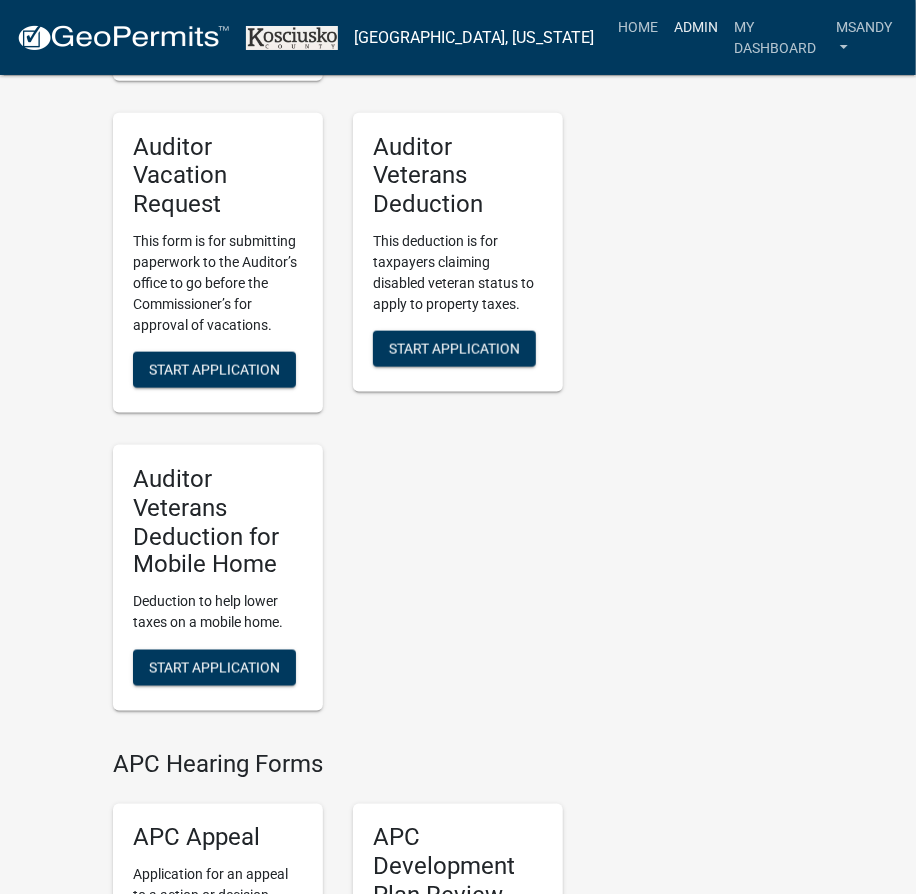 click on "Admin" at bounding box center [696, 27] 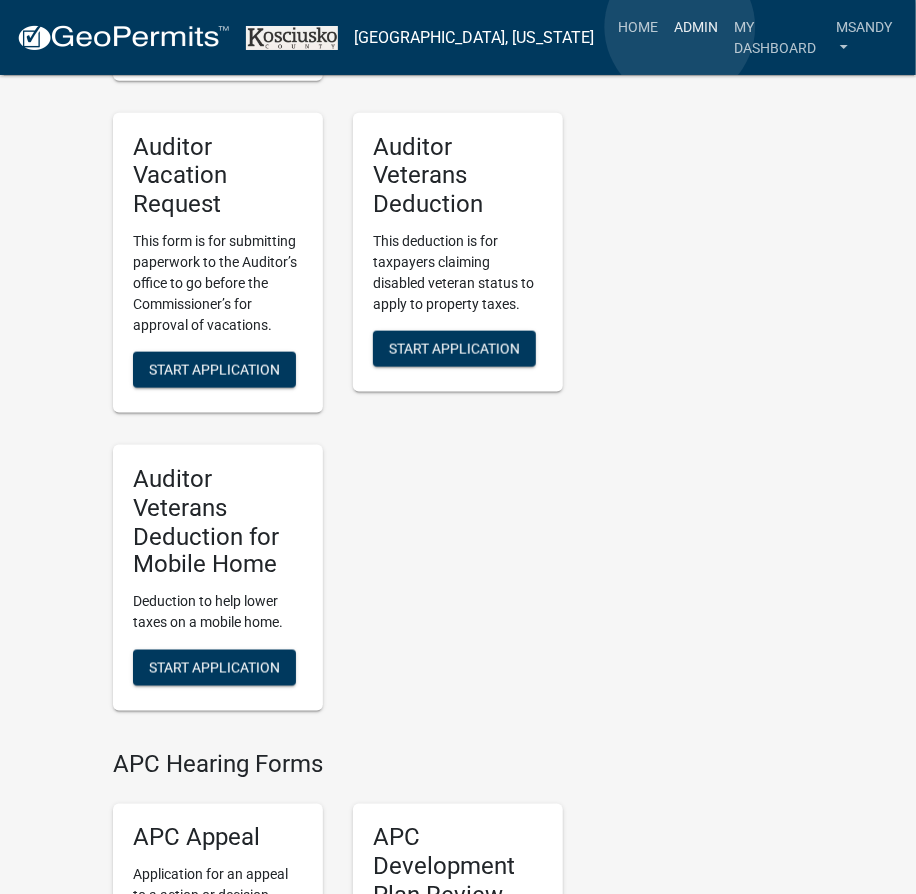 scroll, scrollTop: 0, scrollLeft: 0, axis: both 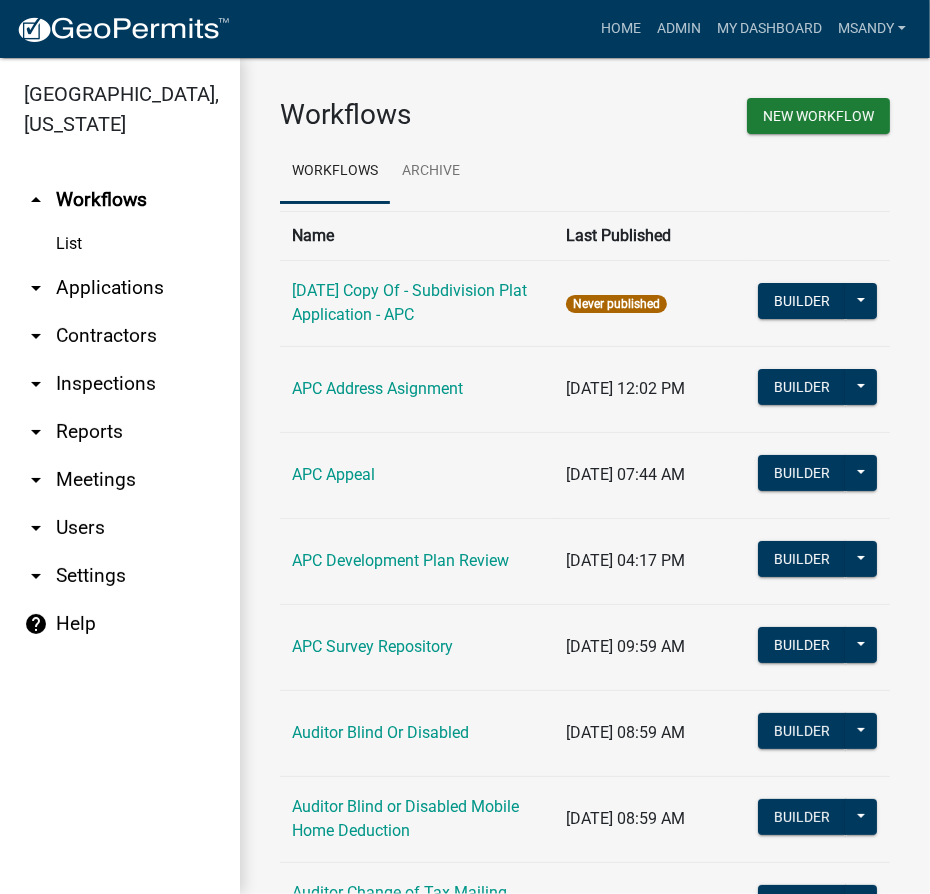 click on "arrow_drop_down   Applications" at bounding box center (120, 288) 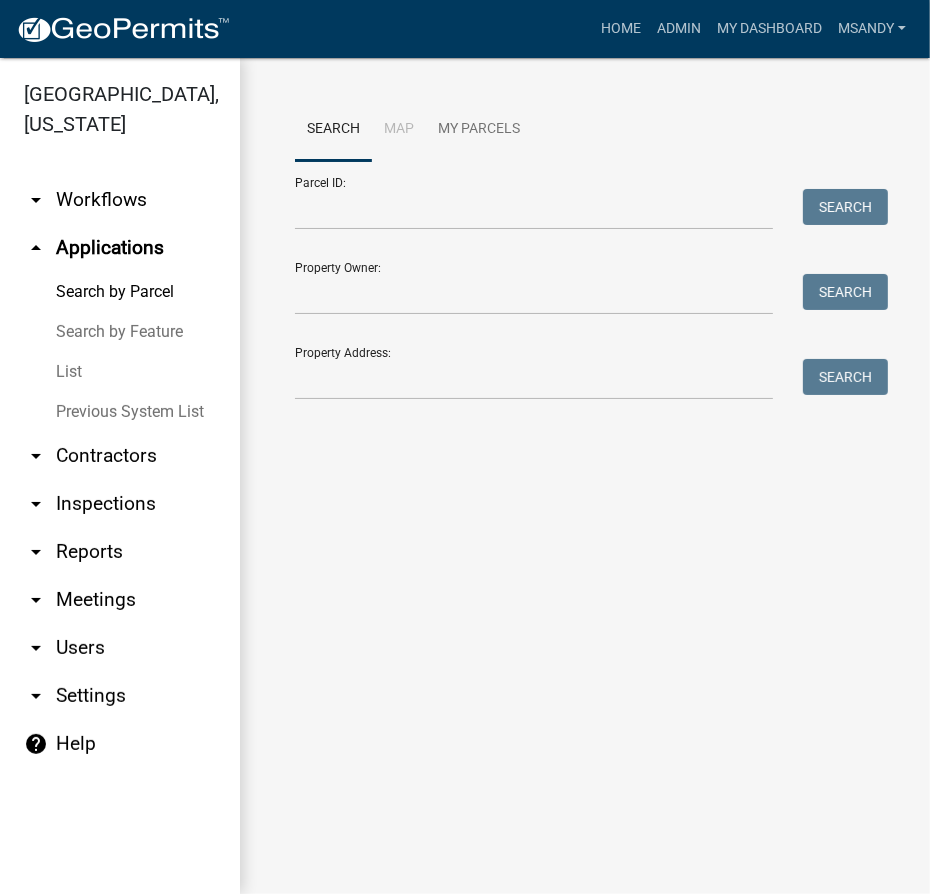 click on "List" at bounding box center [120, 372] 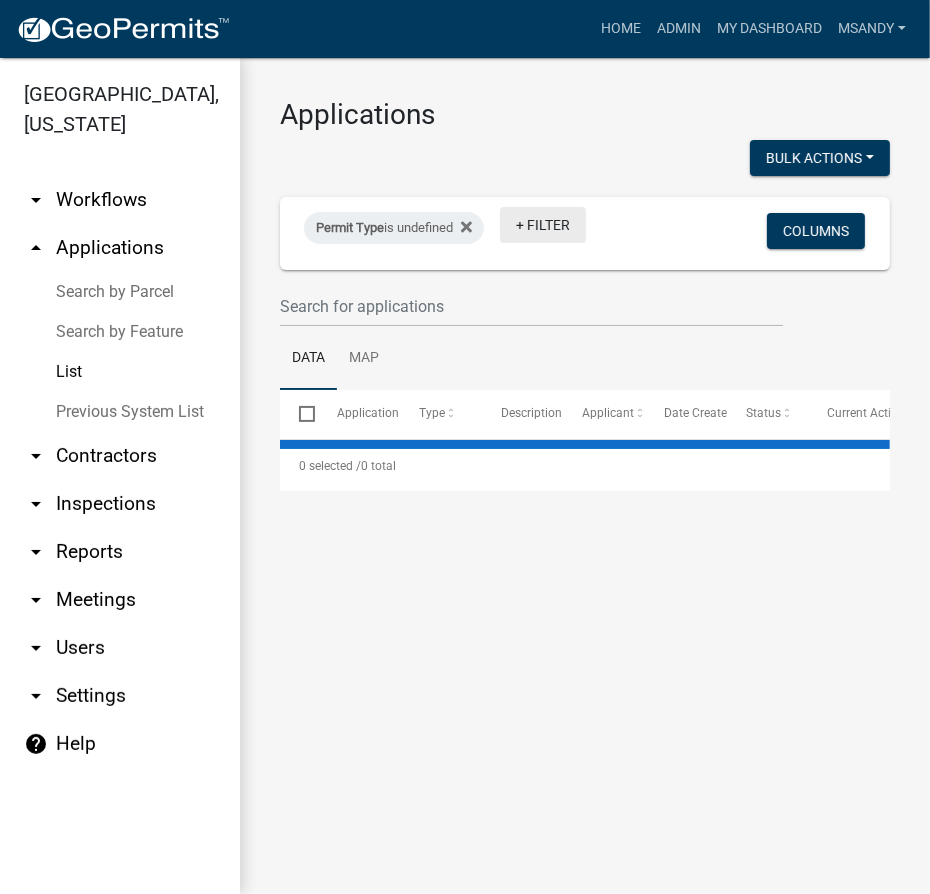 click on "+ Filter" at bounding box center [543, 225] 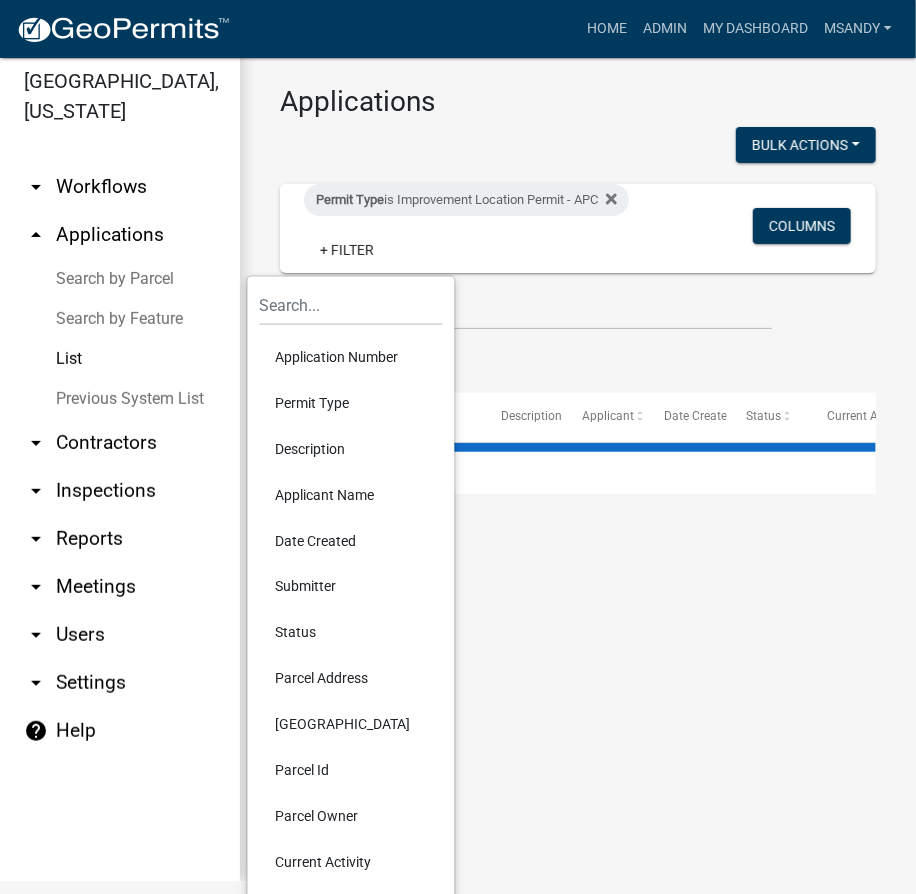 scroll, scrollTop: 21, scrollLeft: 0, axis: vertical 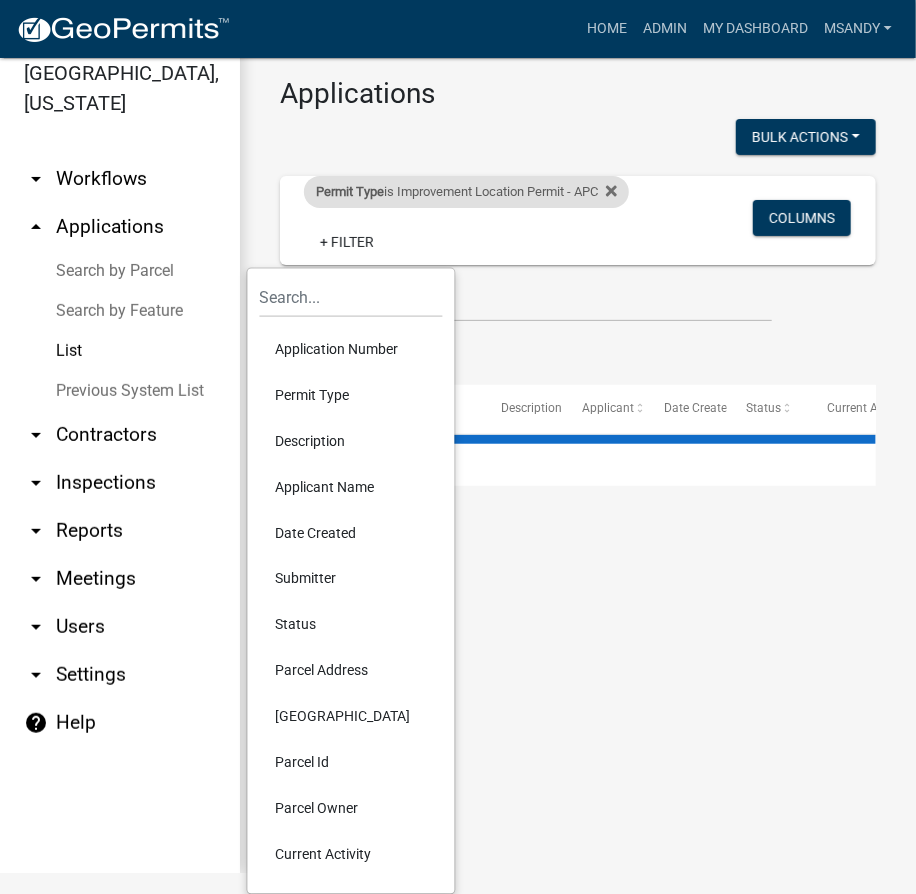 click on "Permit Type  is Improvement Location Permit - APC" at bounding box center (466, 192) 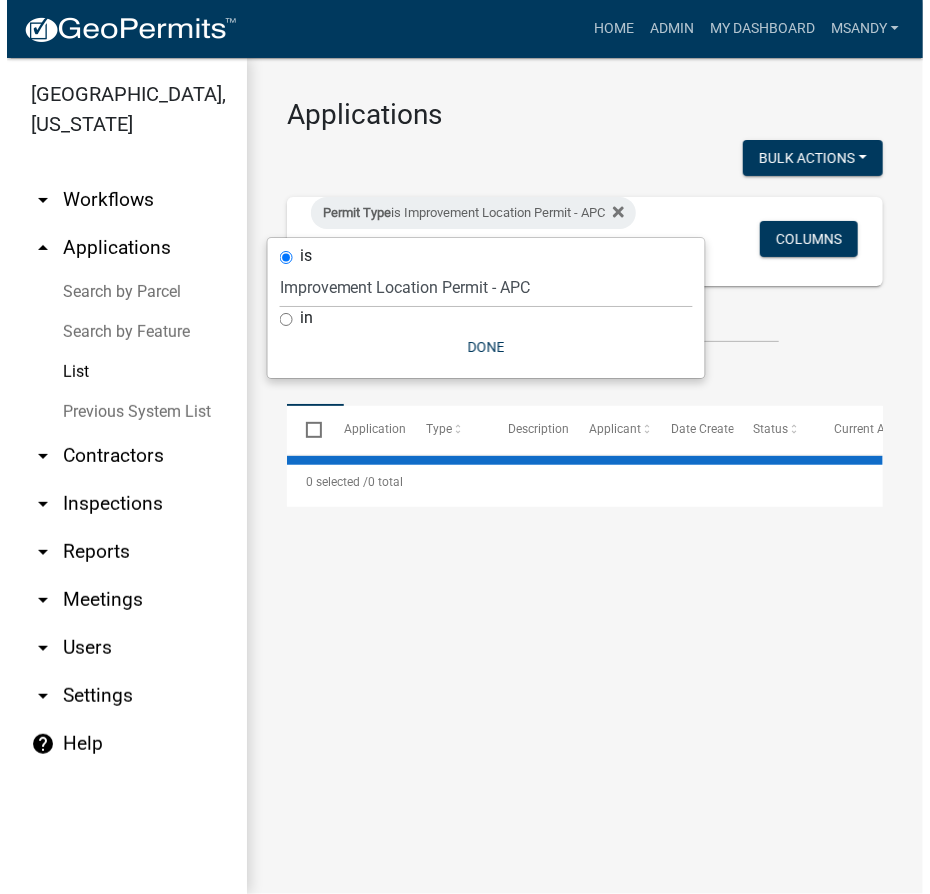 scroll, scrollTop: 0, scrollLeft: 0, axis: both 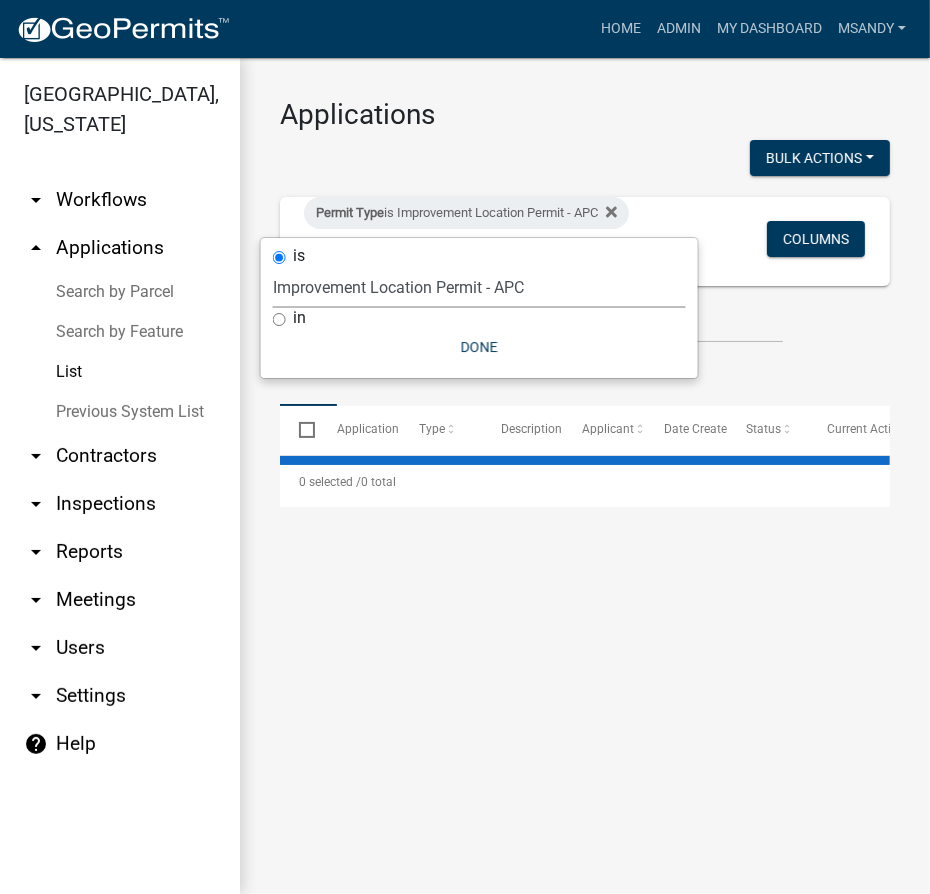 click on "Select an option   [DATE] Copy Of - Subdivision Plat Application - APC   APC Address Asignment   APC Appeal   APC Development Plan Review   APC Survey Repository   Auditor Blind Or Disabled   Auditor Blind or Disabled Mobile Home Deduction   Auditor Change of Tax Mailing Address Form   Auditor Energy Systems Deduction   Auditor Heritage Barn   Auditor Homestead Deduction   Auditor Mobile Home Homestead Deduction   Auditor Over 65 Deduction   Auditor Over 65 for Mobile Home Deduction   Auditor Vacation Request   Auditor Veterans Deduction   Auditor Veterans Deduction for Mobile Home   Certificates of Occupancy - APC   Copy Of - FARAs   Copy Of - Improvement Location Permit - APC [DATE]   Driveway and Right of Way Work Permit   Exception - APC   FARAs   Flood Development Permit - APC   Flood Zone Inquiry   Flood Zone Inquiry (PRR Copy)   Food Permit   General Contractor (Registration)   General Contractor (Renewal)   HD Sign Off On Sewage & Water   [PERSON_NAME] - Driveway and Right of Way Work Permit" at bounding box center (479, 287) 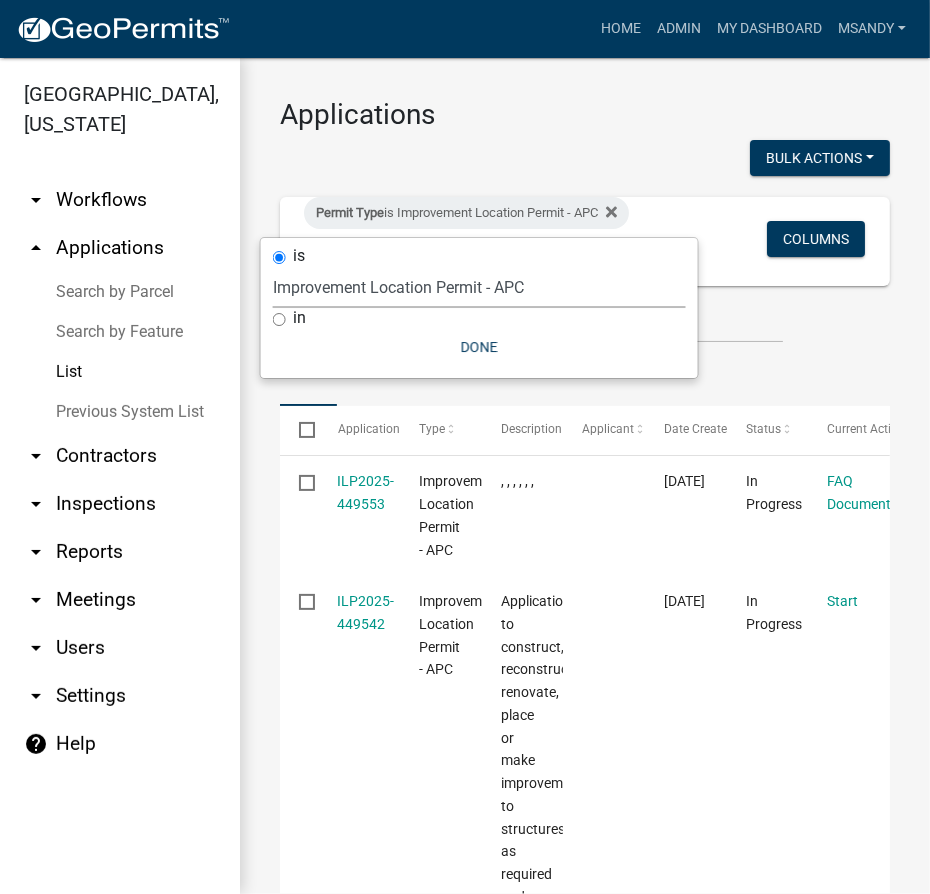 select on "5afa5e72-d482-4b09-b93d-f0d710fc0495" 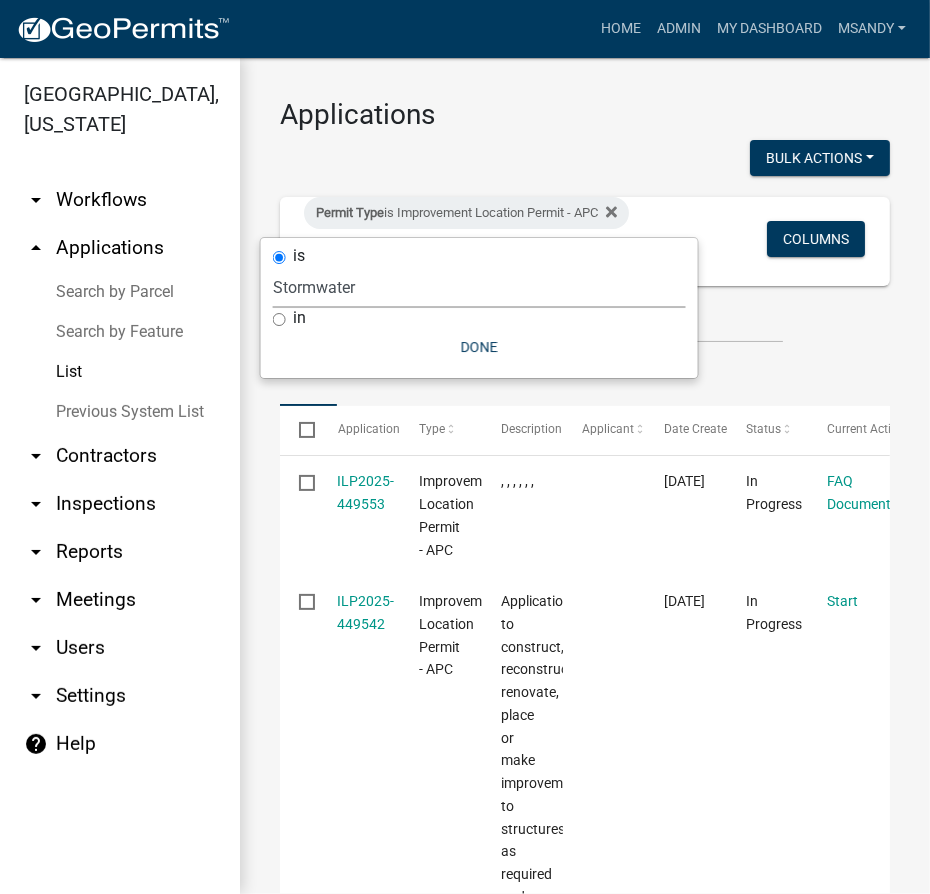 click on "Select an option   [DATE] Copy Of - Subdivision Plat Application - APC   APC Address Asignment   APC Appeal   APC Development Plan Review   APC Survey Repository   Auditor Blind Or Disabled   Auditor Blind or Disabled Mobile Home Deduction   Auditor Change of Tax Mailing Address Form   Auditor Energy Systems Deduction   Auditor Heritage Barn   Auditor Homestead Deduction   Auditor Mobile Home Homestead Deduction   Auditor Over 65 Deduction   Auditor Over 65 for Mobile Home Deduction   Auditor Vacation Request   Auditor Veterans Deduction   Auditor Veterans Deduction for Mobile Home   Certificates of Occupancy - APC   Copy Of - FARAs   Copy Of - Improvement Location Permit - APC [DATE]   Driveway and Right of Way Work Permit   Exception - APC   FARAs   Flood Development Permit - APC   Flood Zone Inquiry   Flood Zone Inquiry (PRR Copy)   Food Permit   General Contractor (Registration)   General Contractor (Renewal)   HD Sign Off On Sewage & Water   [PERSON_NAME] - Driveway and Right of Way Work Permit" at bounding box center (479, 287) 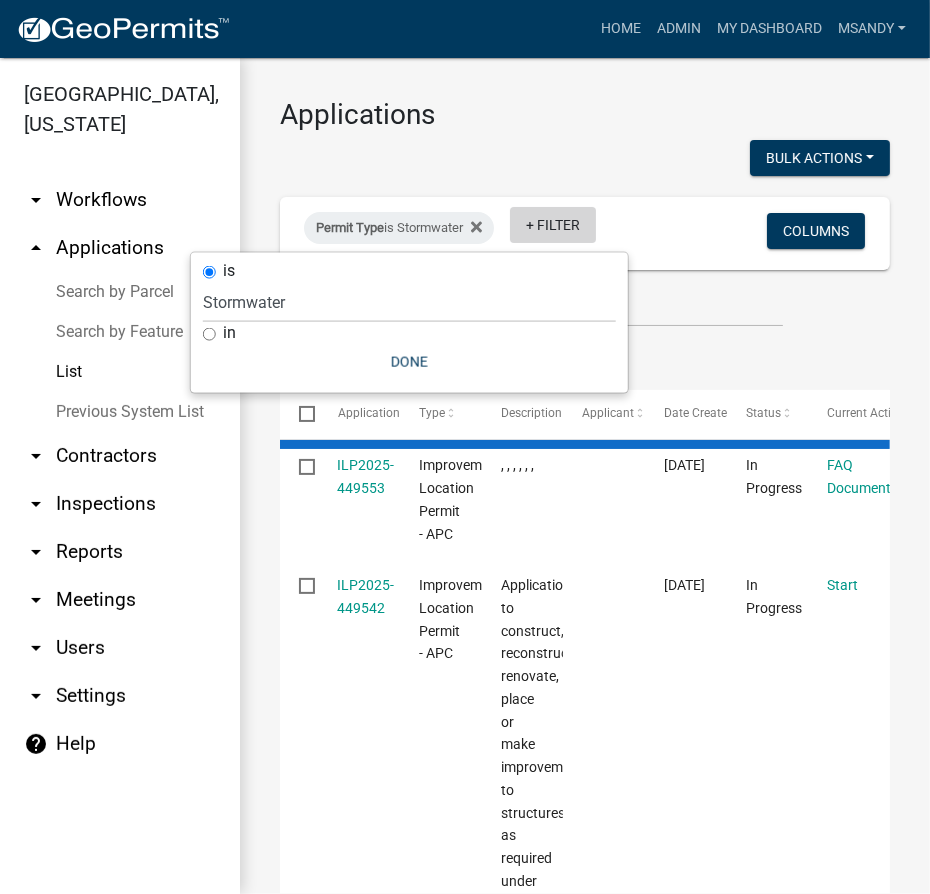 click on "+ Filter" at bounding box center (553, 225) 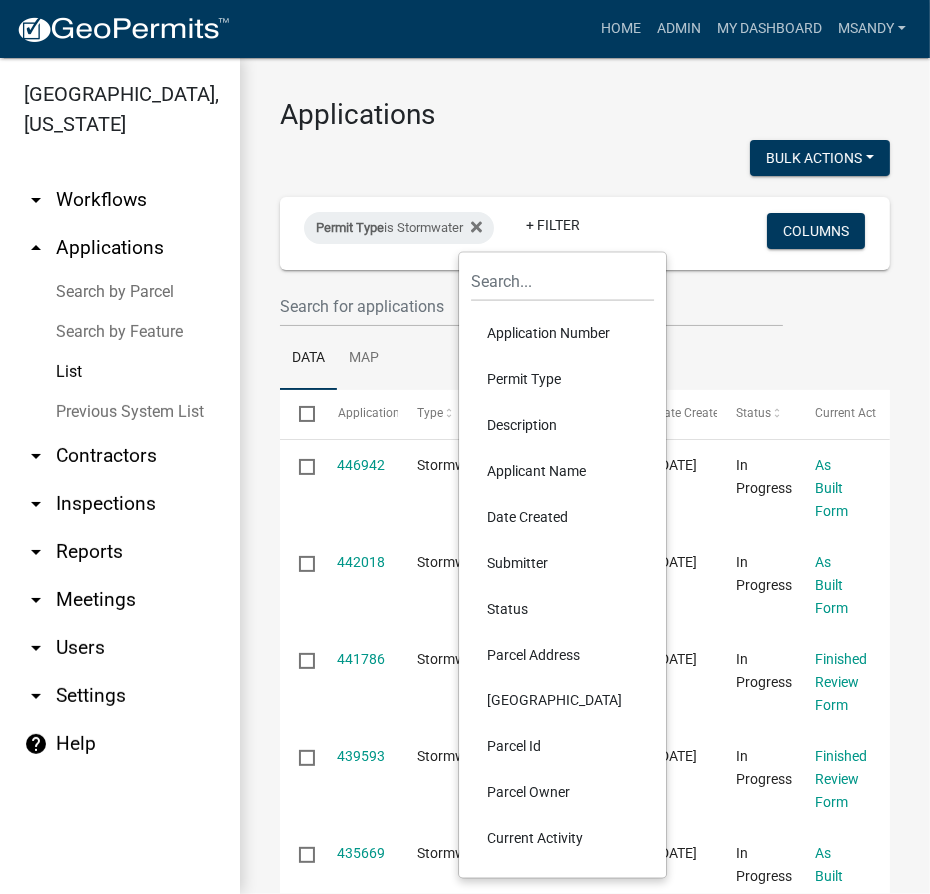 click on "Status" at bounding box center (562, 609) 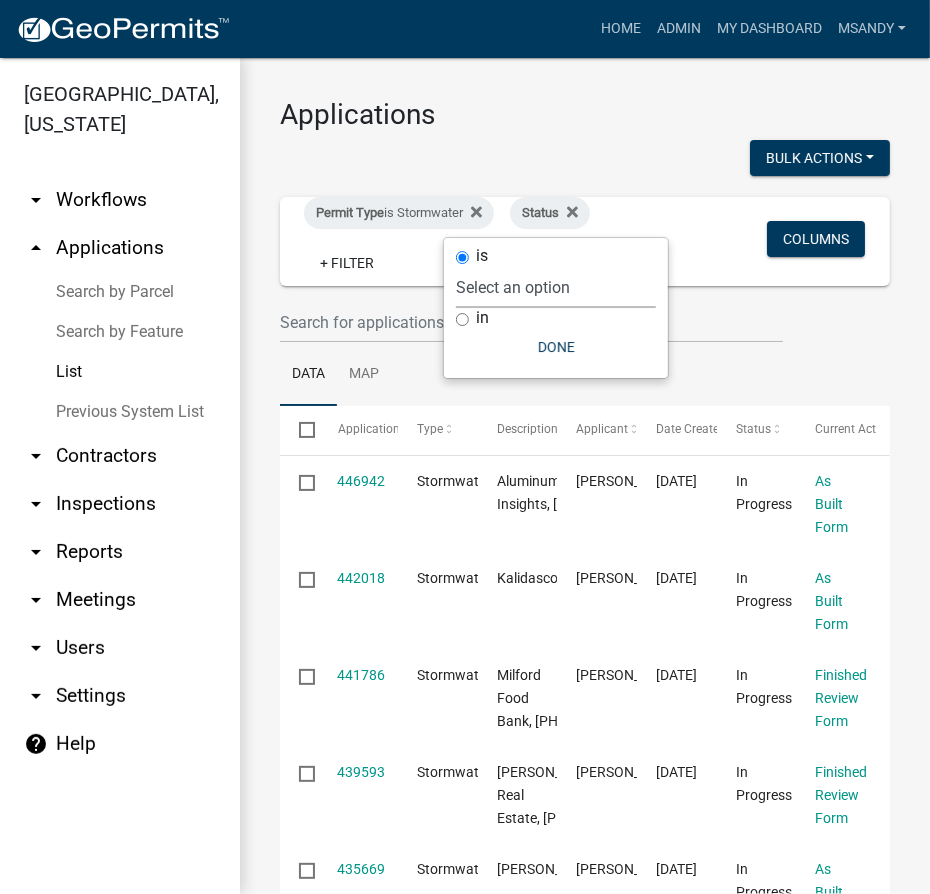 click on "Select an option   Not Started   In Progress   Completed   Voided   Rejected   Discarded" at bounding box center [556, 287] 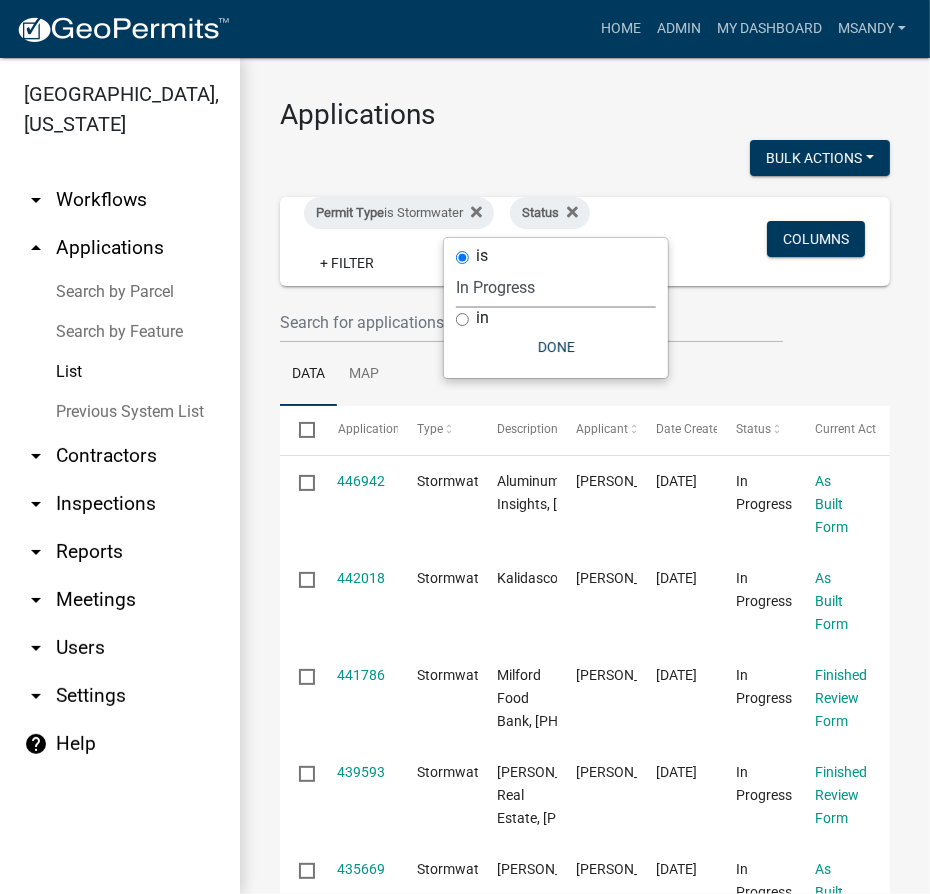 click on "Select an option   Not Started   In Progress   Completed   Voided   Rejected   Discarded" at bounding box center [556, 287] 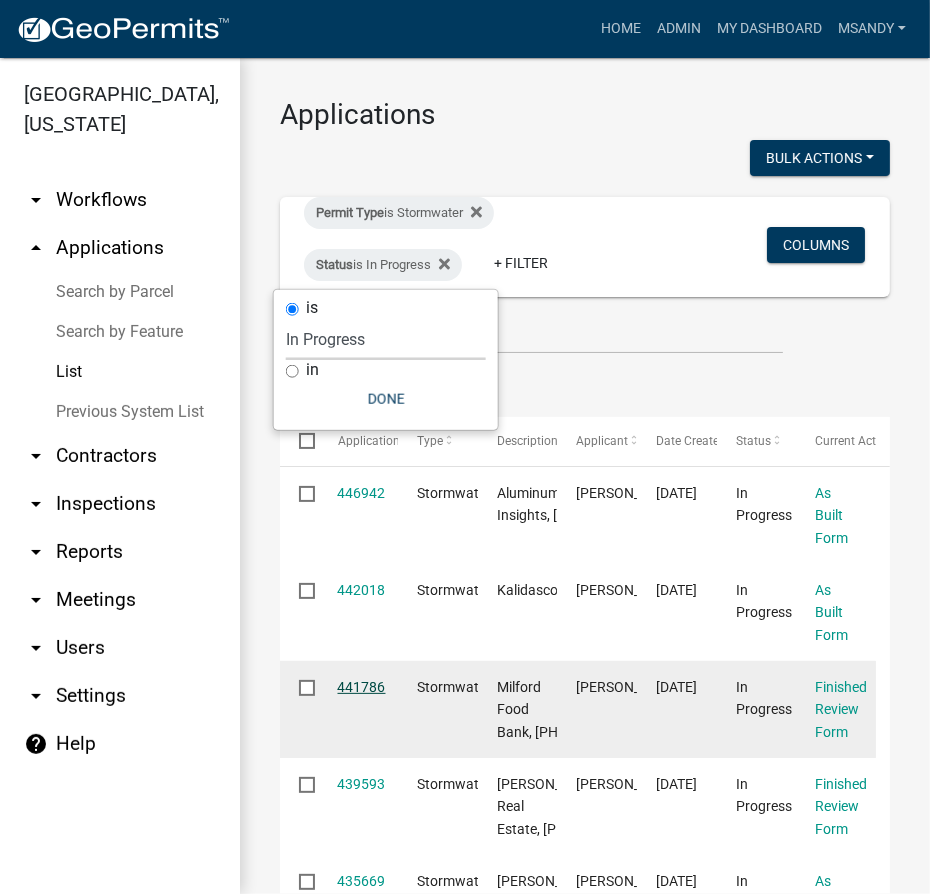 click on "441786" 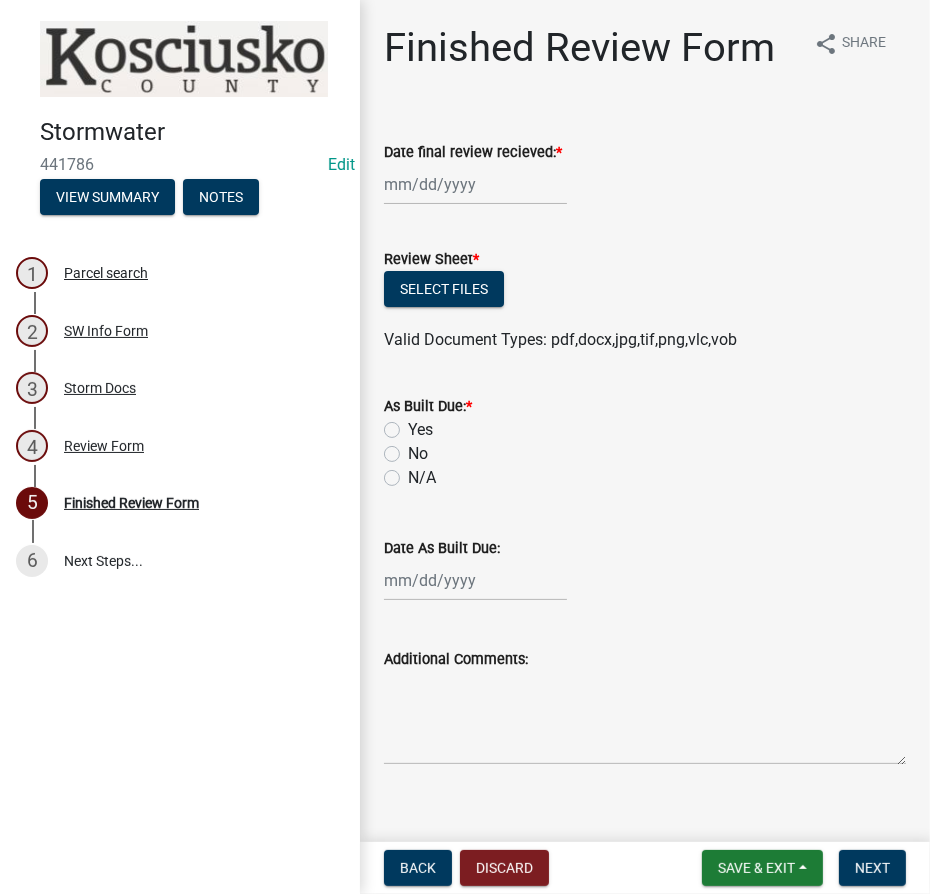 click 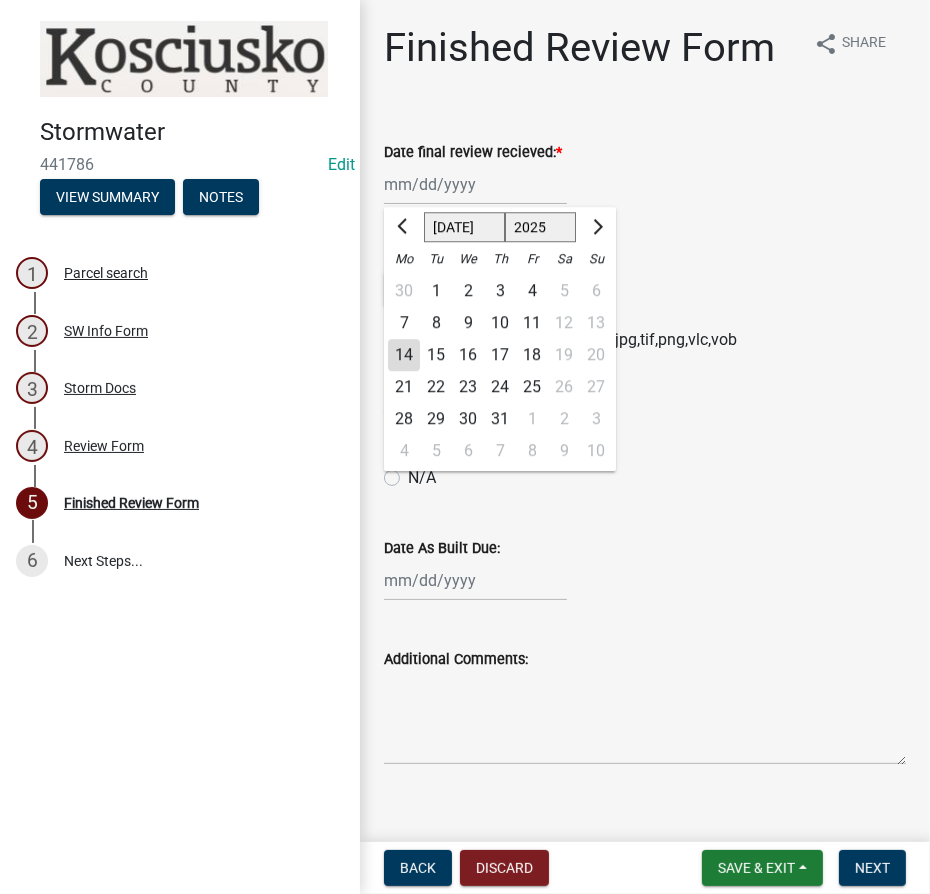 click on "14" 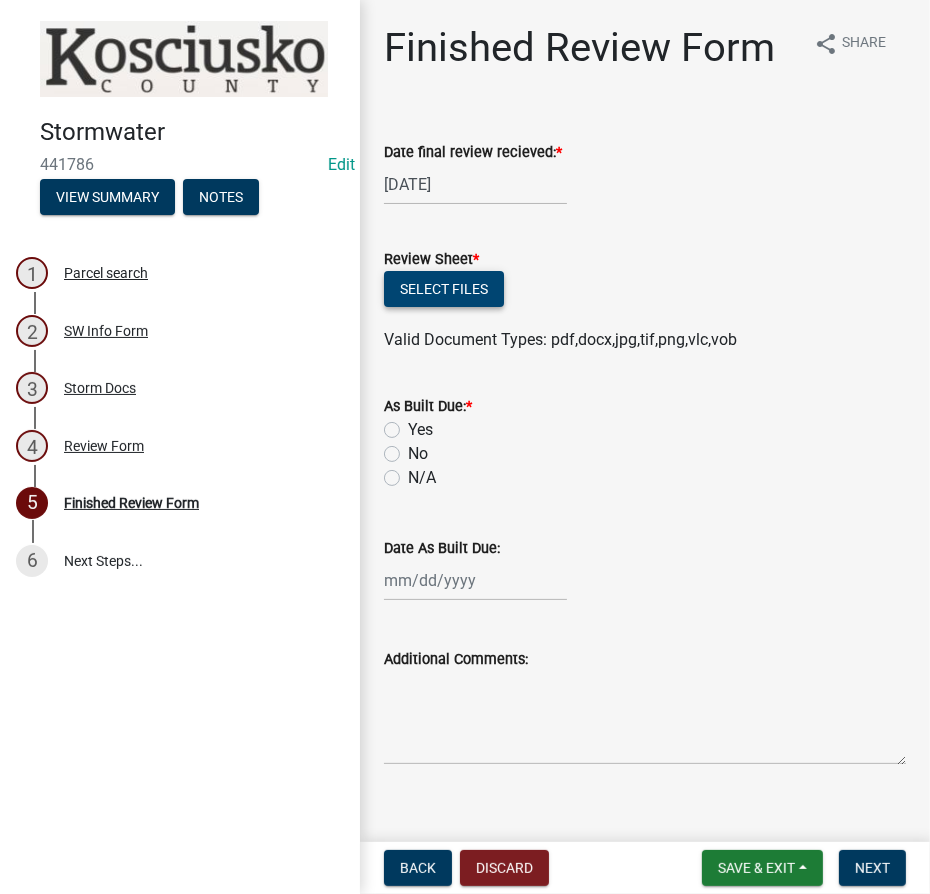 click on "Select files" 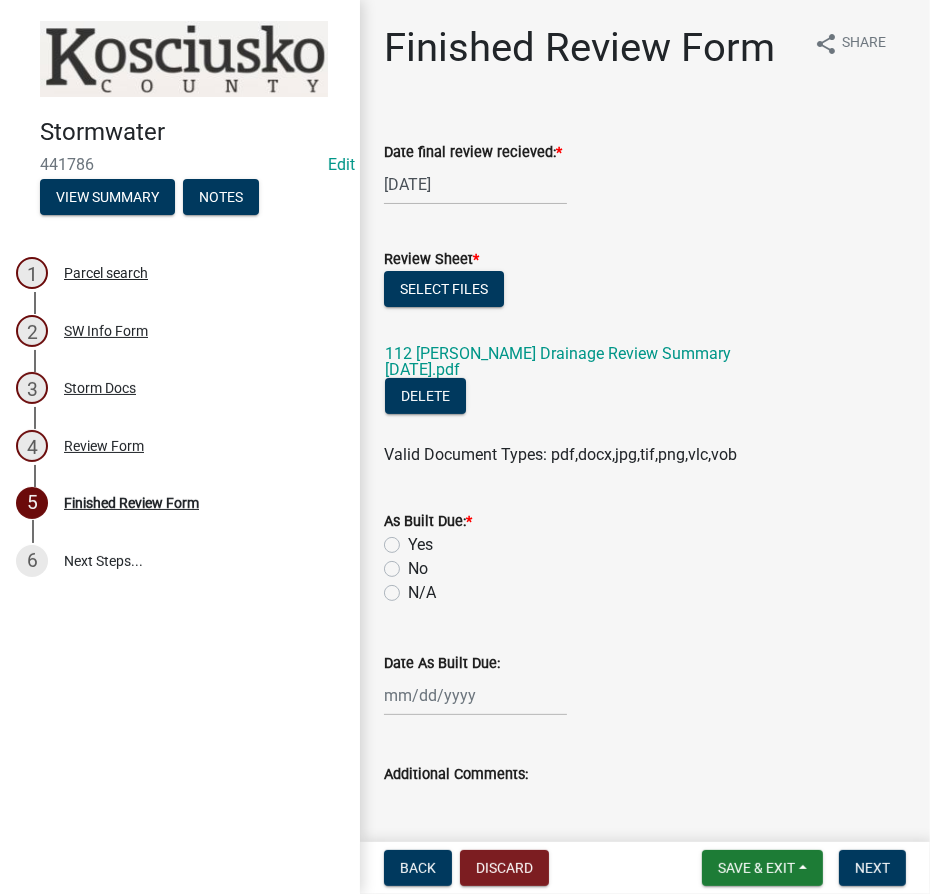 click on "Yes" 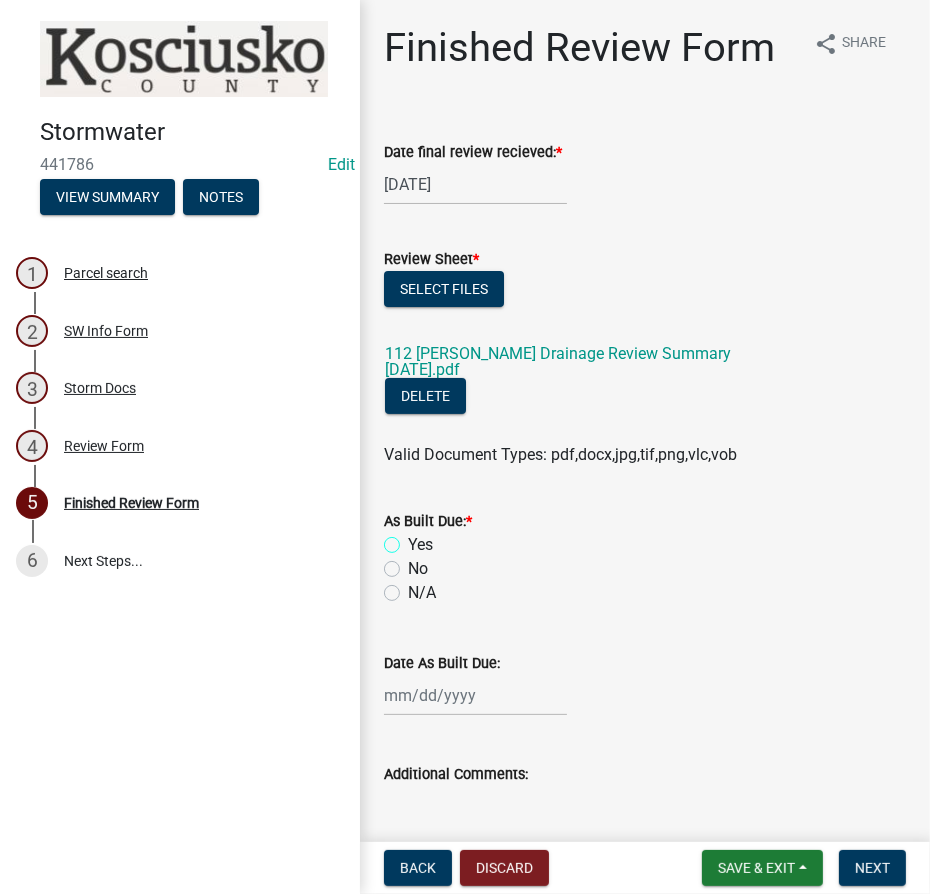 click on "Yes" at bounding box center (414, 539) 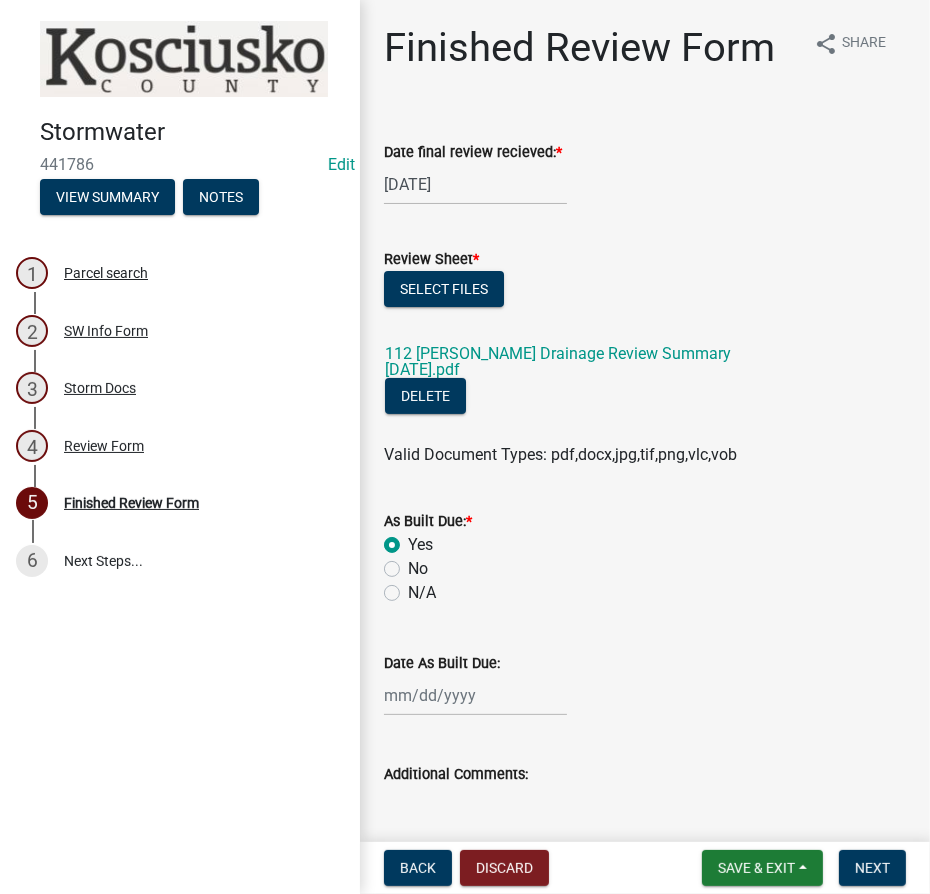 radio on "true" 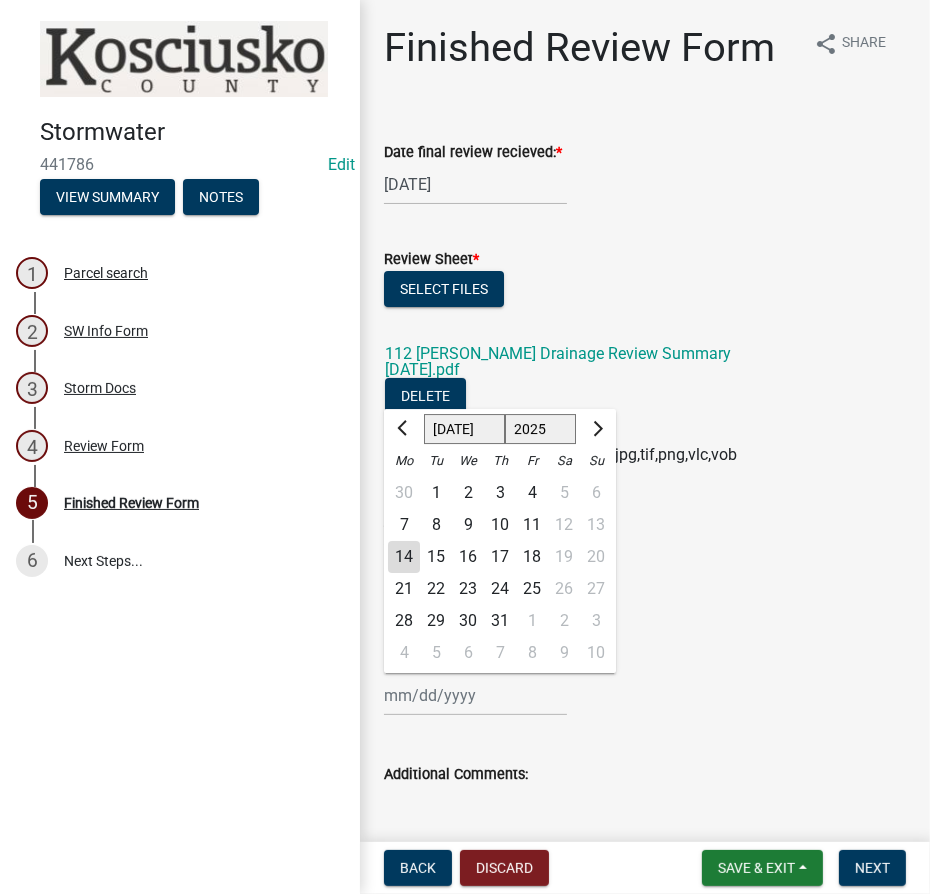 click on "[PERSON_NAME] Feb Mar Apr [PERSON_NAME][DATE] Oct Nov [DATE] 1526 1527 1528 1529 1530 1531 1532 1533 1534 1535 1536 1537 1538 1539 1540 1541 1542 1543 1544 1545 1546 1547 1548 1549 1550 1551 1552 1553 1554 1555 1556 1557 1558 1559 1560 1561 1562 1563 1564 1565 1566 1567 1568 1569 1570 1571 1572 1573 1574 1575 1576 1577 1578 1579 1580 1581 1582 1583 1584 1585 1586 1587 1588 1589 1590 1591 1592 1593 1594 1595 1596 1597 1598 1599 1600 1601 1602 1603 1604 1605 1606 1607 1608 1609 1610 1611 1612 1613 1614 1615 1616 1617 1618 1619 1620 1621 1622 1623 1624 1625 1626 1627 1628 1629 1630 1631 1632 1633 1634 1635 1636 1637 1638 1639 1640 1641 1642 1643 1644 1645 1646 1647 1648 1649 1650 1651 1652 1653 1654 1655 1656 1657 1658 1659 1660 1661 1662 1663 1664 1665 1666 1667 1668 1669 1670 1671 1672 1673 1674 1675 1676 1677 1678 1679 1680 1681 1682 1683 1684 1685 1686 1687 1688 1689 1690 1691 1692 1693 1694 1695 1696 1697 1698 1699 1700 1701 1702 1703 1704 1705 1706 1707 1708 1709 1710 1711 1712 1713 1714 1715 1716 1717 1718 1719 1" 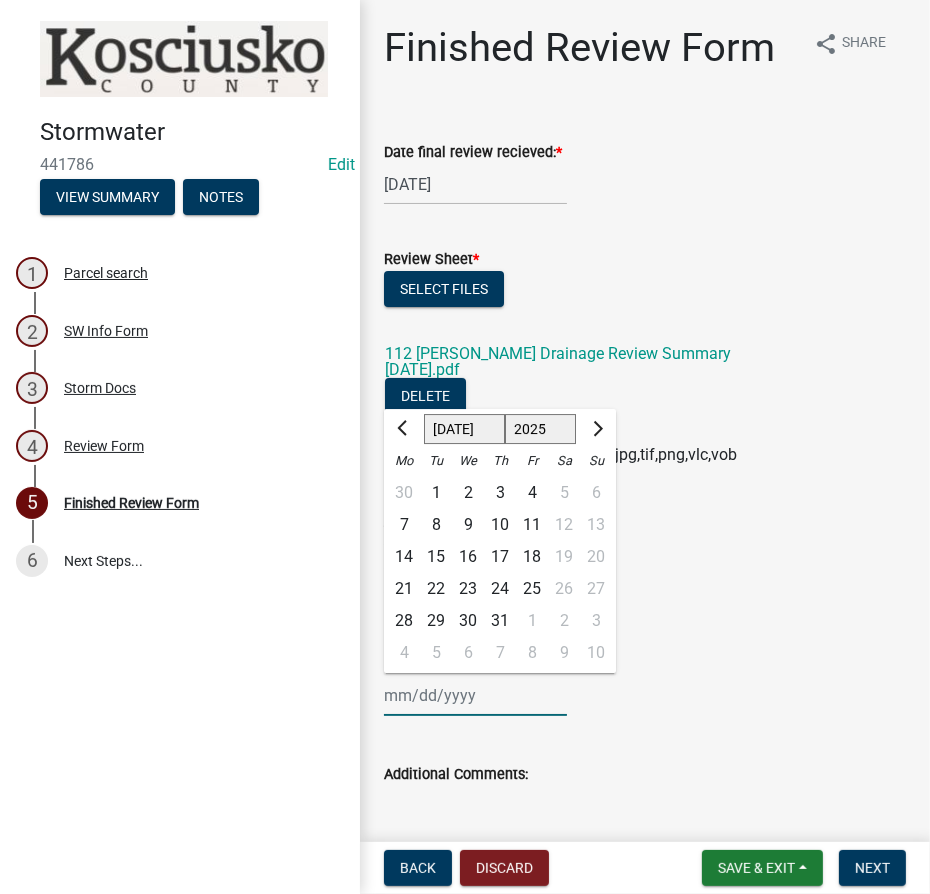 click on "1525 1526 1527 1528 1529 1530 1531 1532 1533 1534 1535 1536 1537 1538 1539 1540 1541 1542 1543 1544 1545 1546 1547 1548 1549 1550 1551 1552 1553 1554 1555 1556 1557 1558 1559 1560 1561 1562 1563 1564 1565 1566 1567 1568 1569 1570 1571 1572 1573 1574 1575 1576 1577 1578 1579 1580 1581 1582 1583 1584 1585 1586 1587 1588 1589 1590 1591 1592 1593 1594 1595 1596 1597 1598 1599 1600 1601 1602 1603 1604 1605 1606 1607 1608 1609 1610 1611 1612 1613 1614 1615 1616 1617 1618 1619 1620 1621 1622 1623 1624 1625 1626 1627 1628 1629 1630 1631 1632 1633 1634 1635 1636 1637 1638 1639 1640 1641 1642 1643 1644 1645 1646 1647 1648 1649 1650 1651 1652 1653 1654 1655 1656 1657 1658 1659 1660 1661 1662 1663 1664 1665 1666 1667 1668 1669 1670 1671 1672 1673 1674 1675 1676 1677 1678 1679 1680 1681 1682 1683 1684 1685 1686 1687 1688 1689 1690 1691 1692 1693 1694 1695 1696 1697 1698 1699 1700 1701 1702 1703 1704 1705 1706 1707 1708 1709 1710 1711 1712 1713 1714 1715 1716 1717 1718 1719 1720 1721 1722 1723 1724 1725 1726 1727 1728 1729" 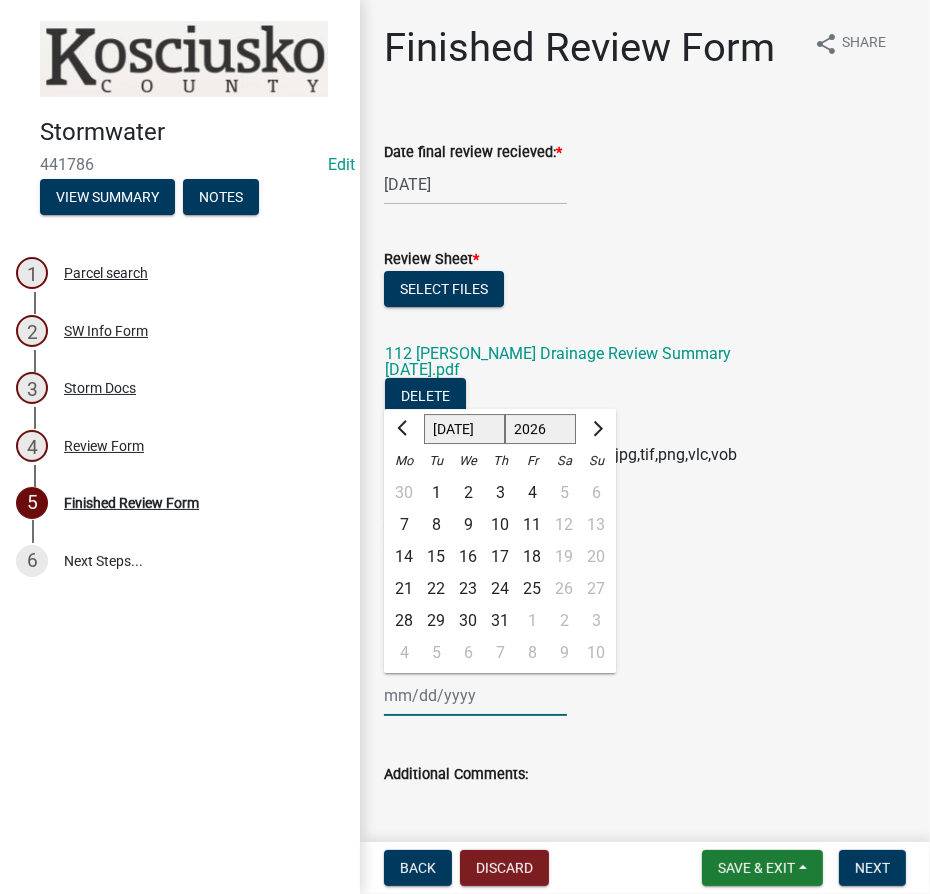 click on "1525 1526 1527 1528 1529 1530 1531 1532 1533 1534 1535 1536 1537 1538 1539 1540 1541 1542 1543 1544 1545 1546 1547 1548 1549 1550 1551 1552 1553 1554 1555 1556 1557 1558 1559 1560 1561 1562 1563 1564 1565 1566 1567 1568 1569 1570 1571 1572 1573 1574 1575 1576 1577 1578 1579 1580 1581 1582 1583 1584 1585 1586 1587 1588 1589 1590 1591 1592 1593 1594 1595 1596 1597 1598 1599 1600 1601 1602 1603 1604 1605 1606 1607 1608 1609 1610 1611 1612 1613 1614 1615 1616 1617 1618 1619 1620 1621 1622 1623 1624 1625 1626 1627 1628 1629 1630 1631 1632 1633 1634 1635 1636 1637 1638 1639 1640 1641 1642 1643 1644 1645 1646 1647 1648 1649 1650 1651 1652 1653 1654 1655 1656 1657 1658 1659 1660 1661 1662 1663 1664 1665 1666 1667 1668 1669 1670 1671 1672 1673 1674 1675 1676 1677 1678 1679 1680 1681 1682 1683 1684 1685 1686 1687 1688 1689 1690 1691 1692 1693 1694 1695 1696 1697 1698 1699 1700 1701 1702 1703 1704 1705 1706 1707 1708 1709 1710 1711 1712 1713 1714 1715 1716 1717 1718 1719 1720 1721 1722 1723 1724 1725 1726 1727 1728 1729" 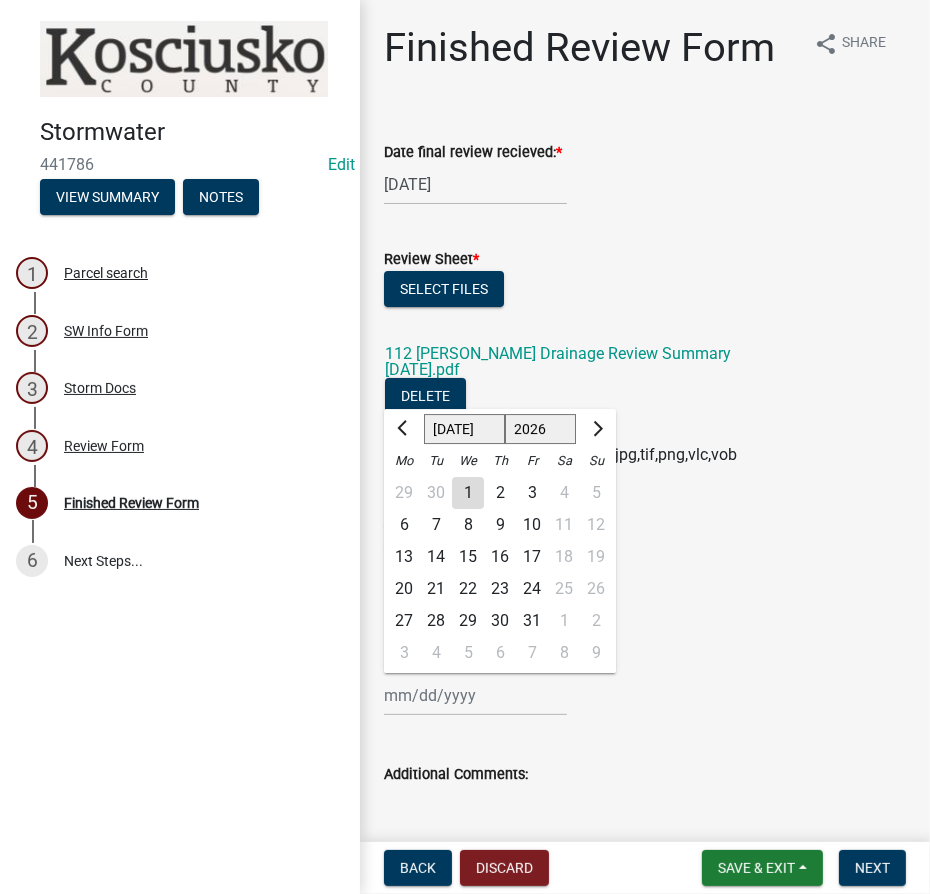 click on "14" 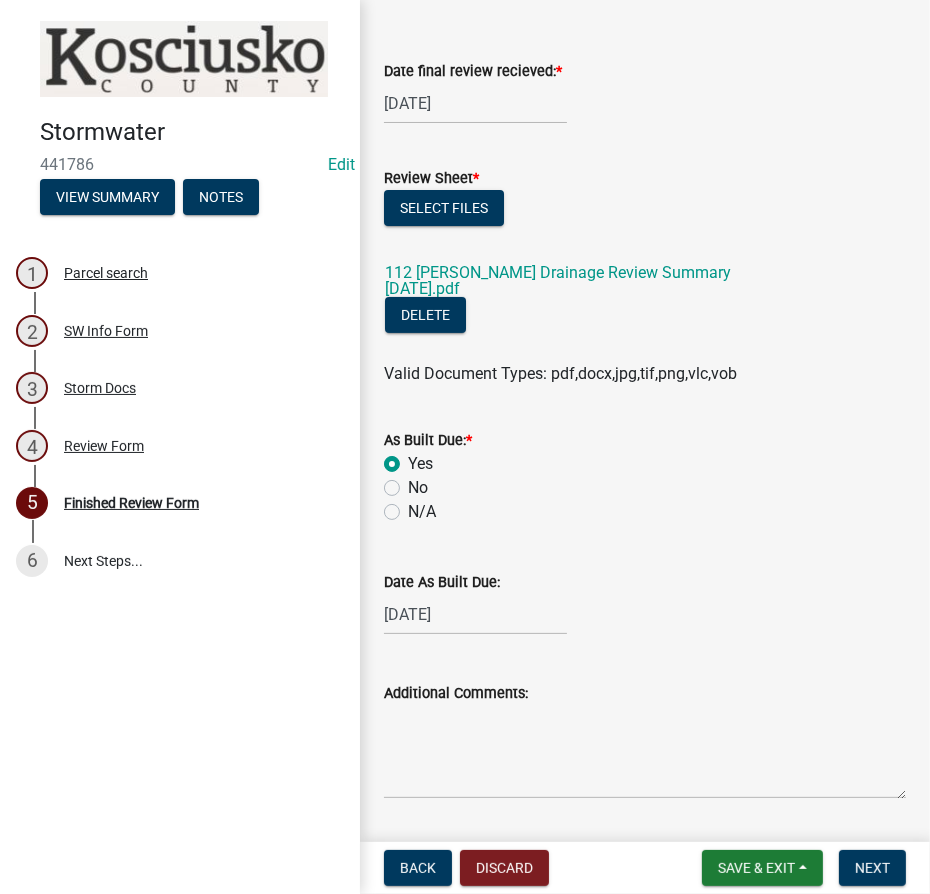 scroll, scrollTop: 139, scrollLeft: 0, axis: vertical 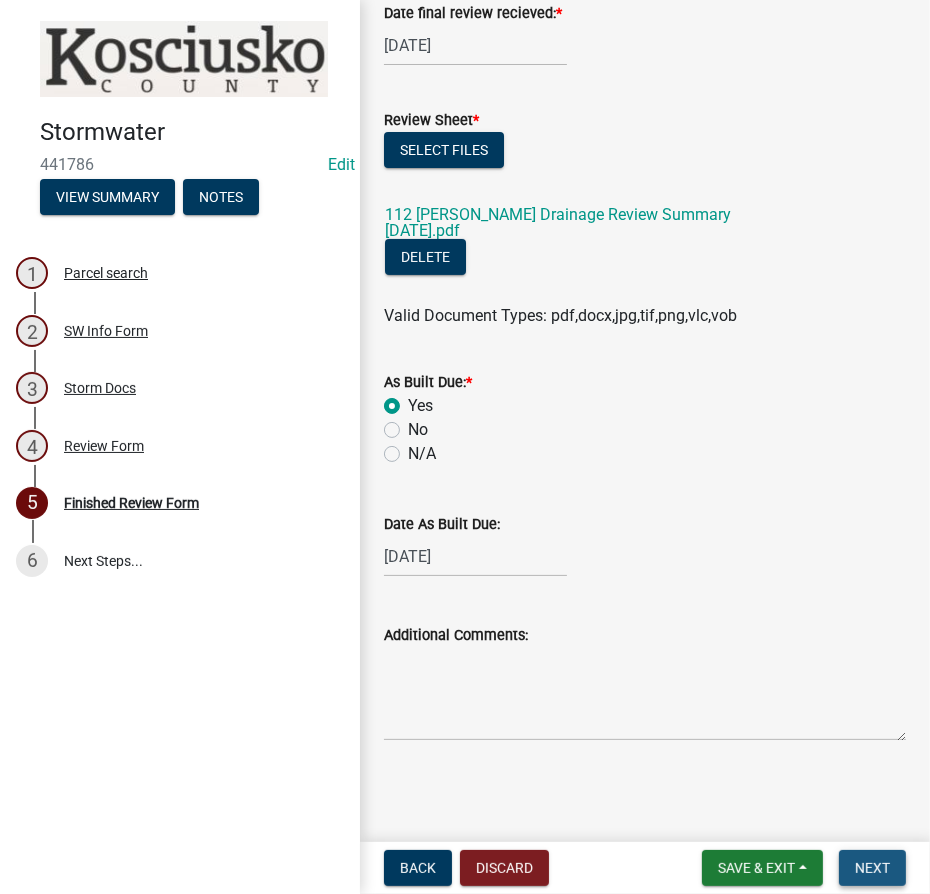 click on "Next" at bounding box center [872, 868] 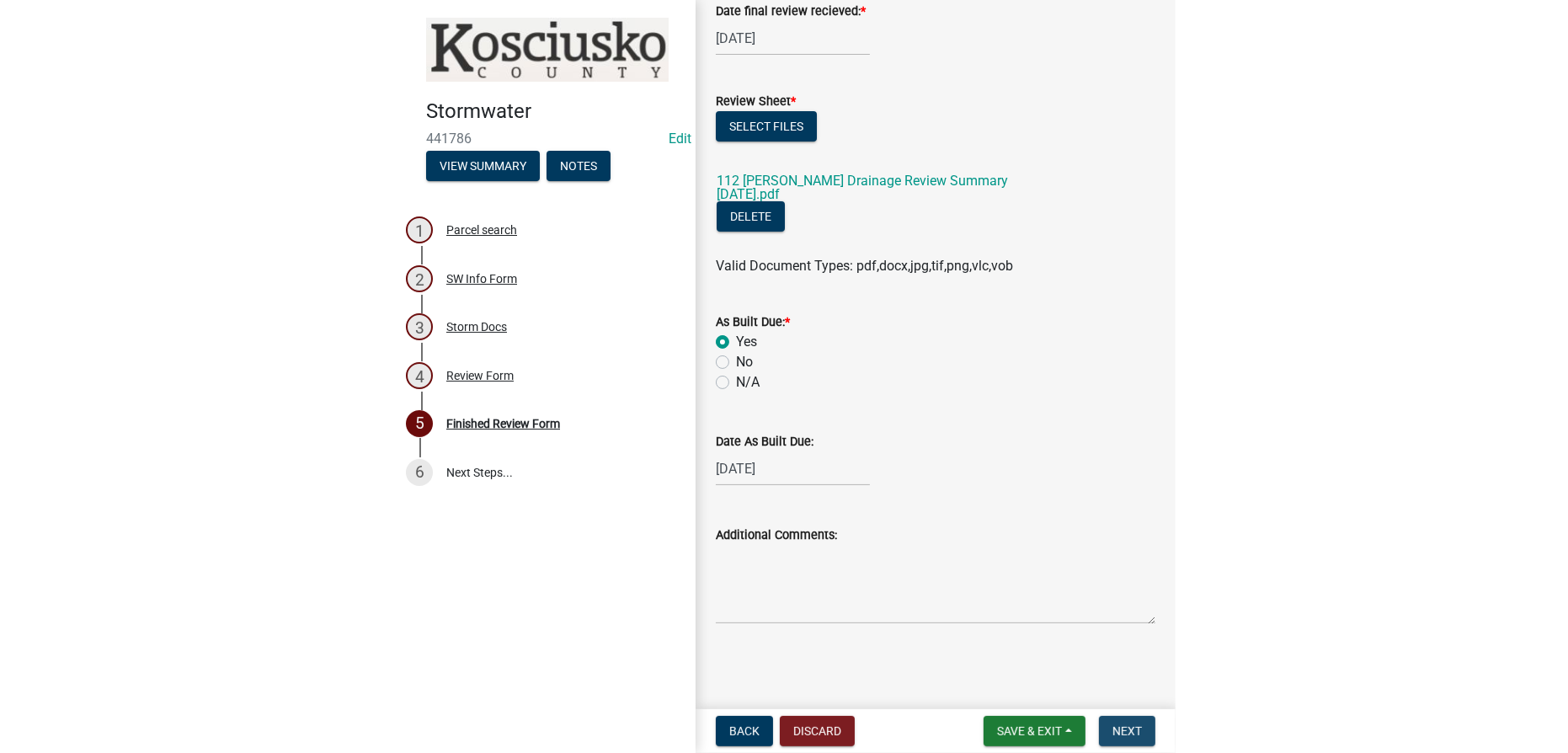 scroll, scrollTop: 0, scrollLeft: 0, axis: both 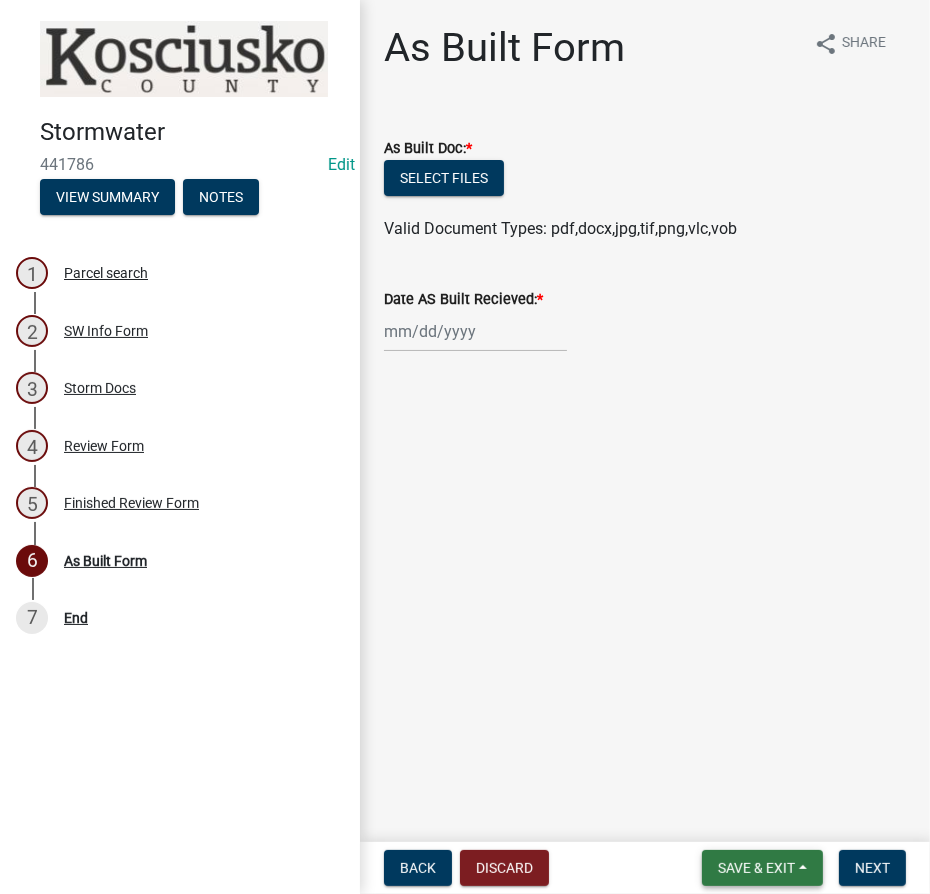 drag, startPoint x: 728, startPoint y: 866, endPoint x: 734, endPoint y: 847, distance: 19.924858 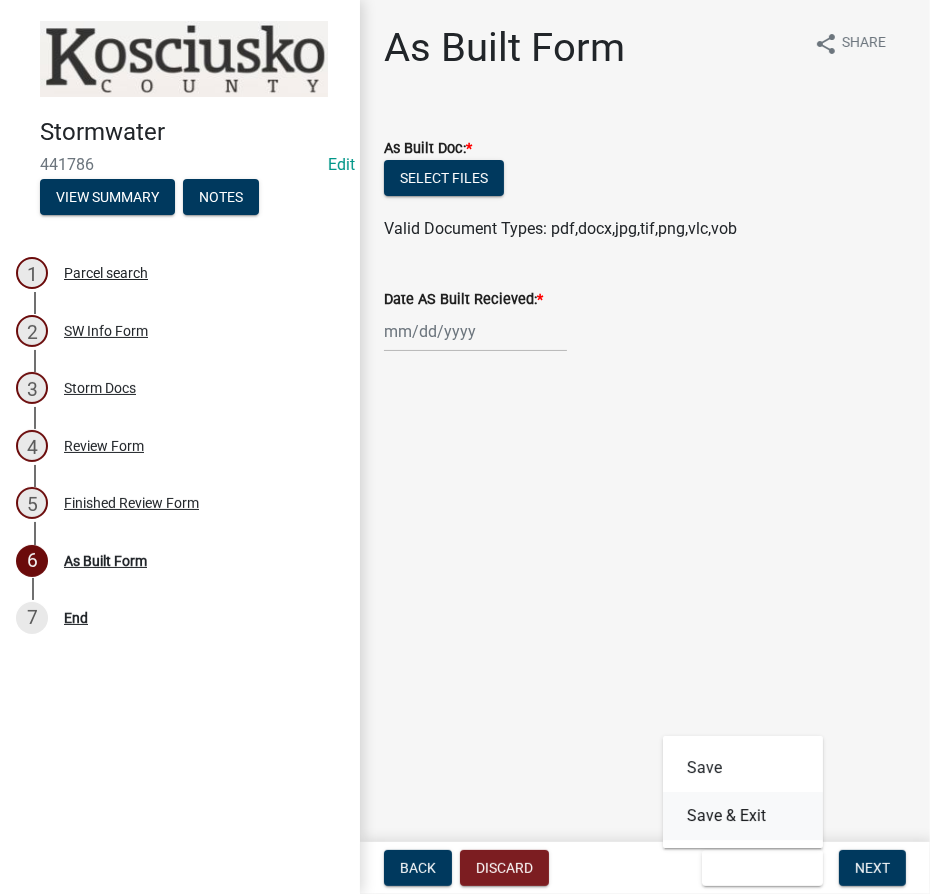 click on "Save & Exit" at bounding box center [743, 816] 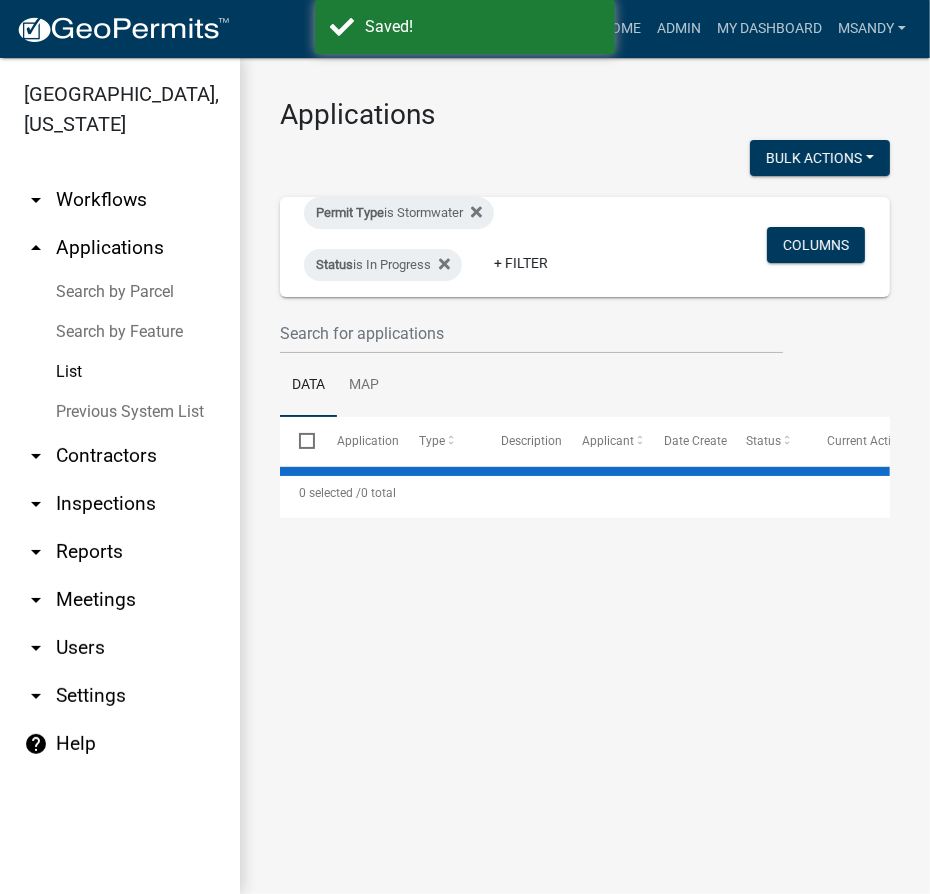 select on "3: 100" 